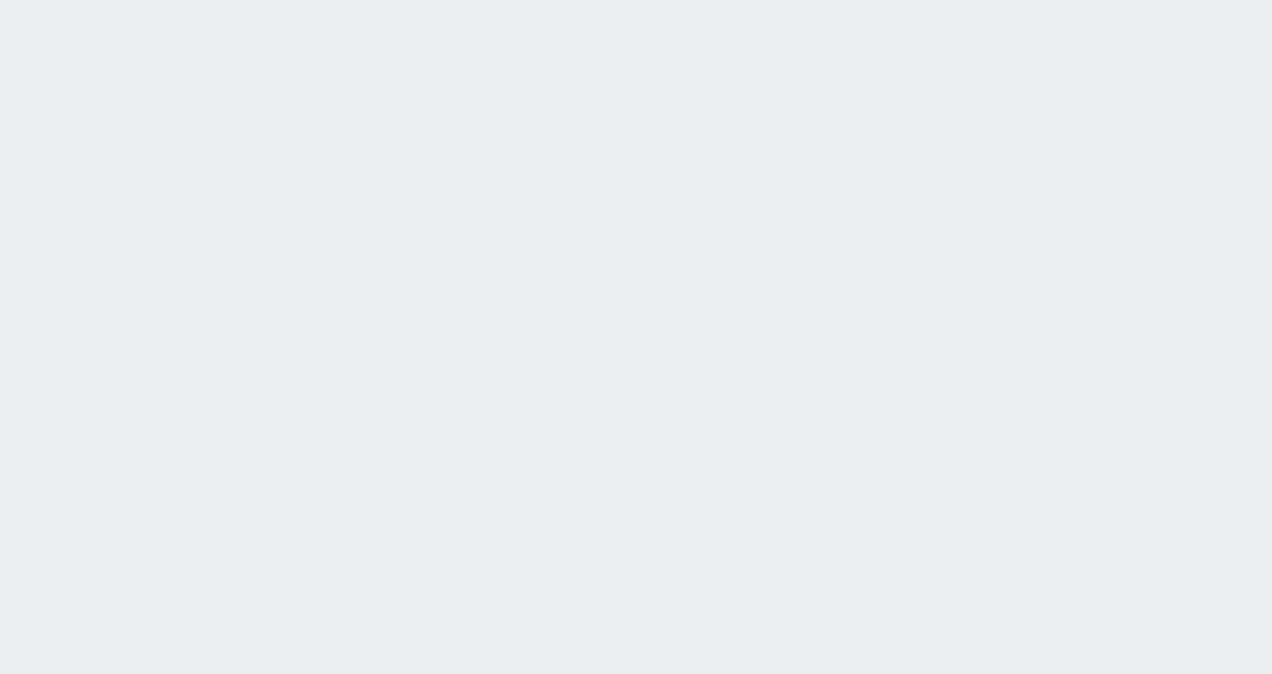 scroll, scrollTop: 0, scrollLeft: 0, axis: both 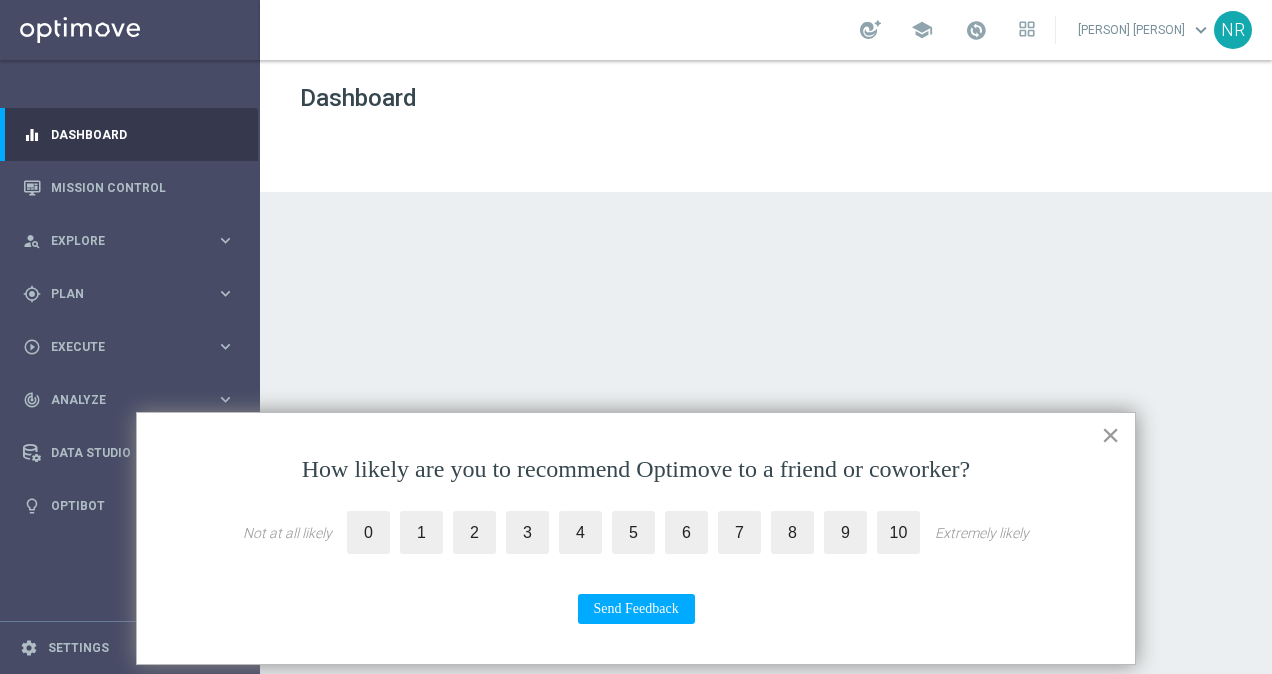 click on "×" at bounding box center (1110, 435) 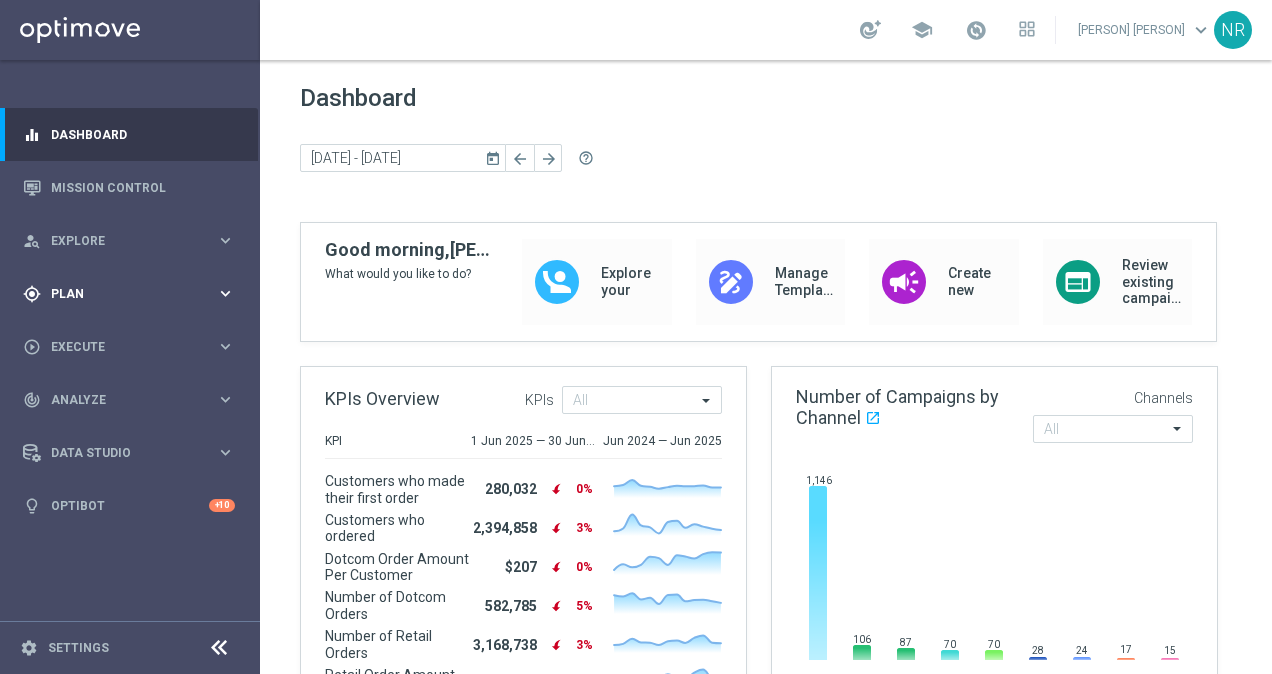 click on "gps_fixed
Plan
keyboard_arrow_right" at bounding box center [129, 293] 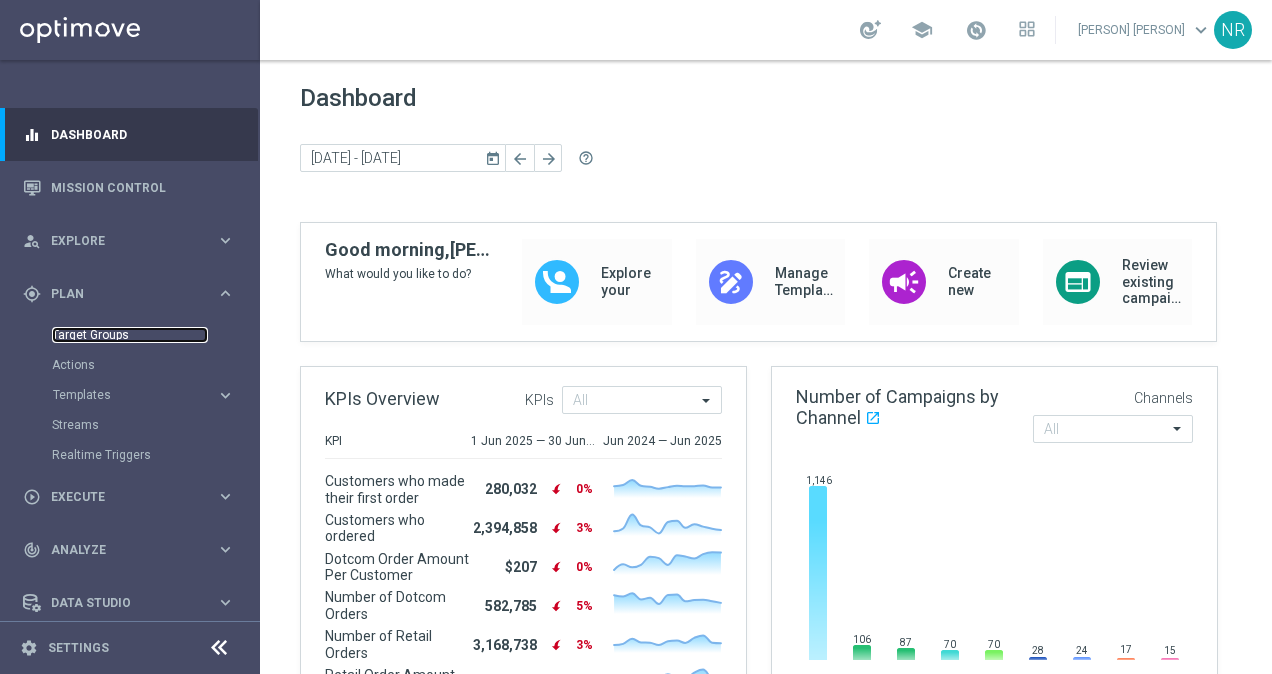 click on "Target Groups" at bounding box center (130, 335) 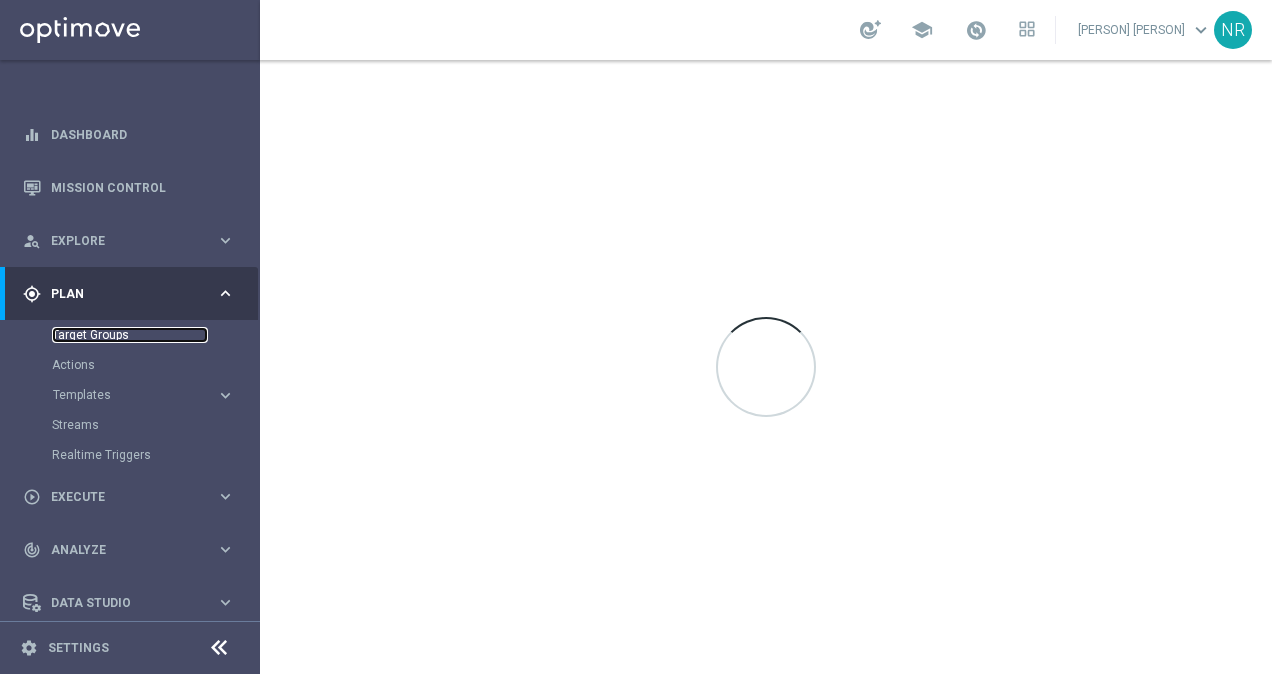 click on "Target Groups" at bounding box center (130, 335) 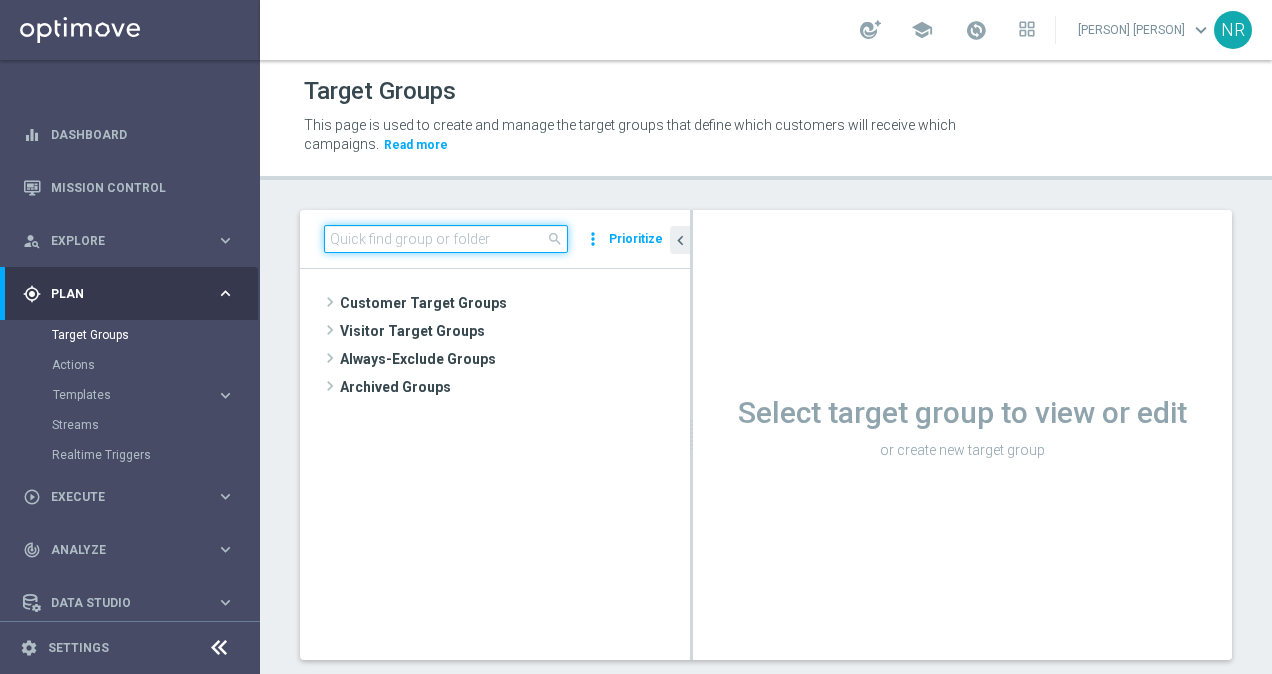 click at bounding box center [446, 239] 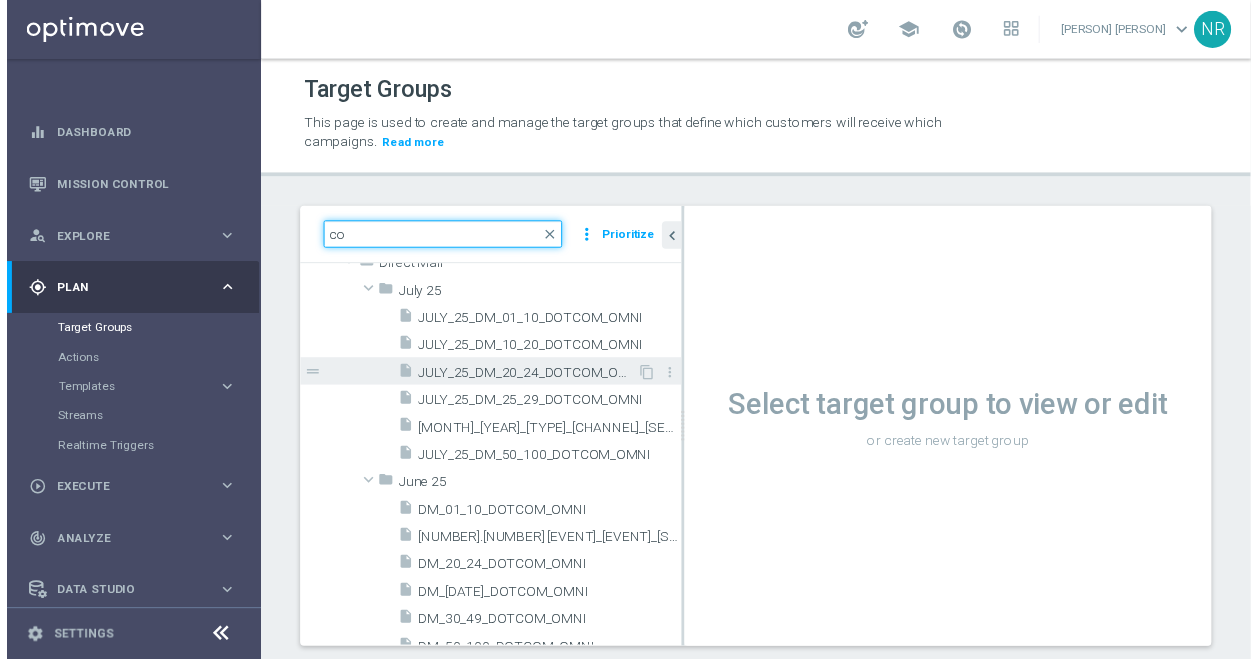 scroll, scrollTop: 0, scrollLeft: 0, axis: both 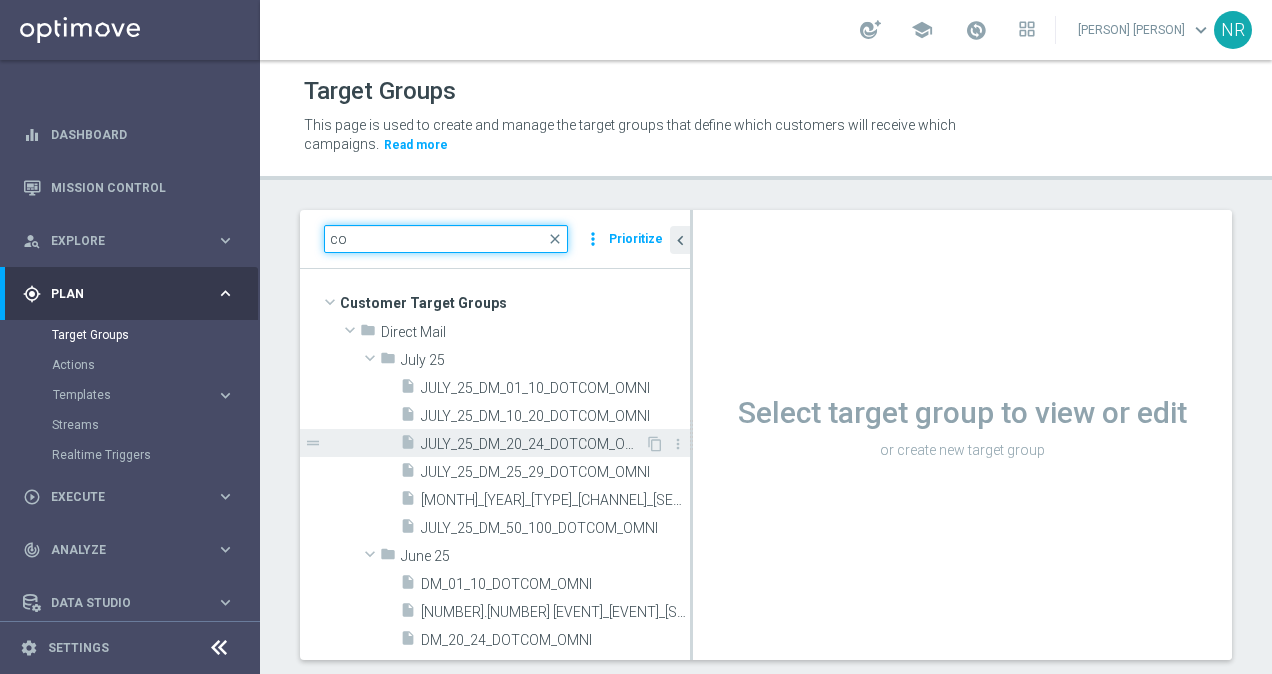 type on "c" 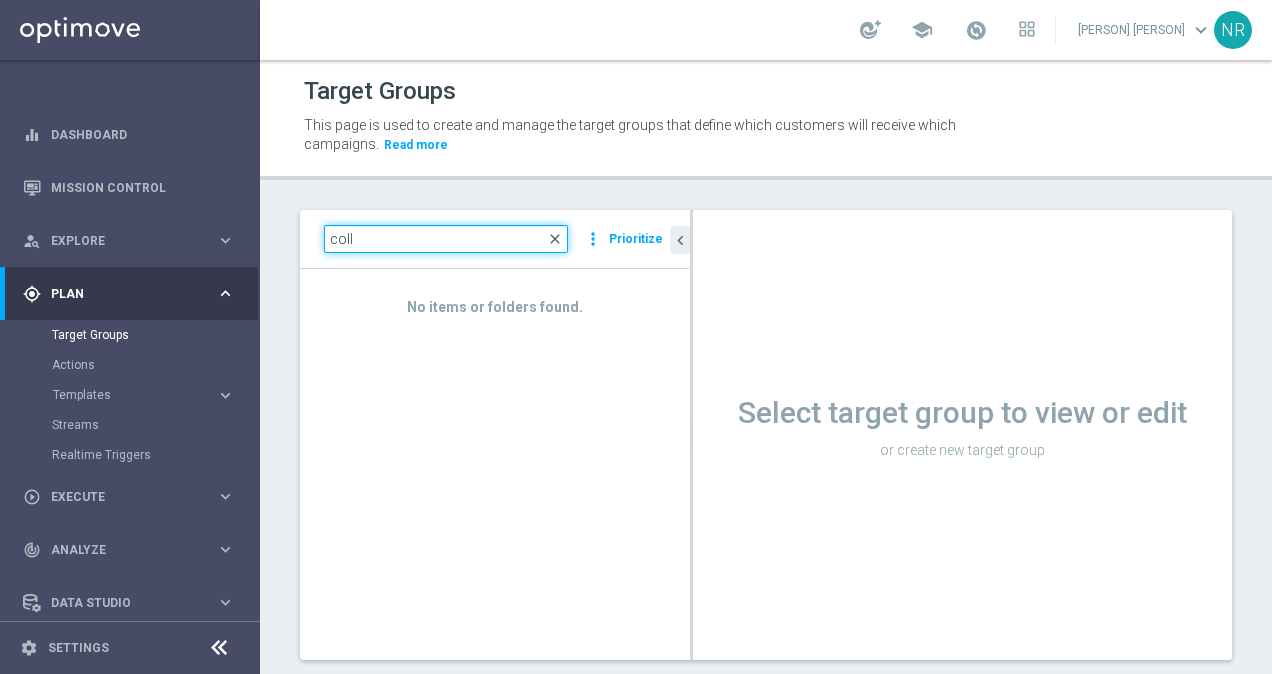 type on "coll" 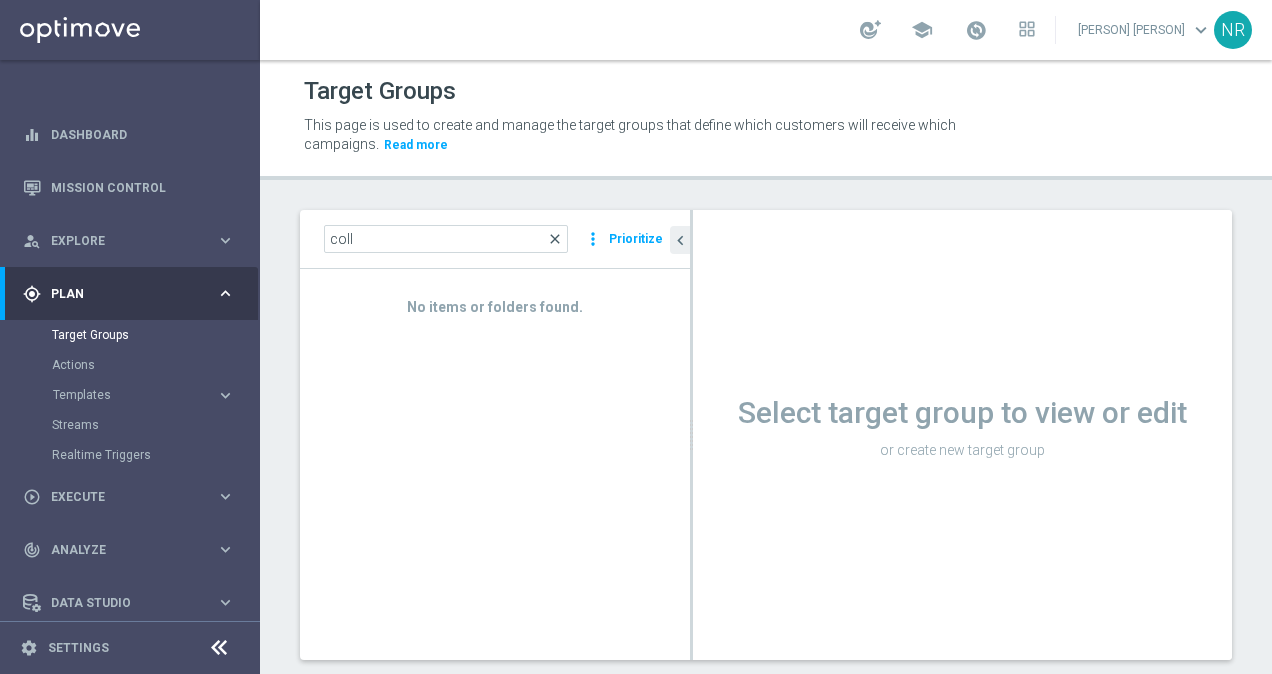 click on "close" 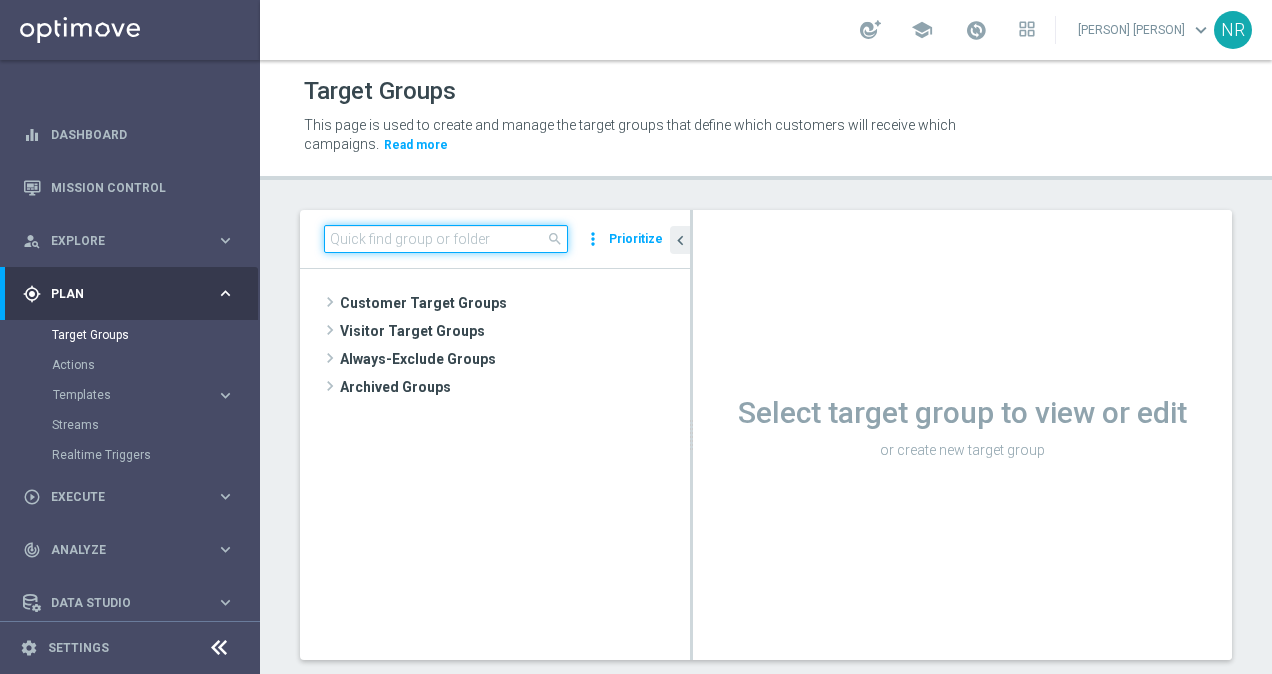 click at bounding box center [446, 239] 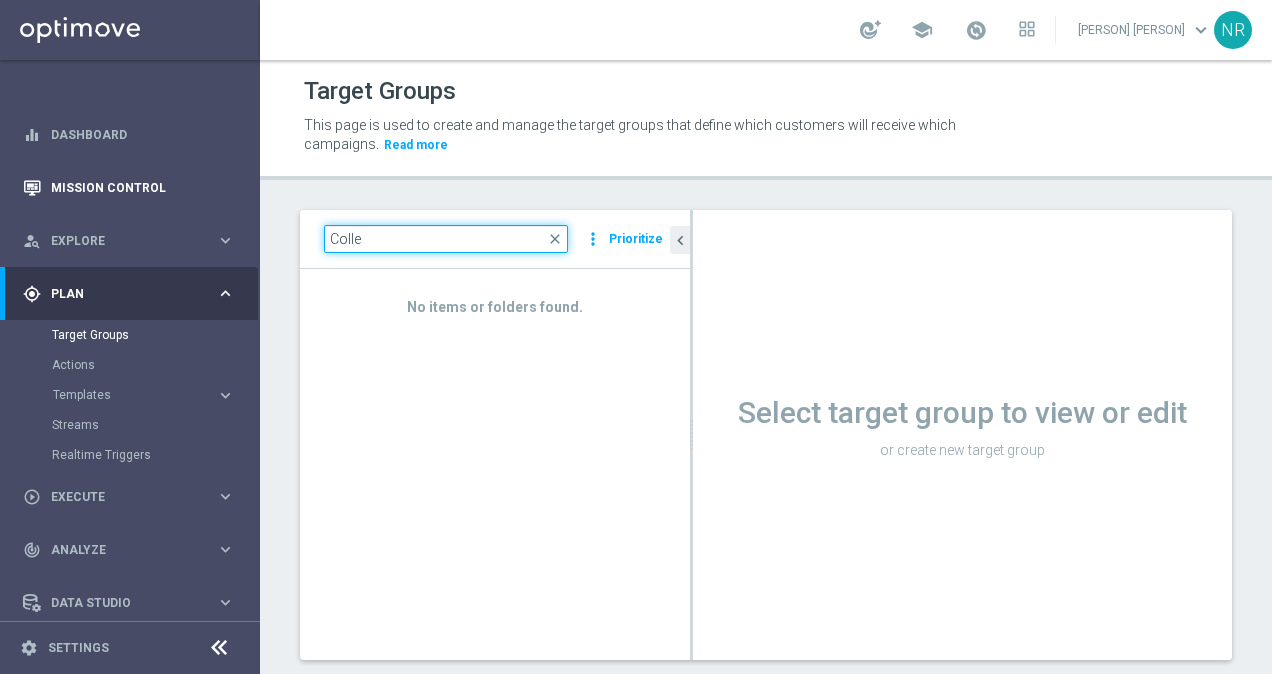 type on "Colle" 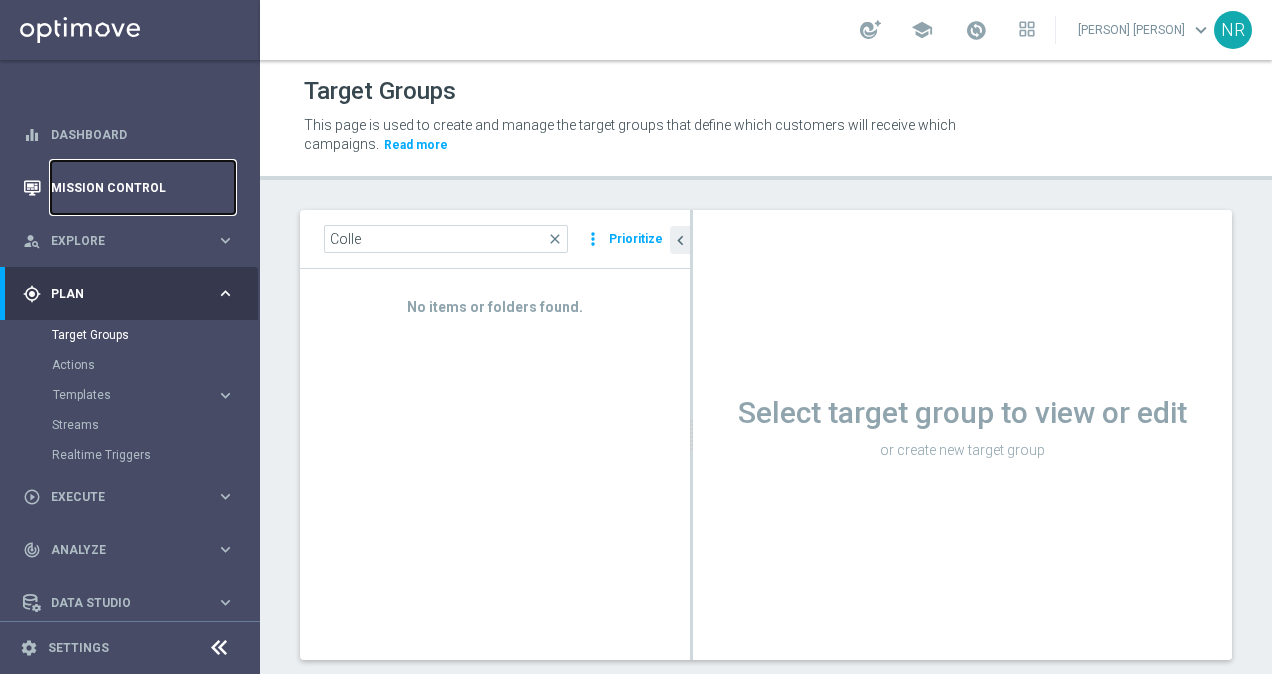 click on "Mission Control" at bounding box center (143, 187) 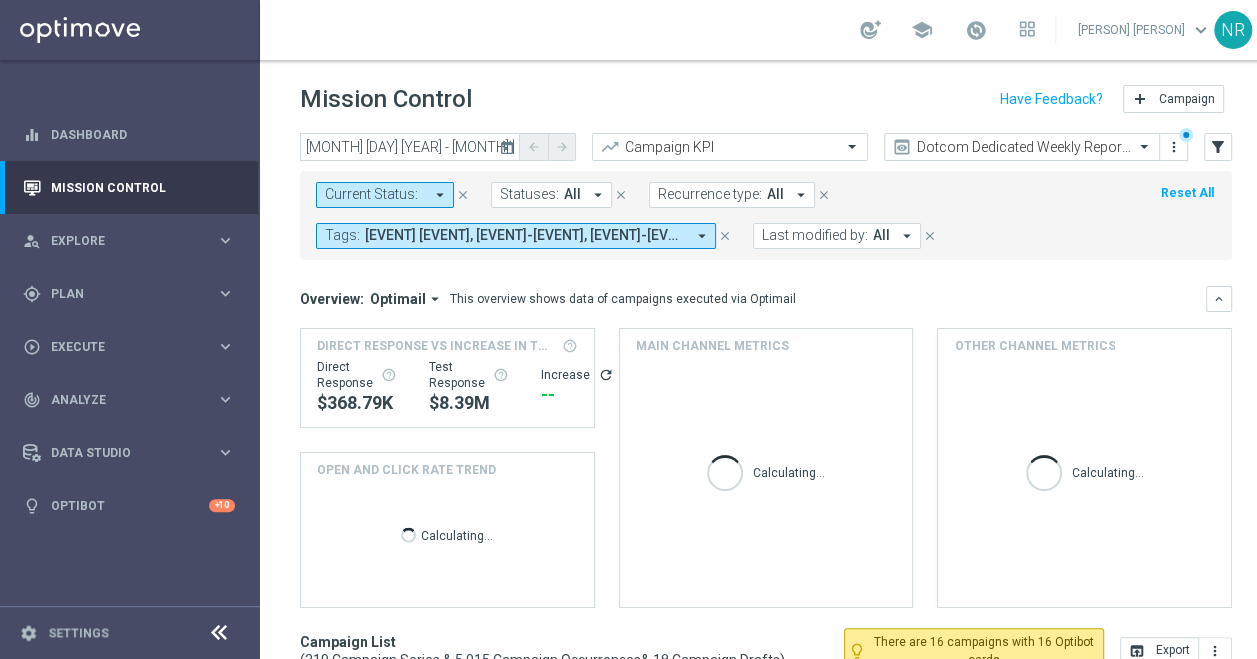 click on "close" 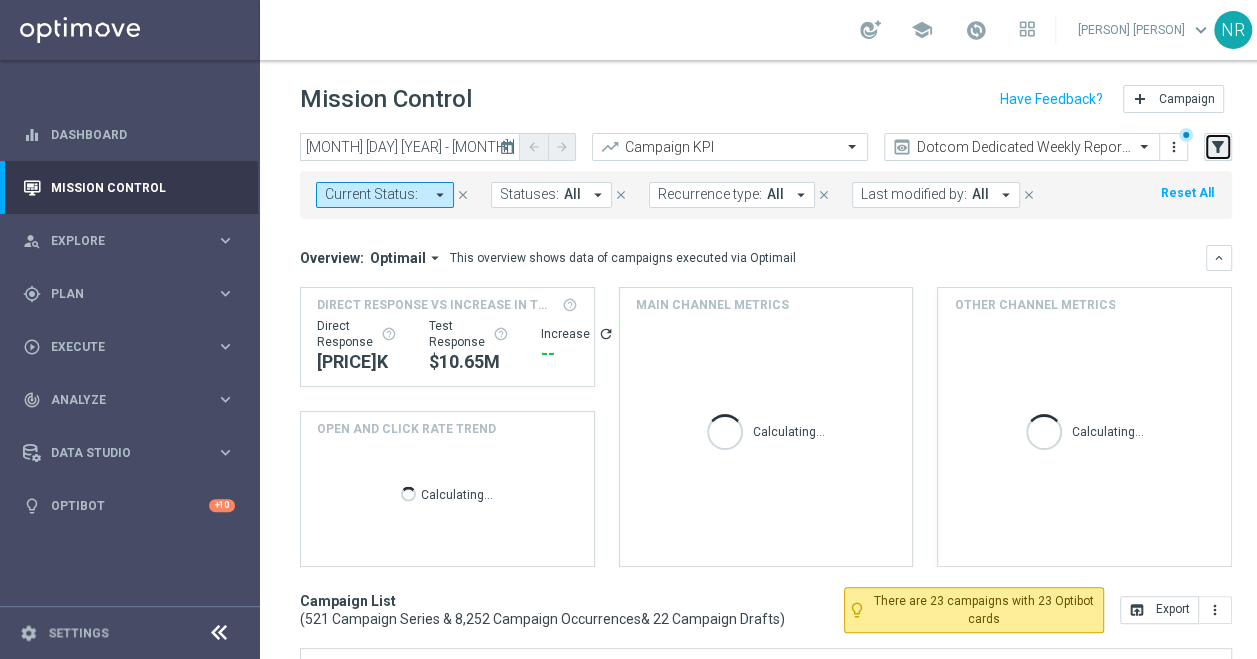 click on "filter_alt" at bounding box center (1218, 147) 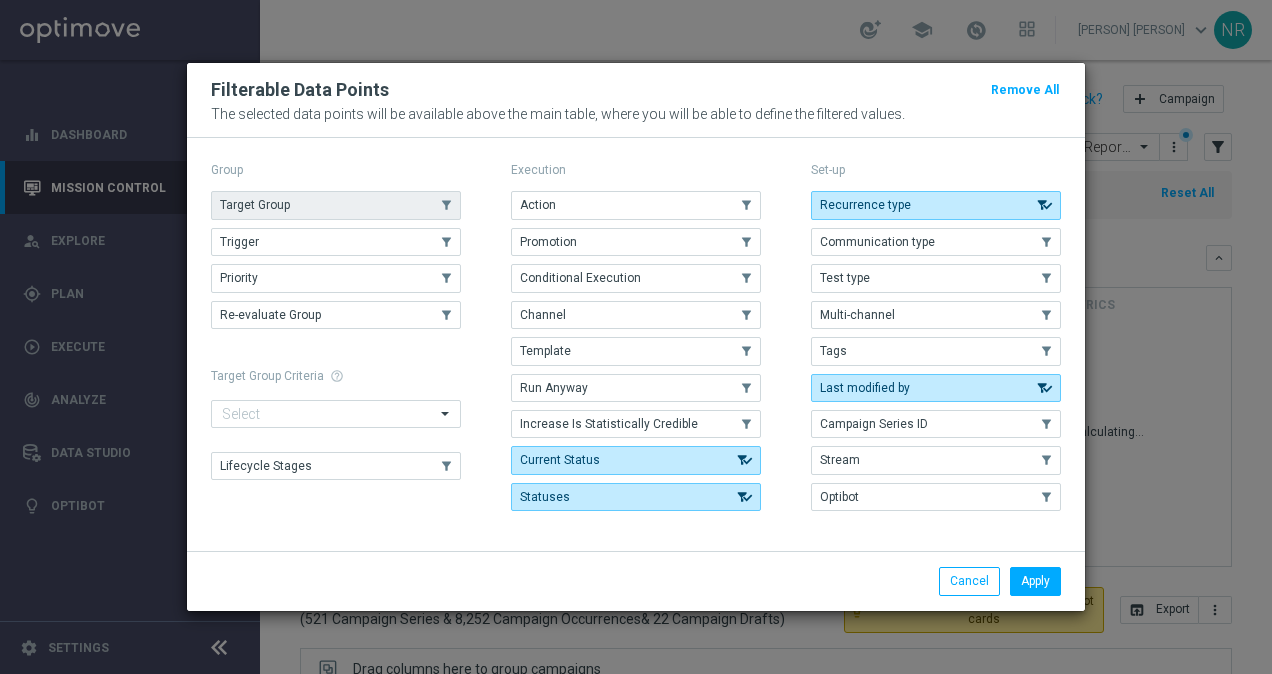 click on "Target Group" at bounding box center [336, 205] 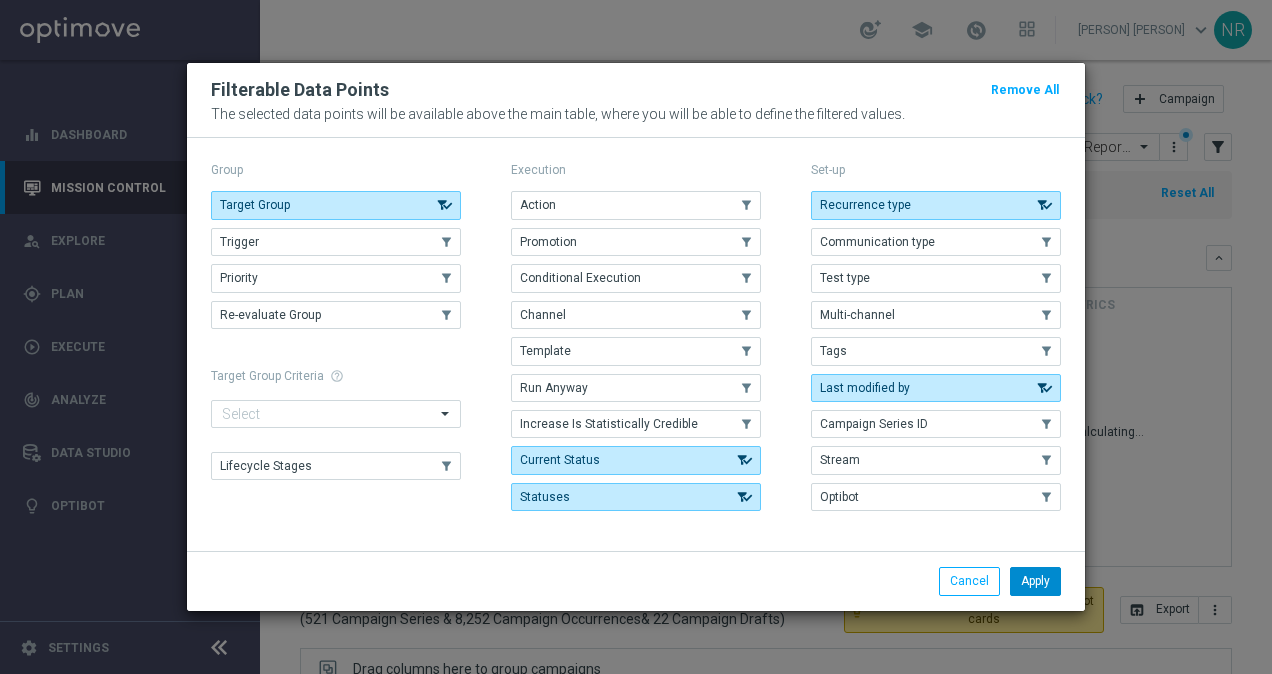 click on "Apply" at bounding box center [1035, 581] 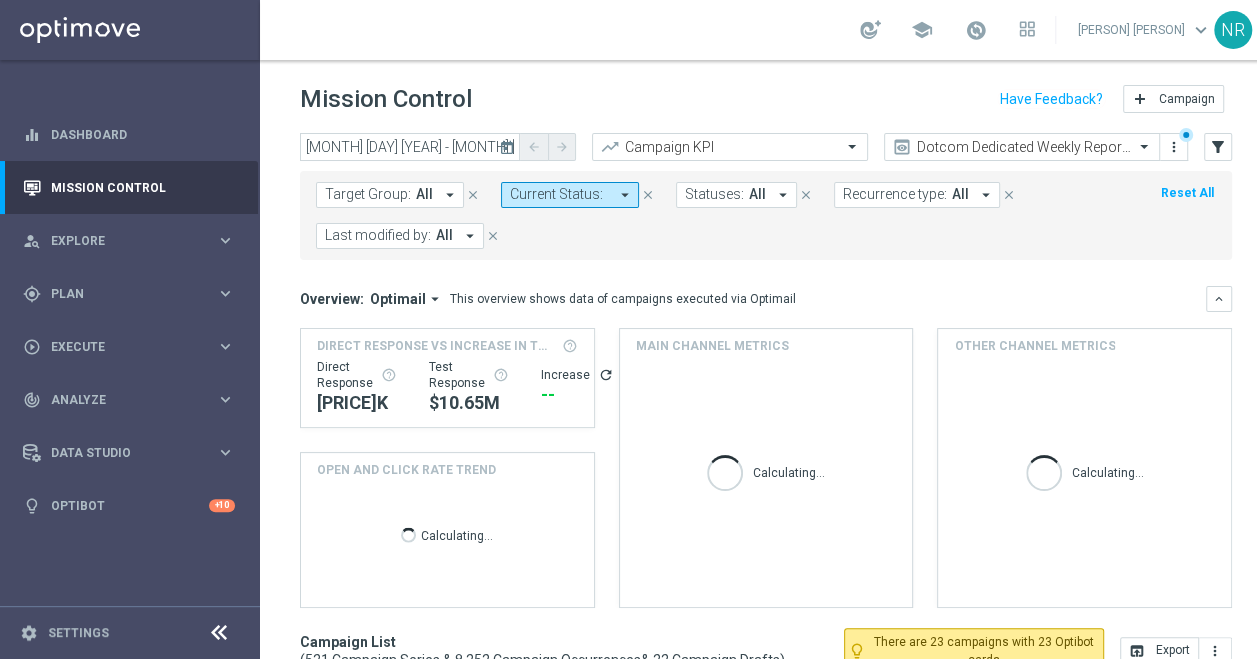 click on "Target Group:" at bounding box center (368, 194) 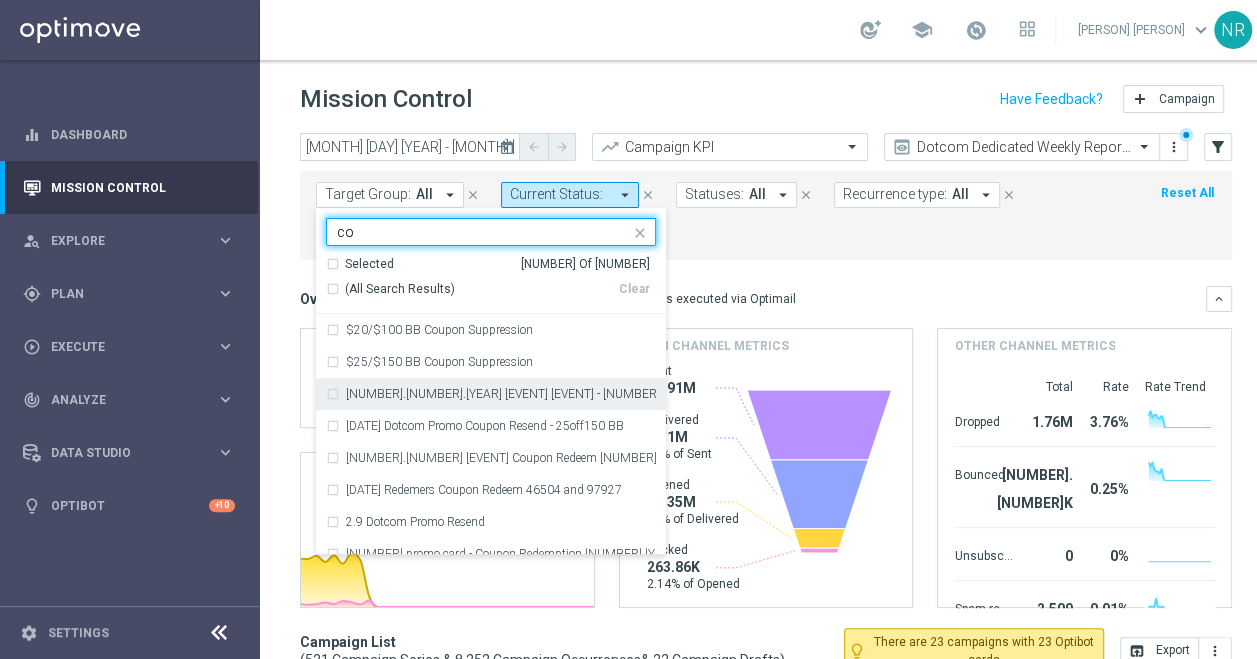 type on "c" 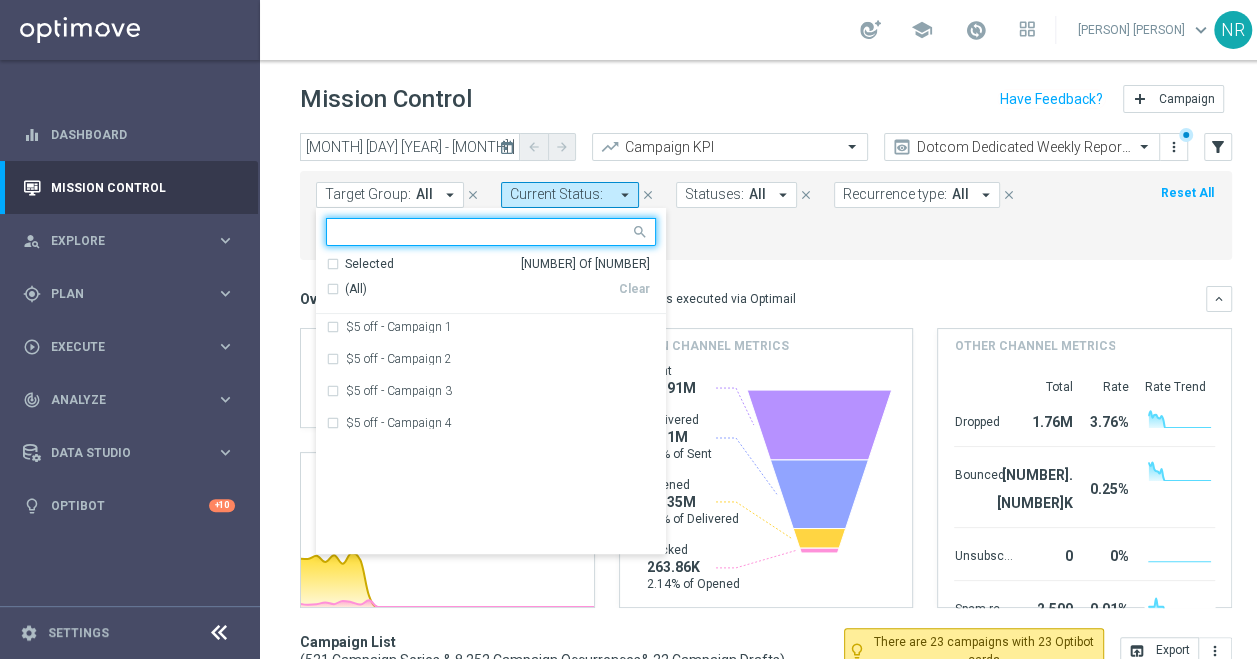 scroll, scrollTop: 0, scrollLeft: 0, axis: both 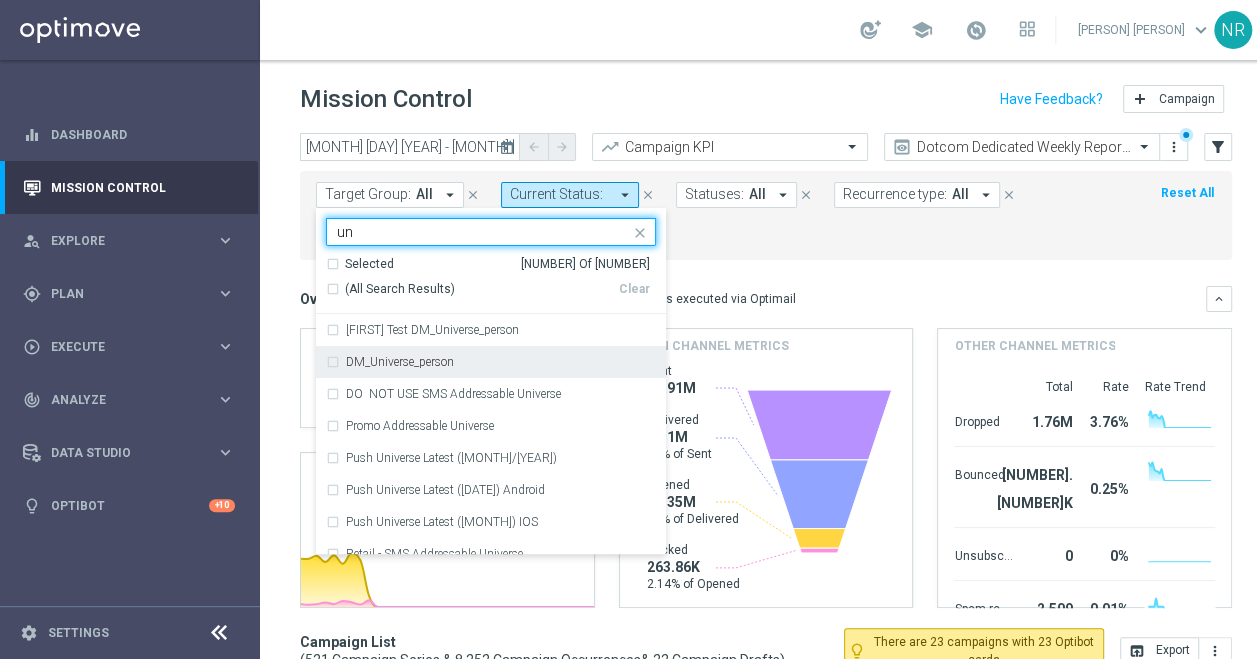 type on "u" 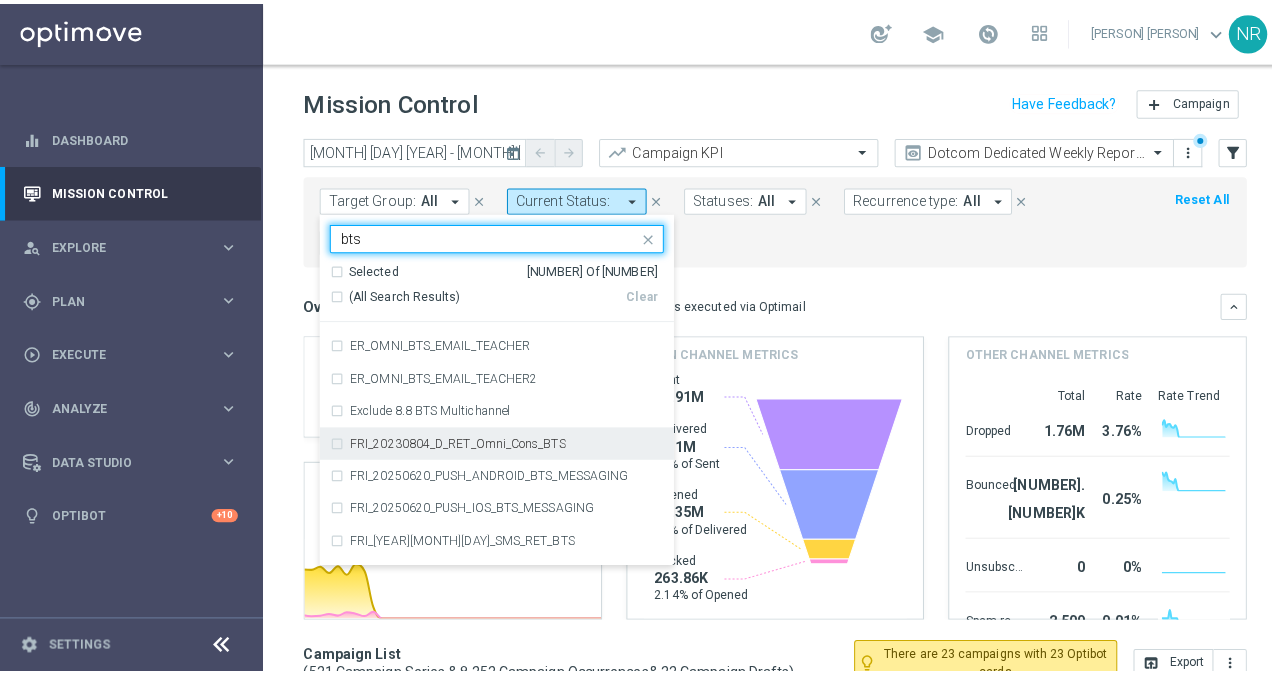 scroll, scrollTop: 2553, scrollLeft: 0, axis: vertical 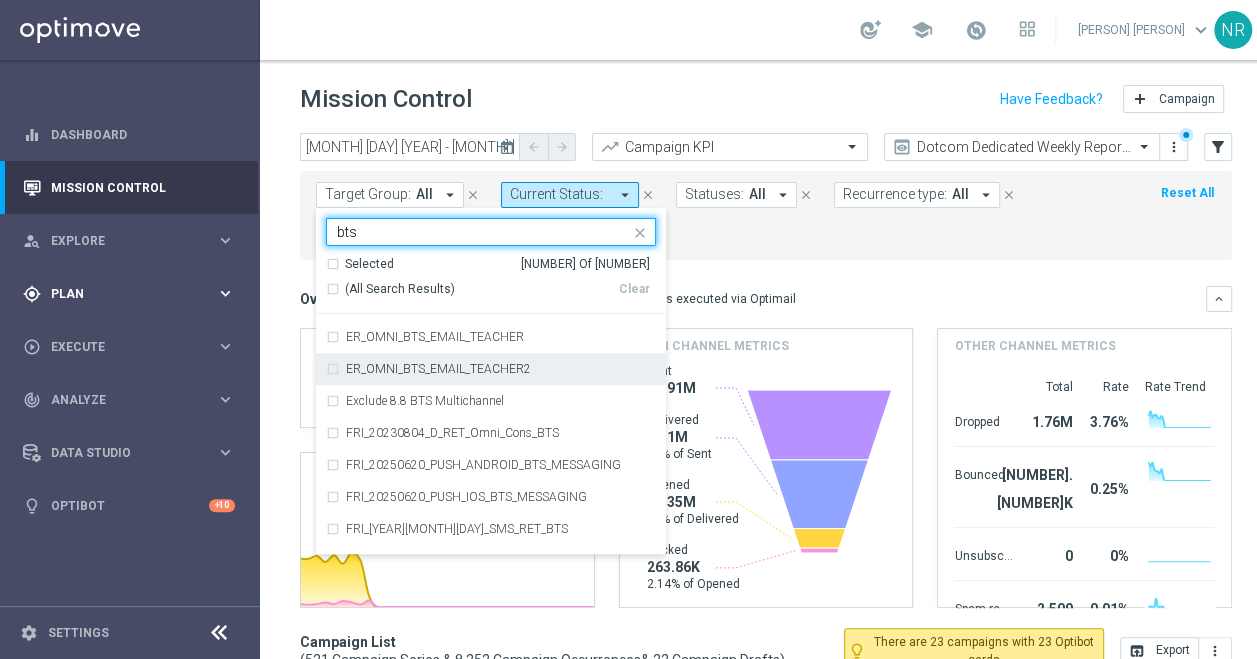 type on "bts" 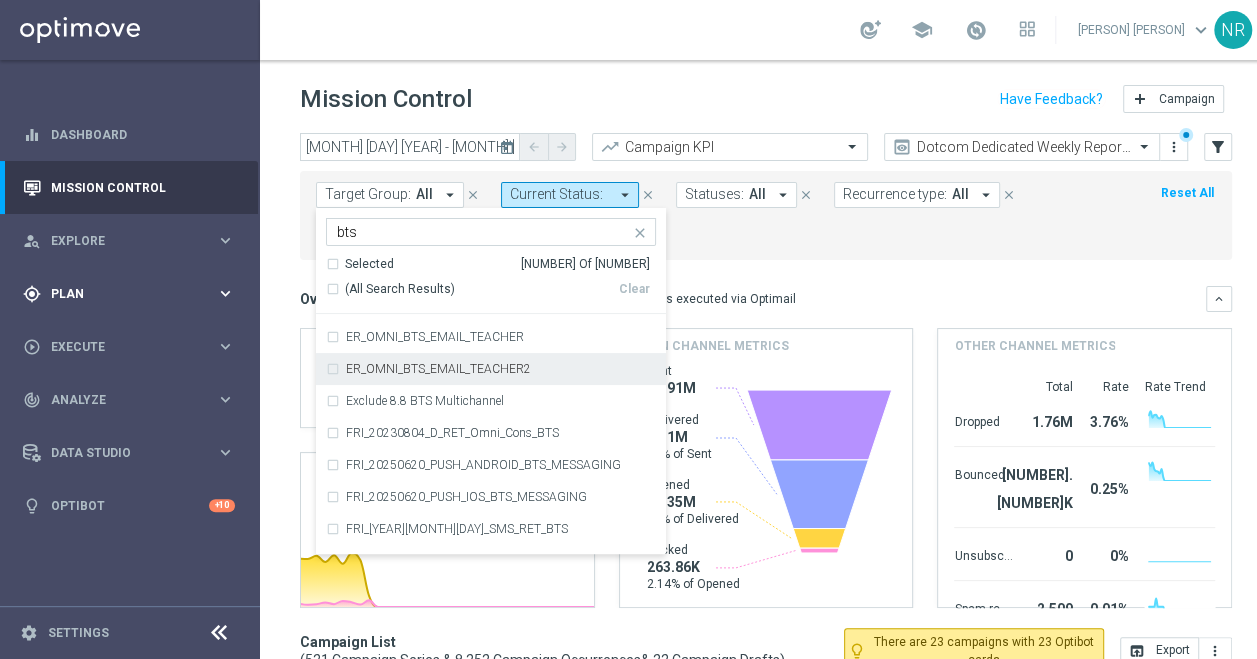 click on "gps_fixed
Plan" at bounding box center (119, 294) 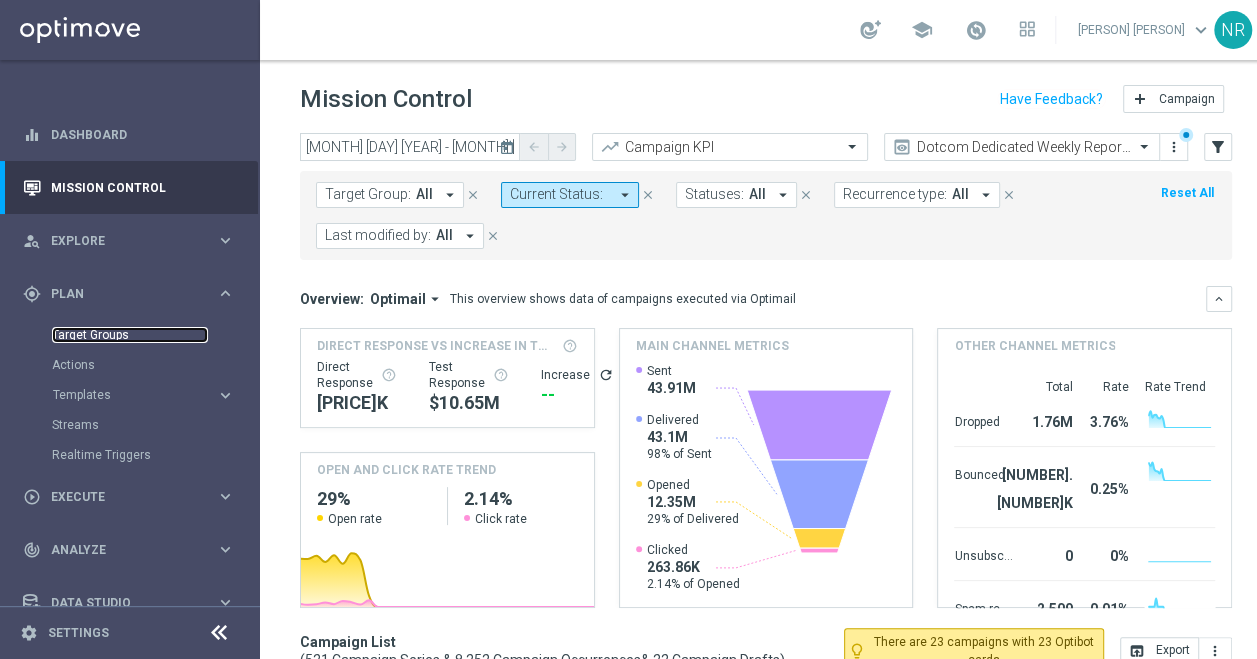 click on "Target Groups" at bounding box center (130, 335) 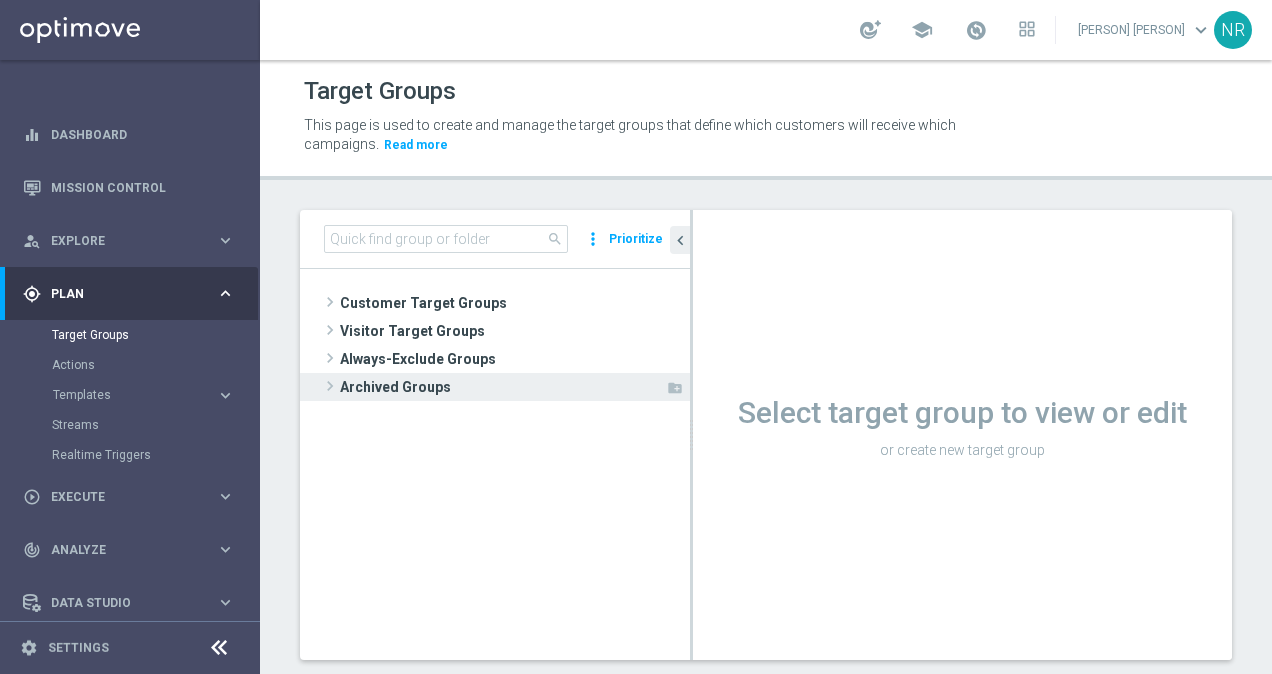 click on "Archived Groups" at bounding box center [502, 387] 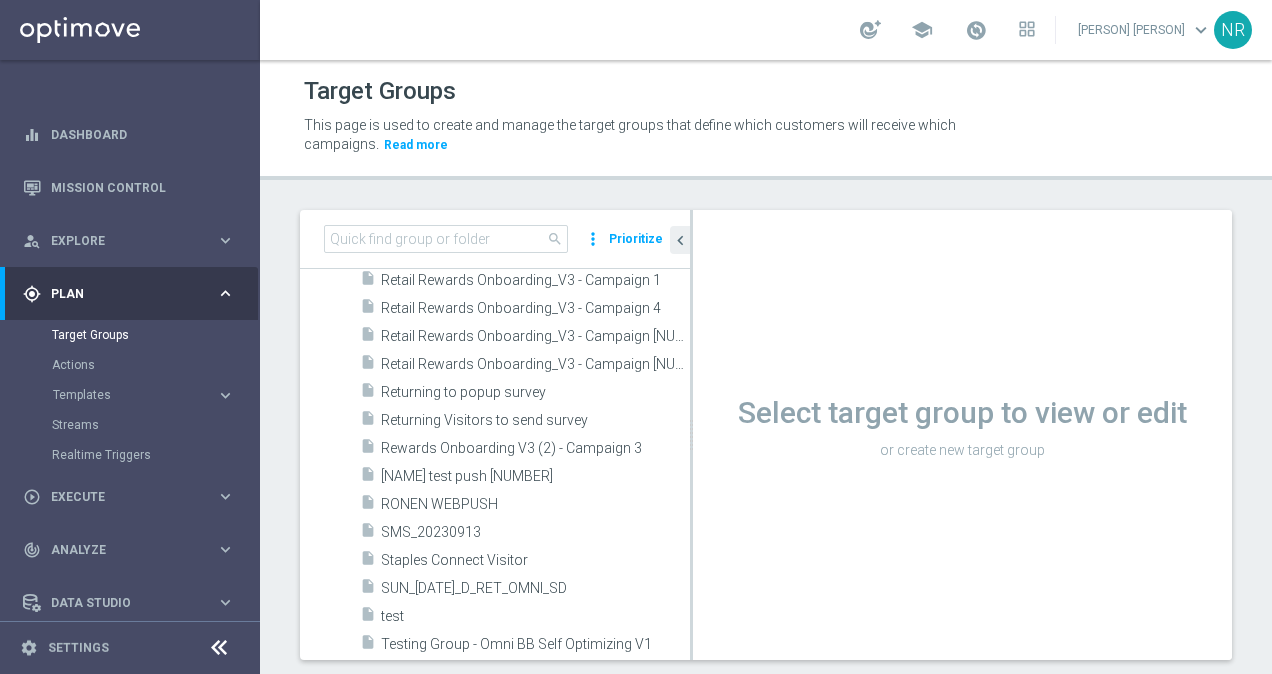 scroll, scrollTop: 795, scrollLeft: 0, axis: vertical 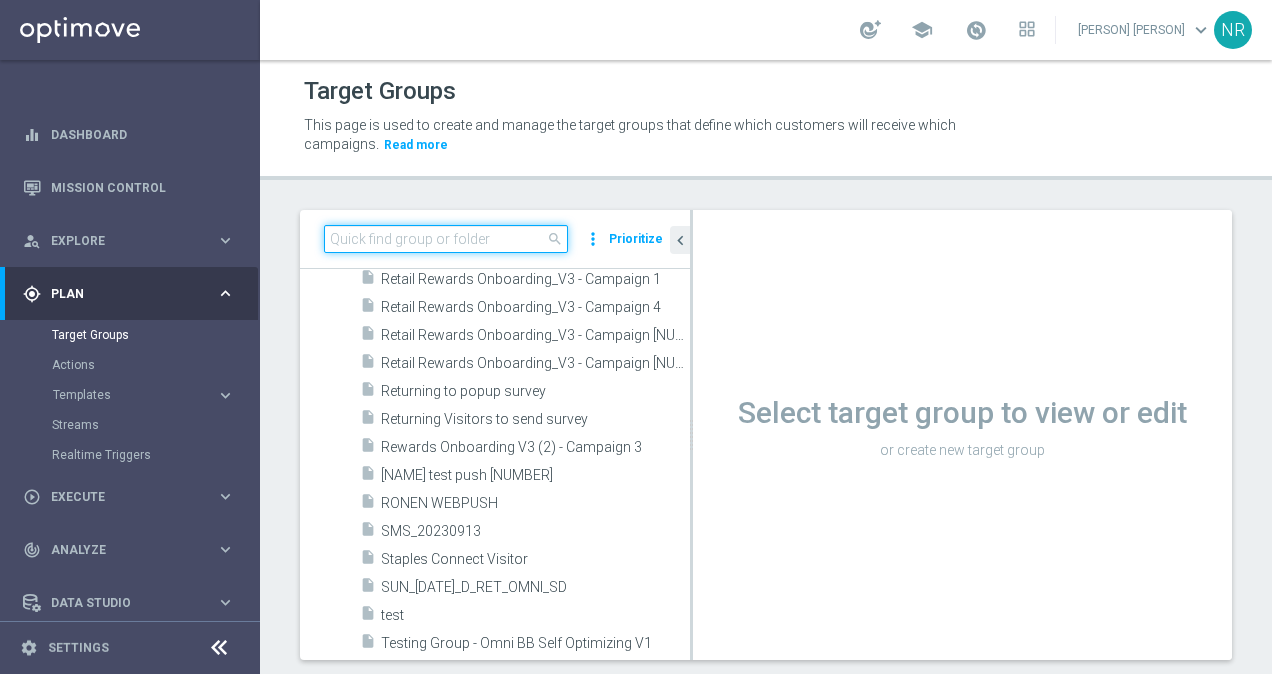 click at bounding box center (446, 239) 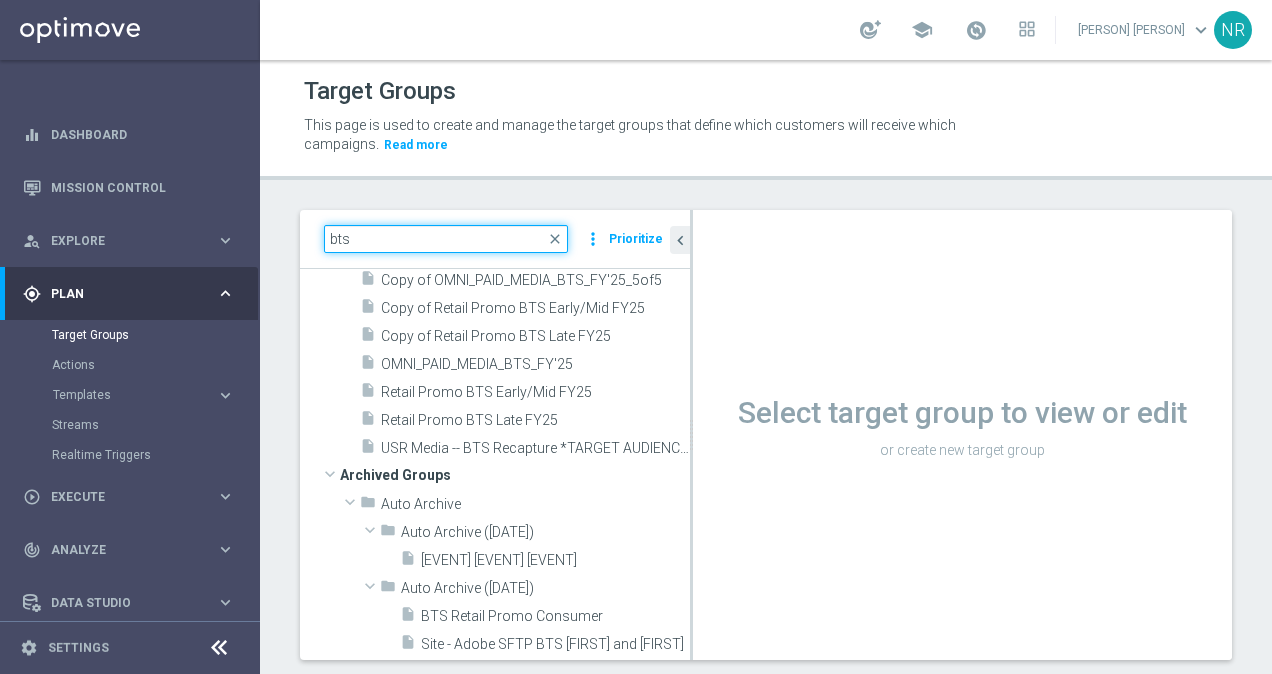 scroll, scrollTop: 4472, scrollLeft: 0, axis: vertical 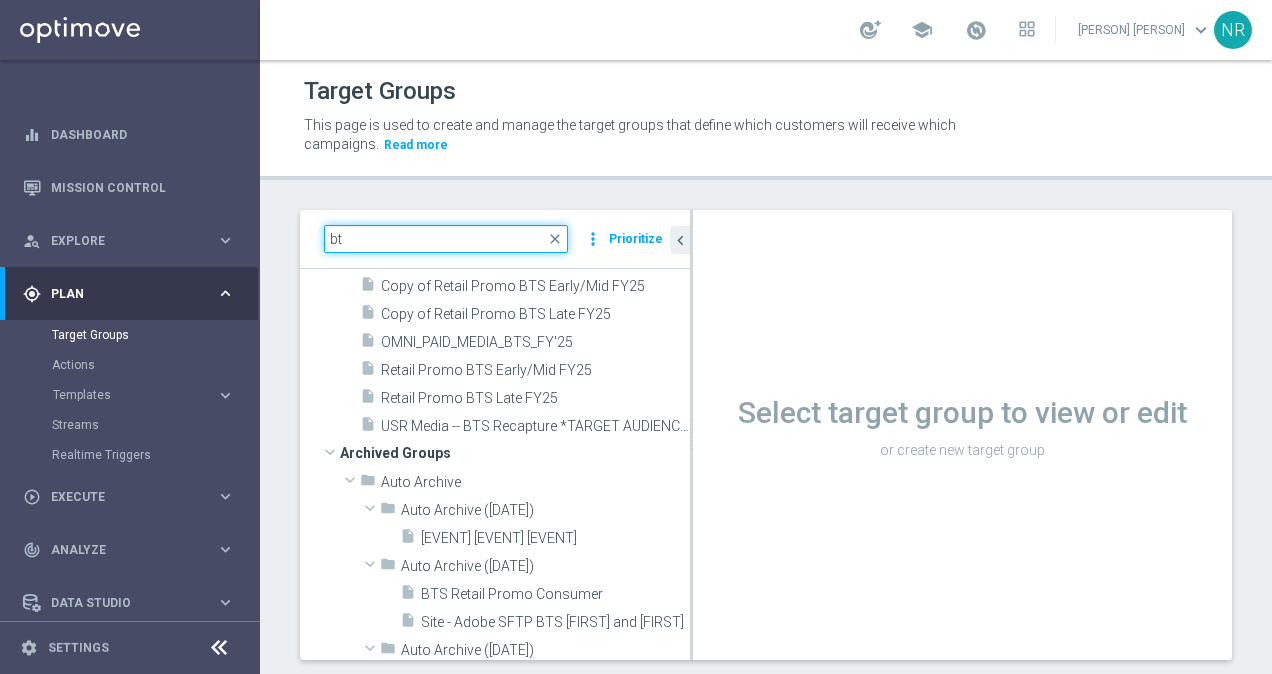 type on "b" 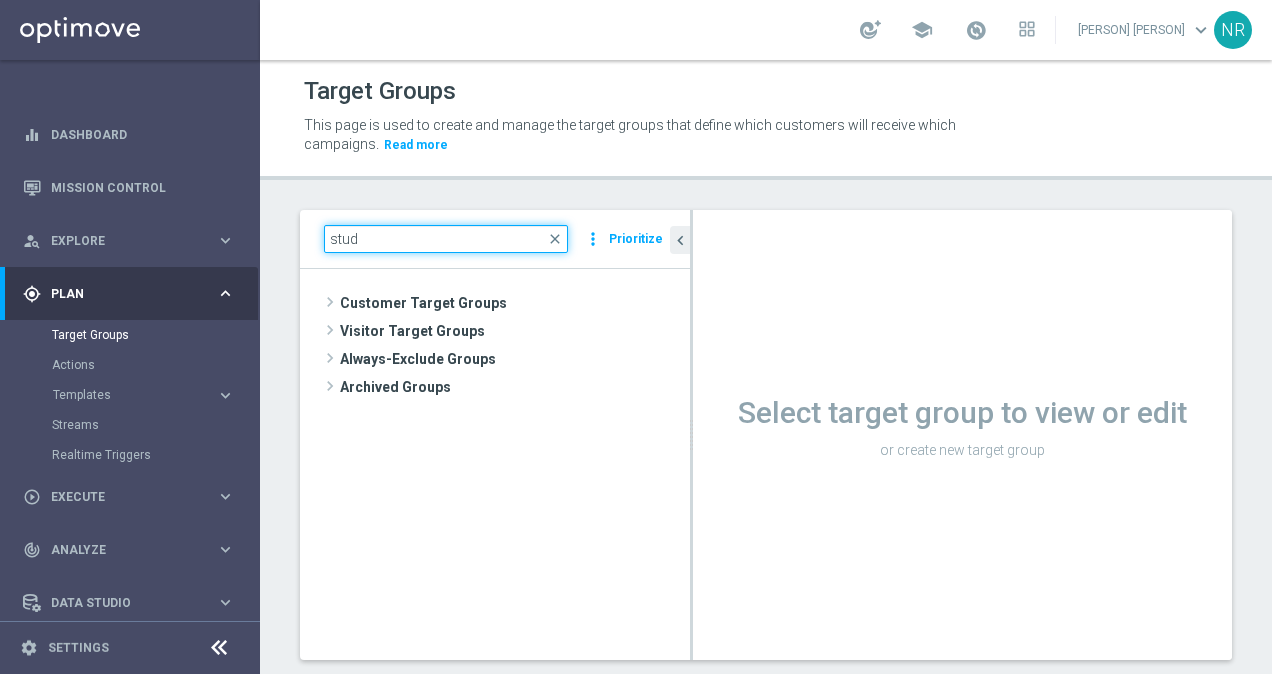 scroll, scrollTop: 0, scrollLeft: 0, axis: both 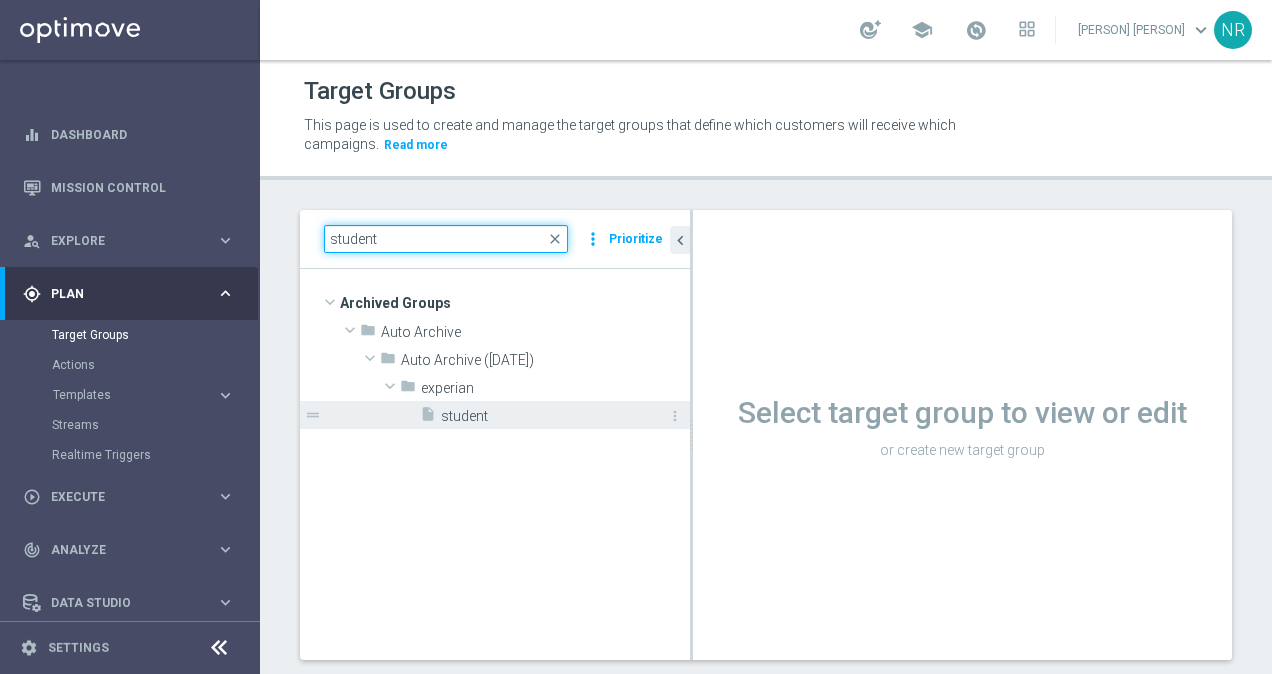 type on "student" 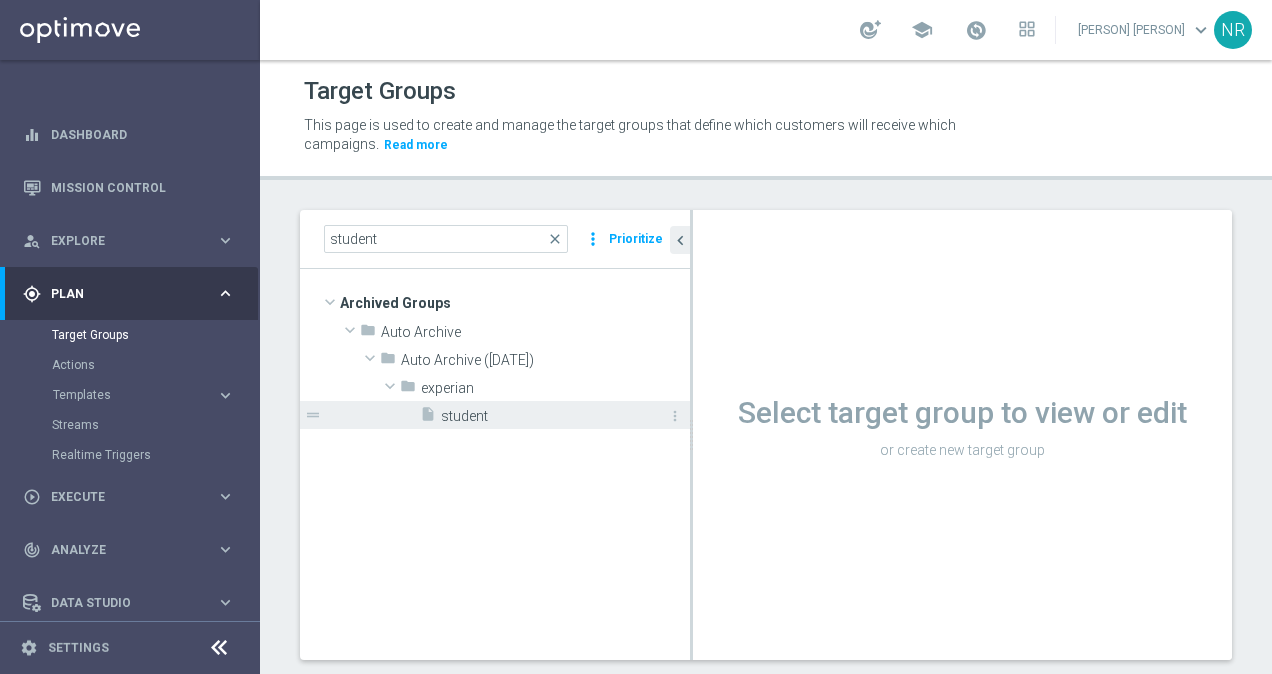 click on "student" at bounding box center [543, 416] 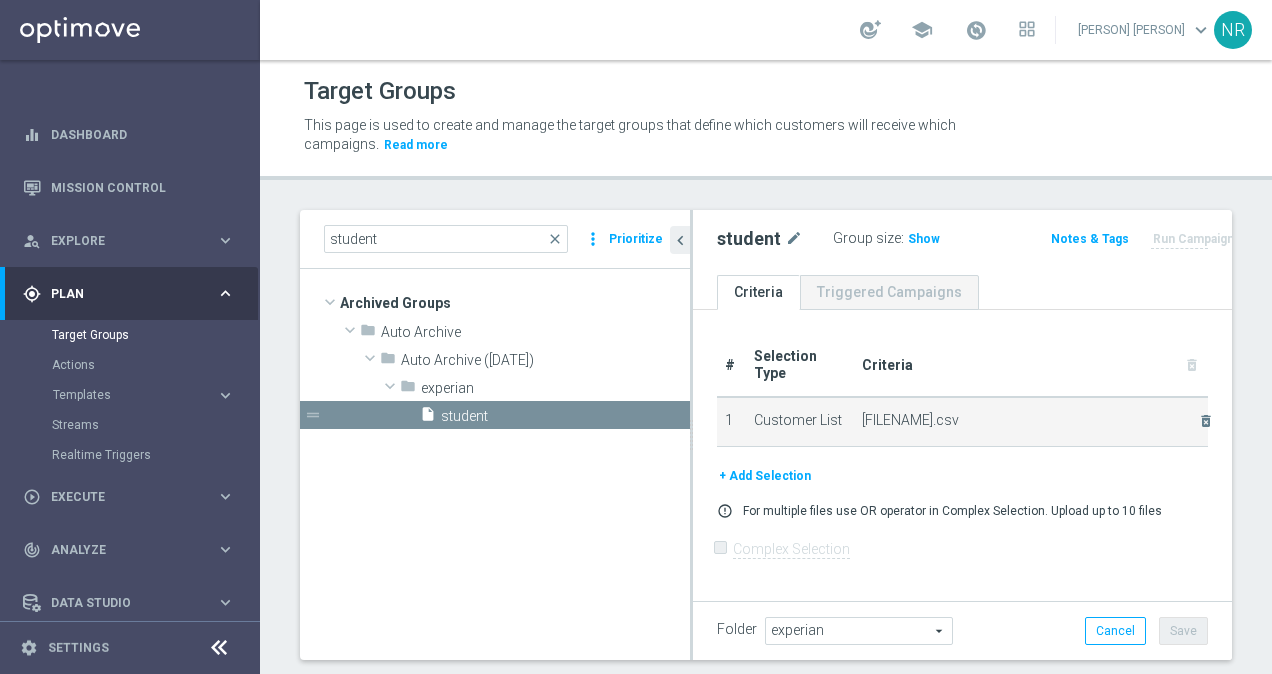 scroll, scrollTop: 0, scrollLeft: 0, axis: both 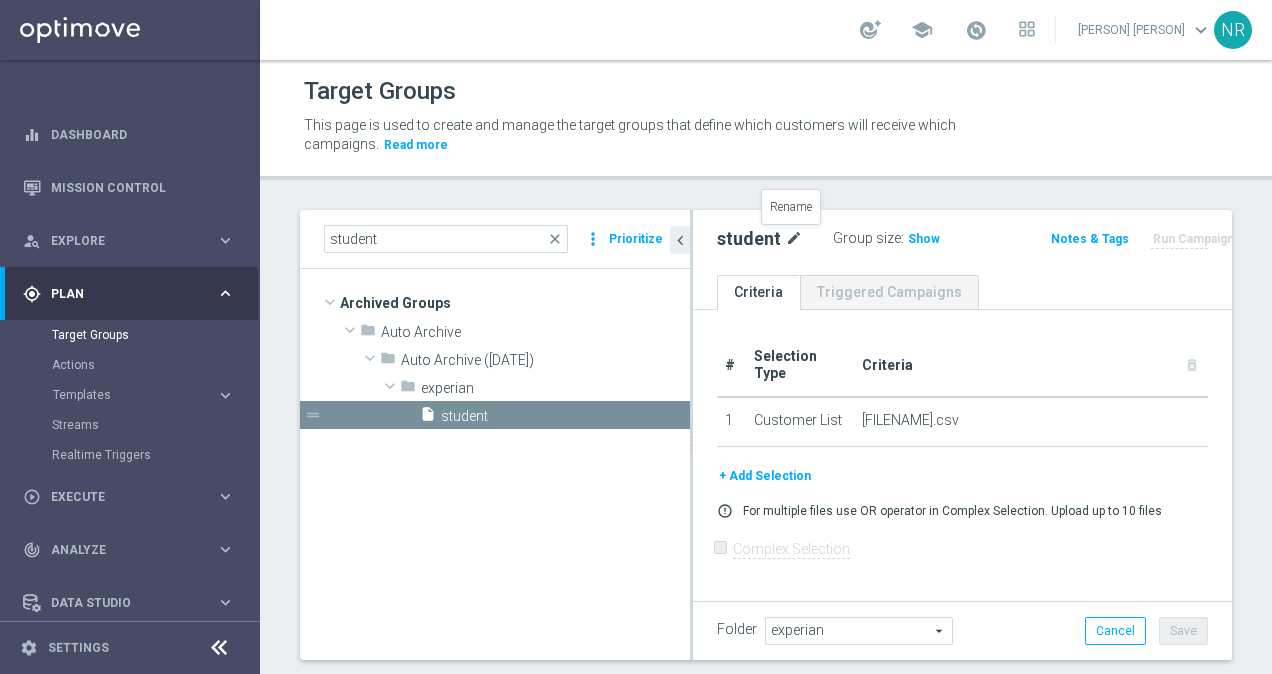 click on "mode_edit" 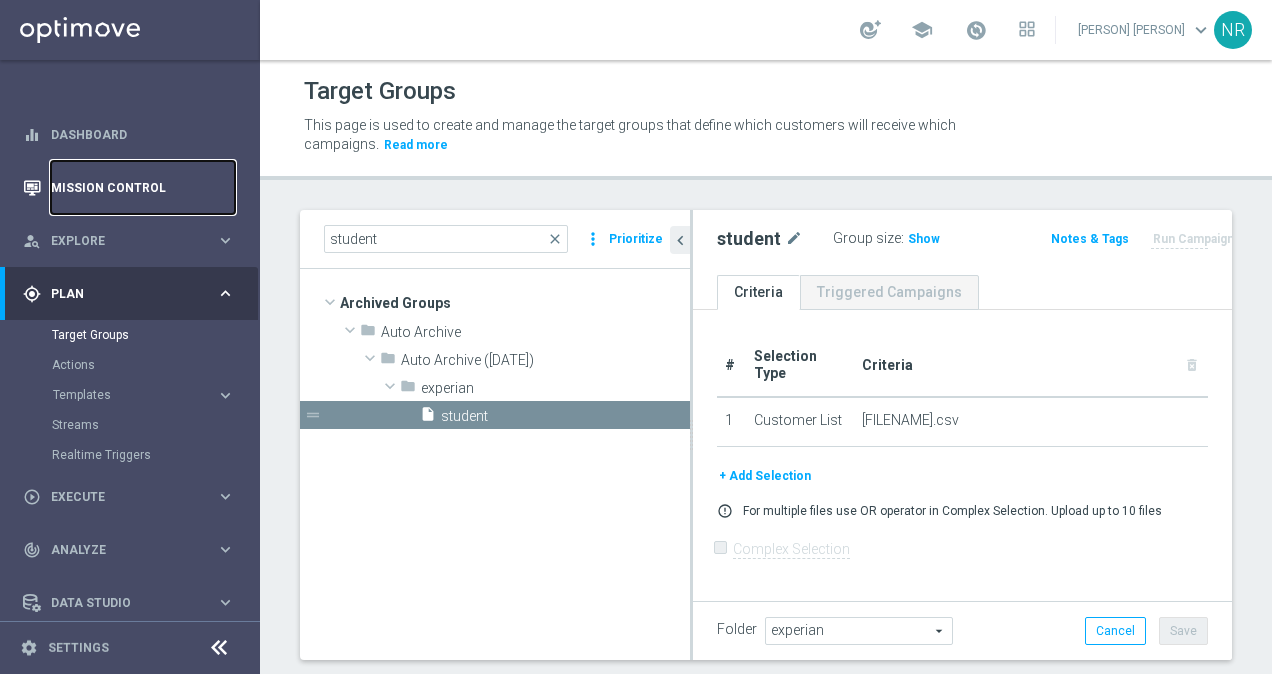 click on "Mission Control" at bounding box center (143, 187) 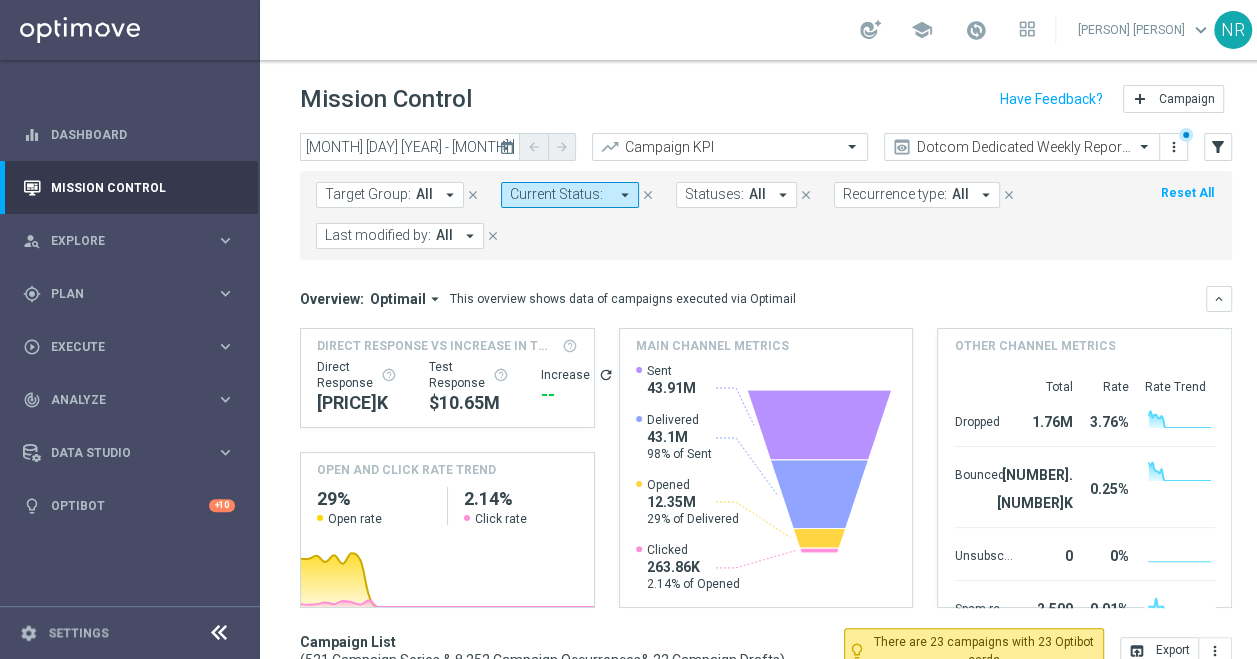 click on "Target Group:" at bounding box center (368, 194) 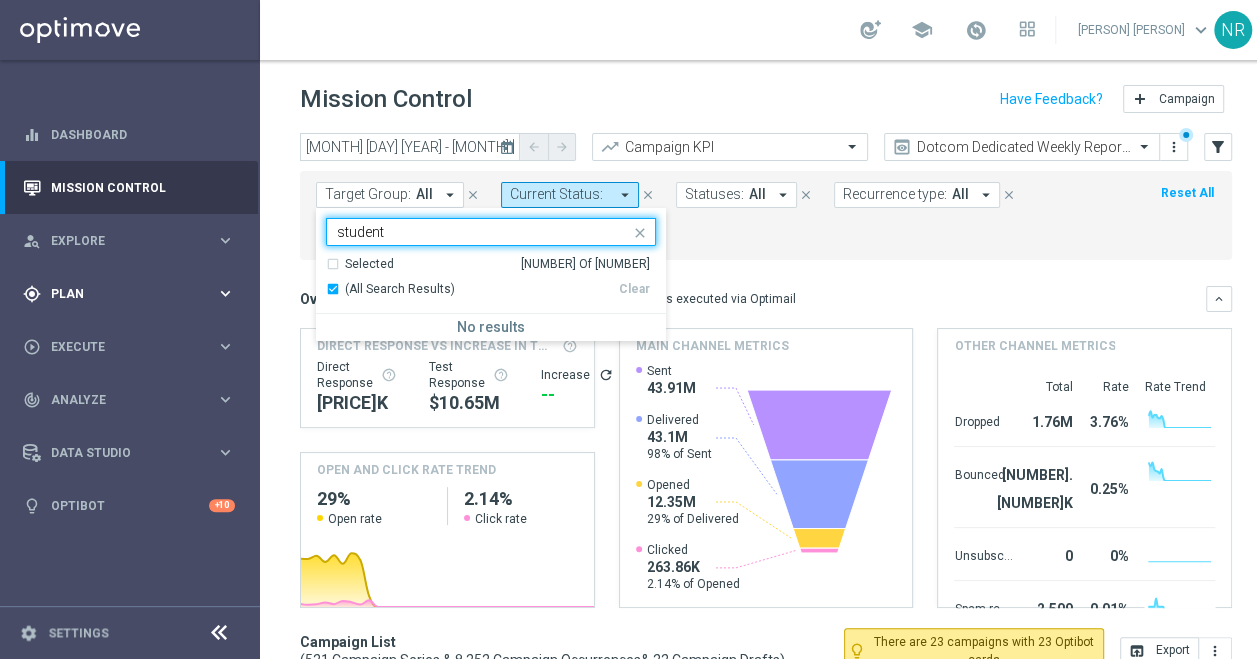 type on "student" 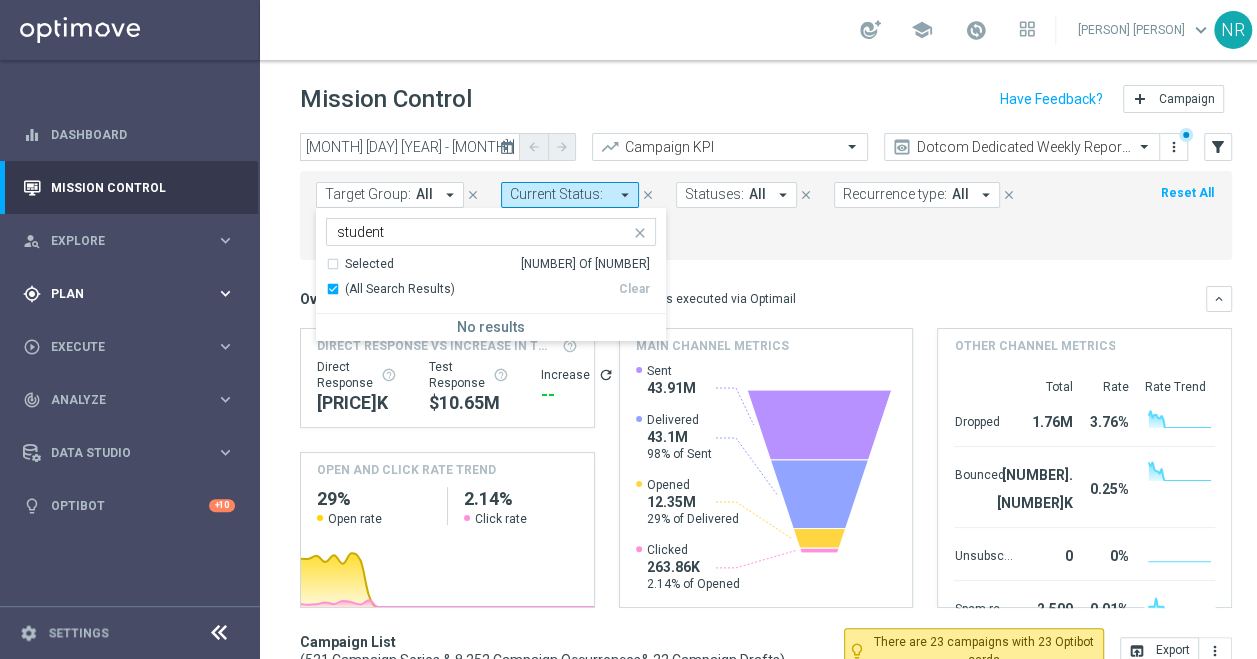 click on "Plan" at bounding box center [133, 294] 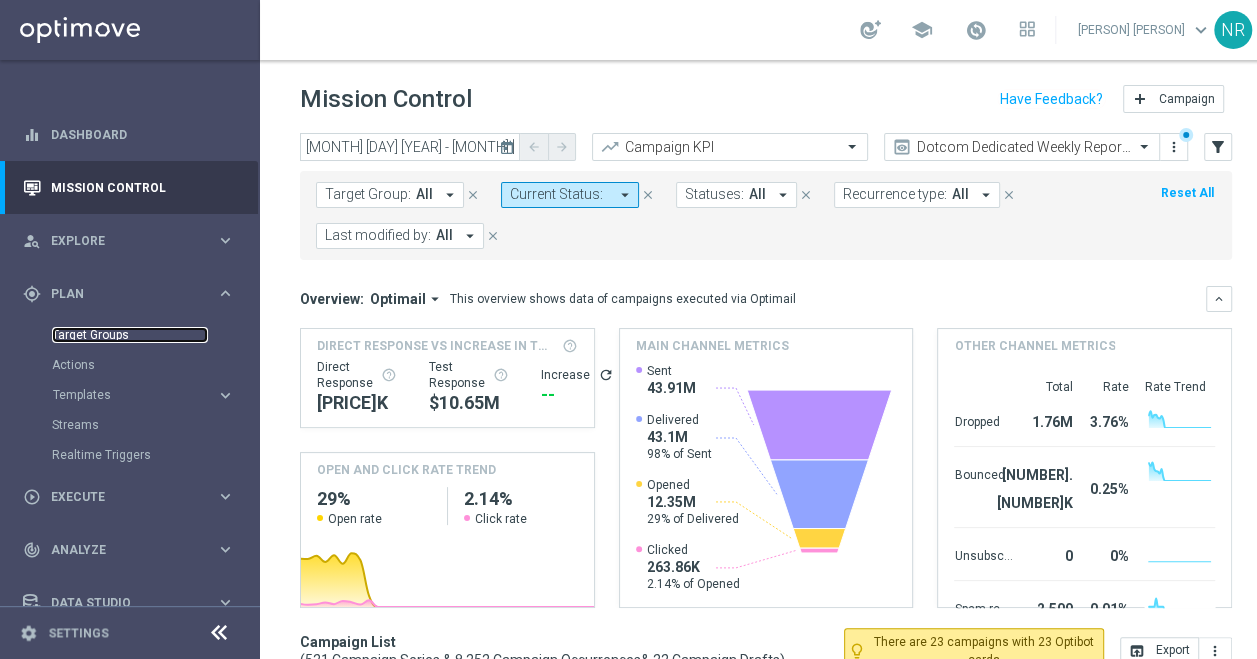 click on "Target Groups" at bounding box center (130, 335) 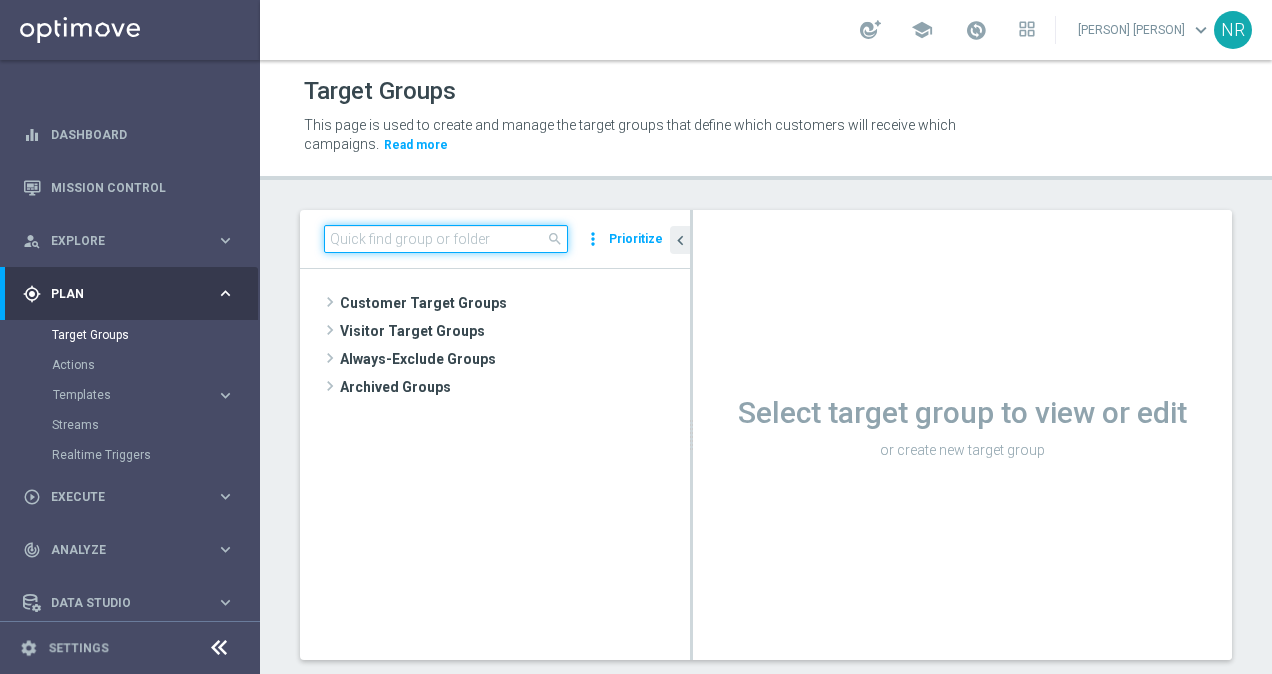 click at bounding box center (446, 239) 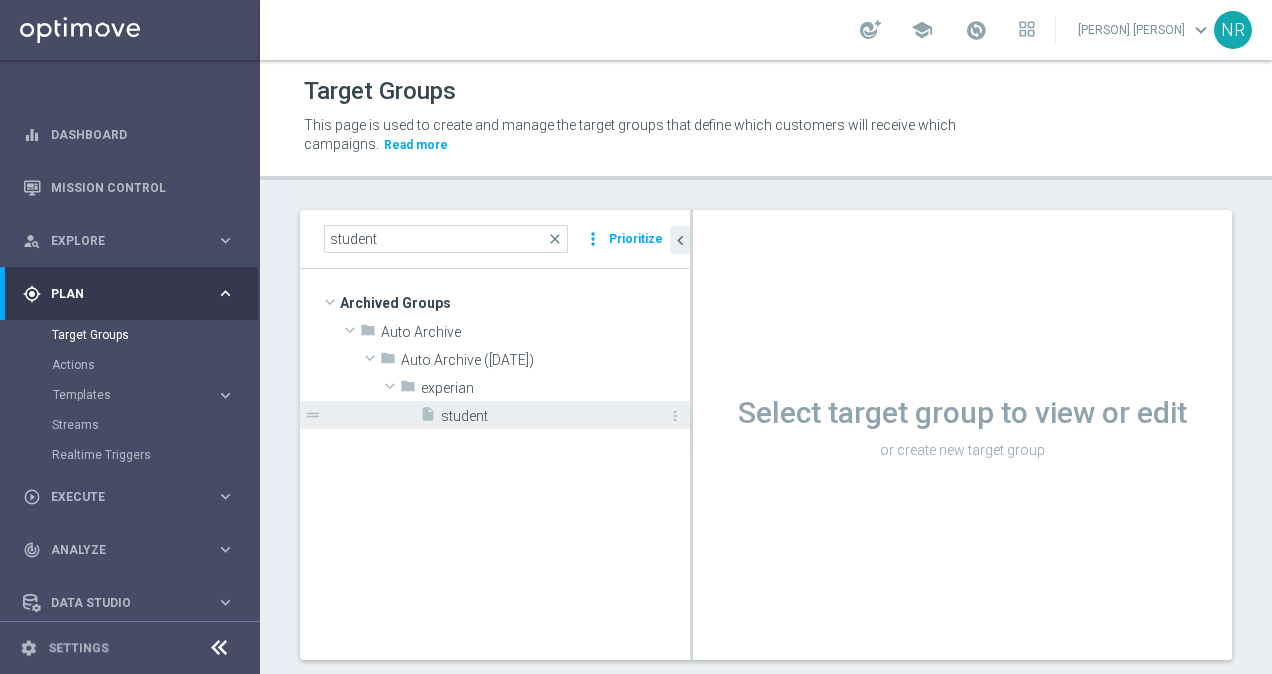 click on "student" at bounding box center [543, 416] 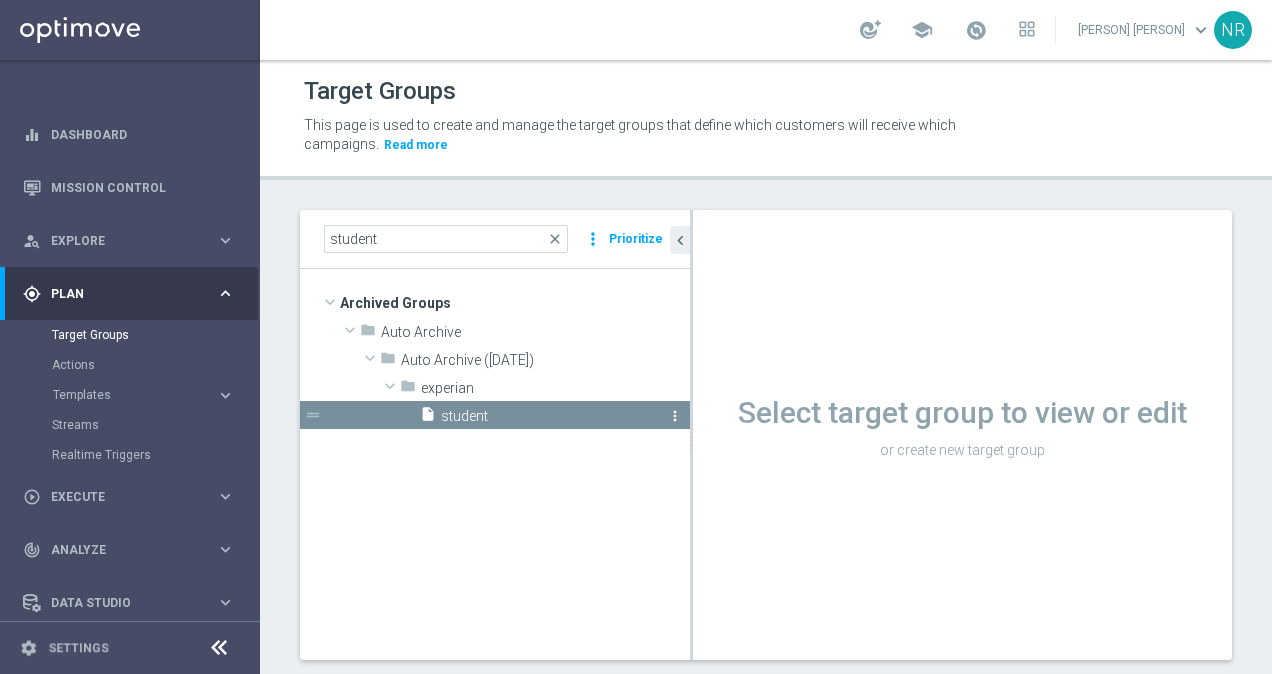 click on "more_vert" 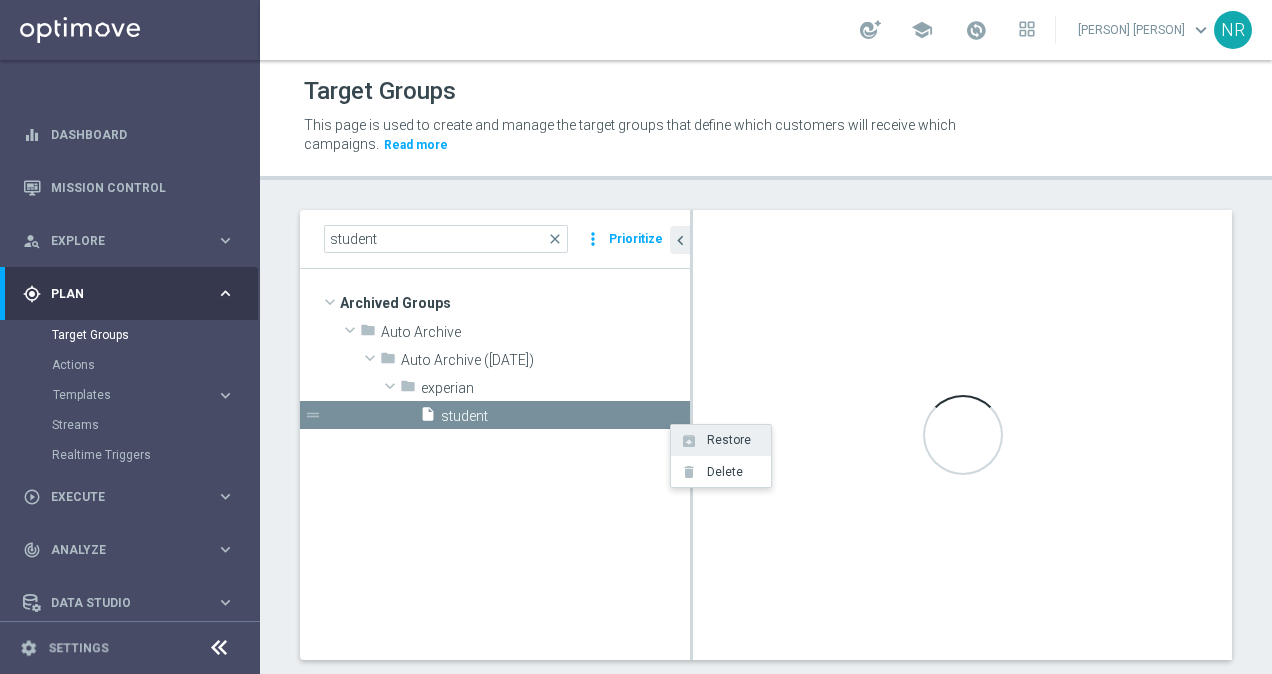click on "Restore" 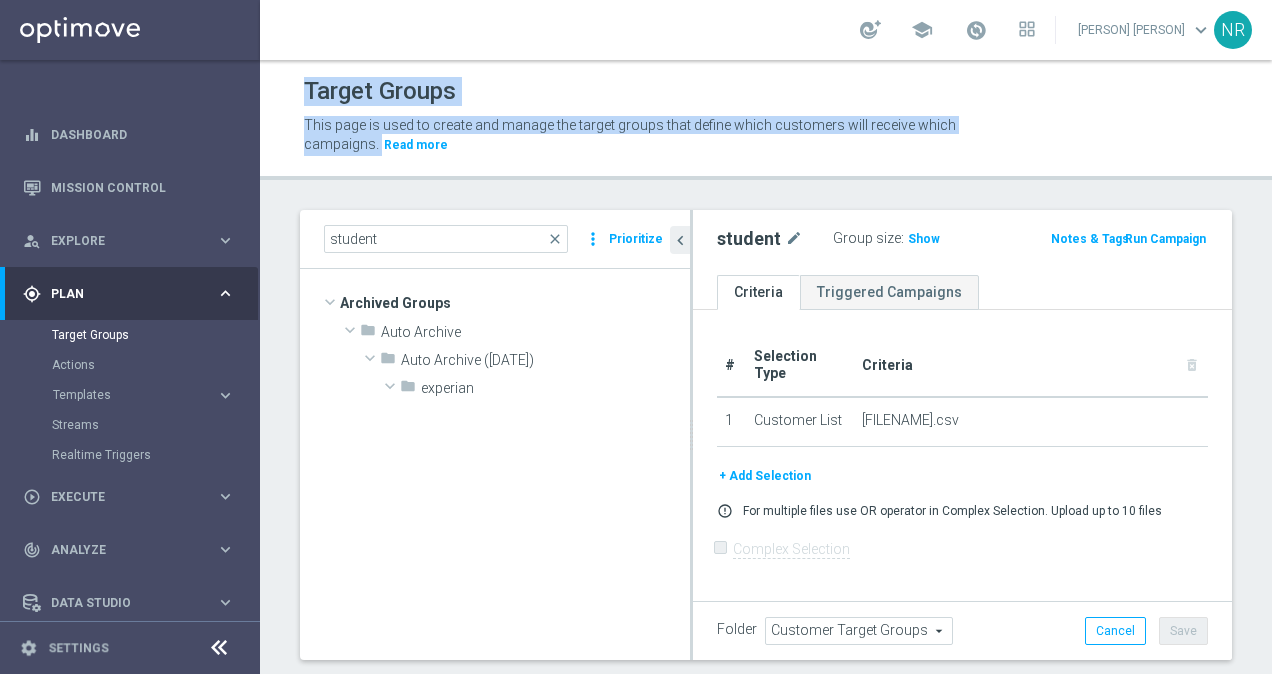 drag, startPoint x: 547, startPoint y: 137, endPoint x: 257, endPoint y: 86, distance: 294.45035 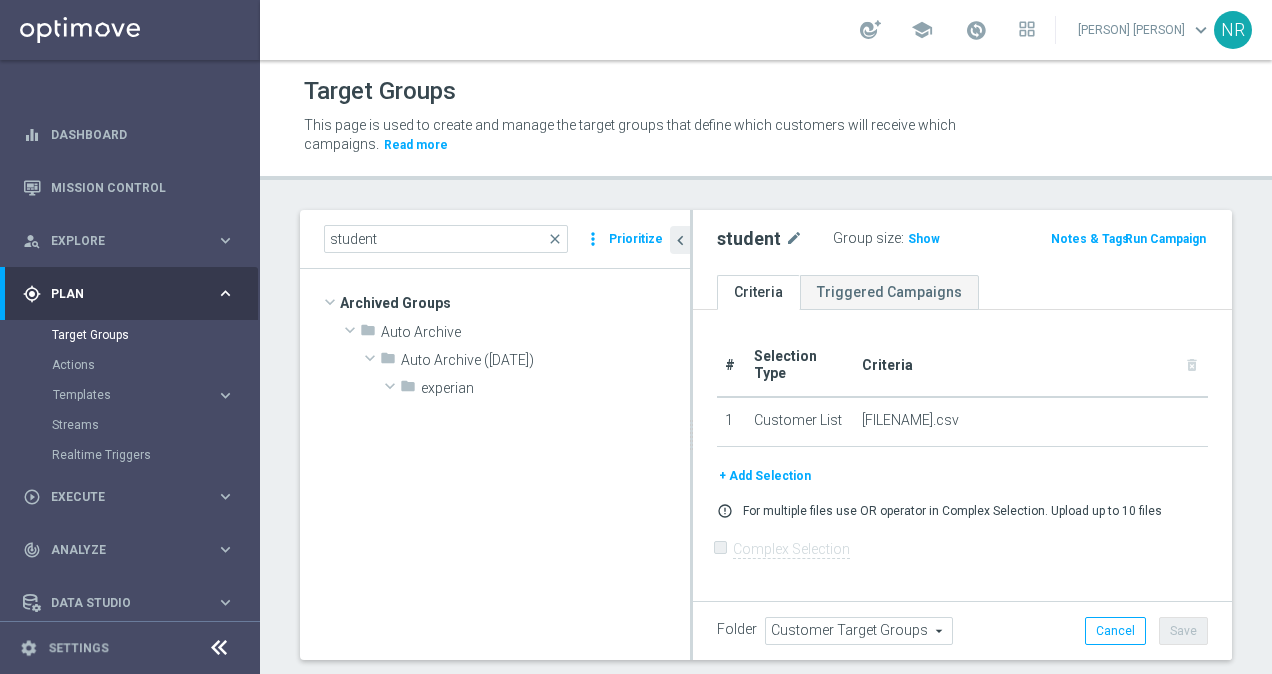 click on "Target Groups
This page is used to create and manage the target groups that define which customers will receive which campaigns.
Read more
student
close
more_vert
Prioritize
Archived Groups" 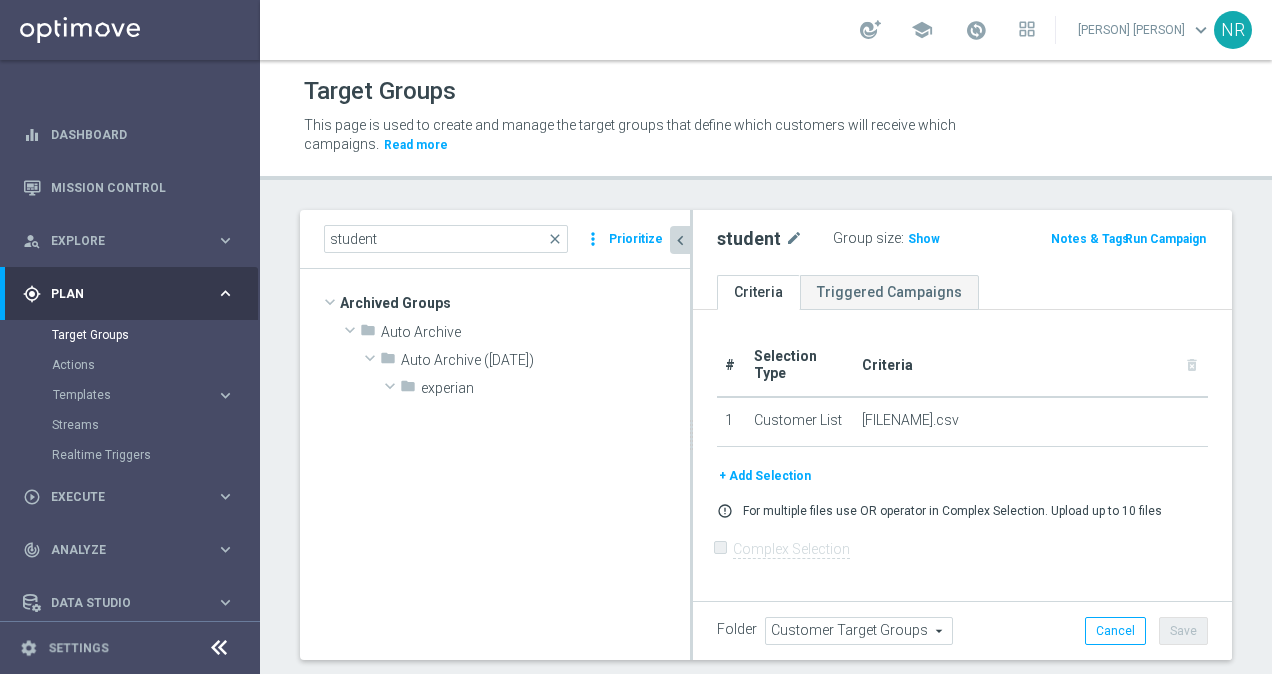 click on "chevron_left" 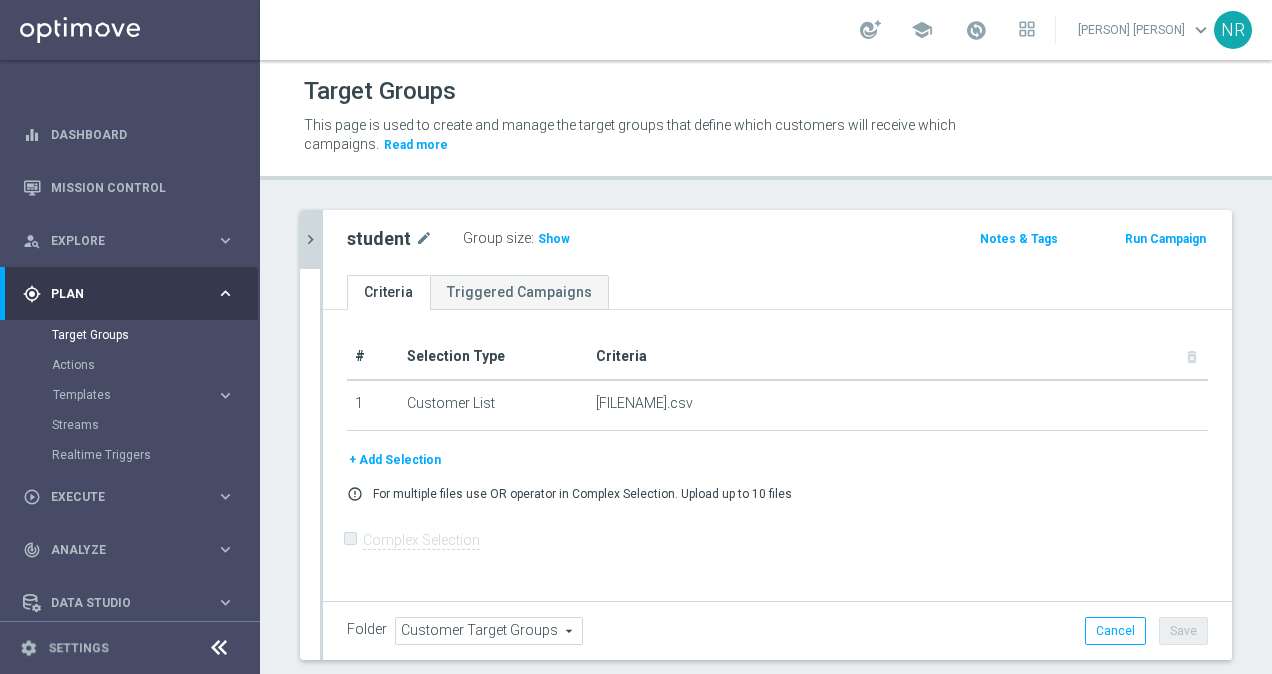 click on "student
mode_edit
Group size :
Show" 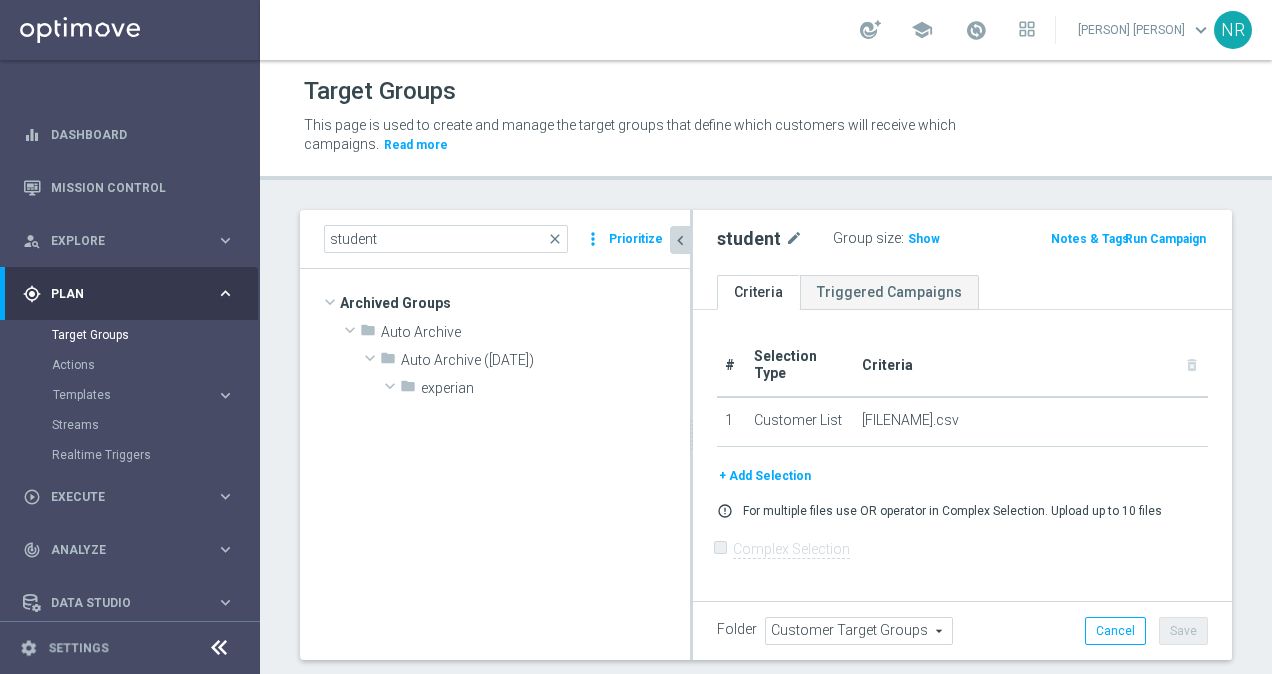 click on "chevron_left" 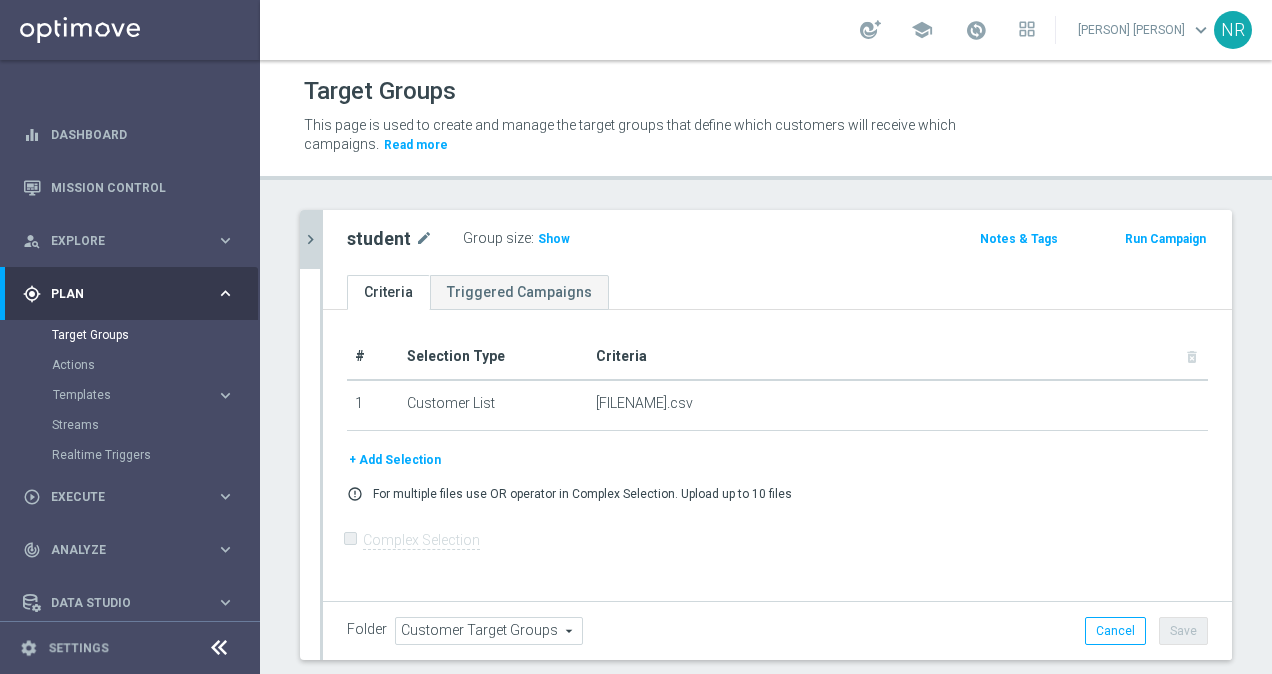 click on "student
mode_edit
Group size :
Show
Notes & Tags
Run Campaign" 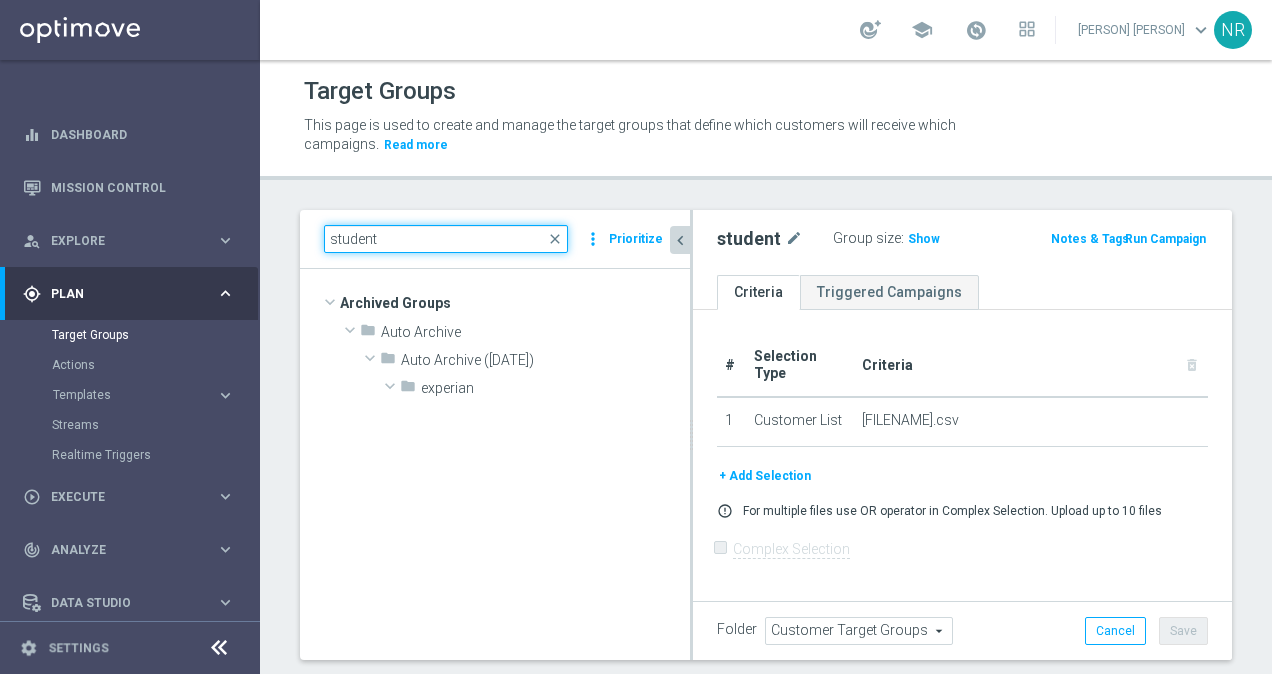 click on "student" at bounding box center [446, 239] 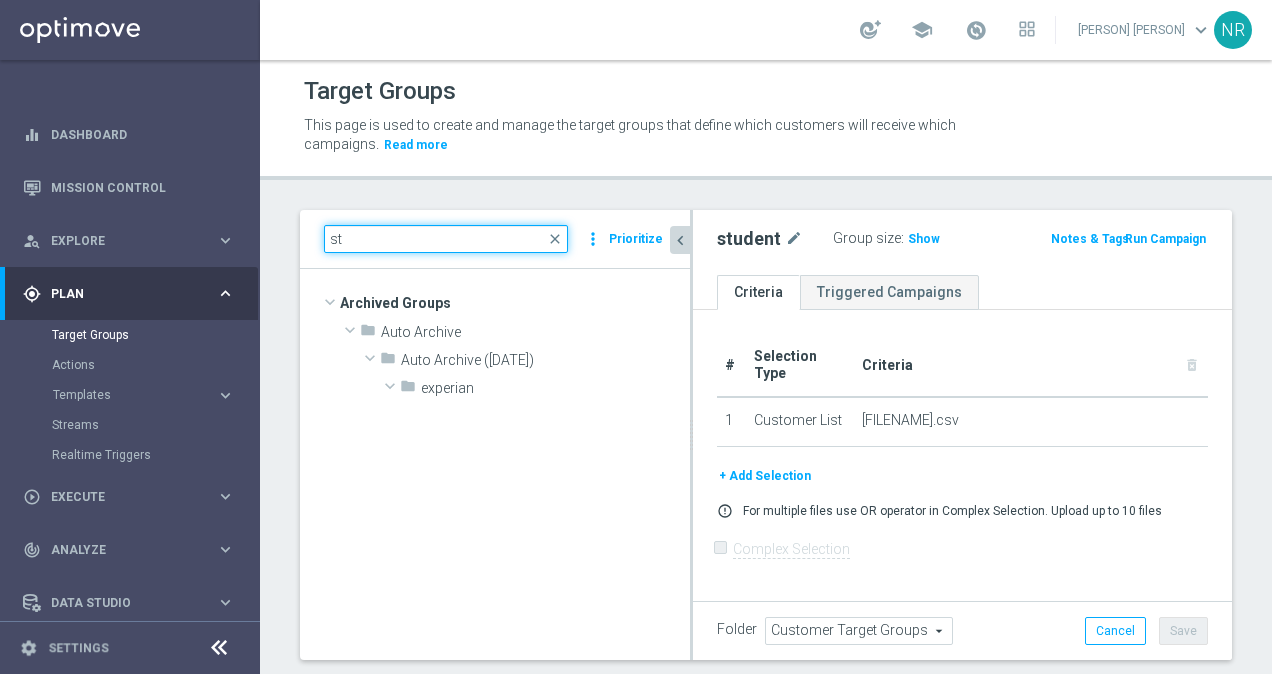type on "s" 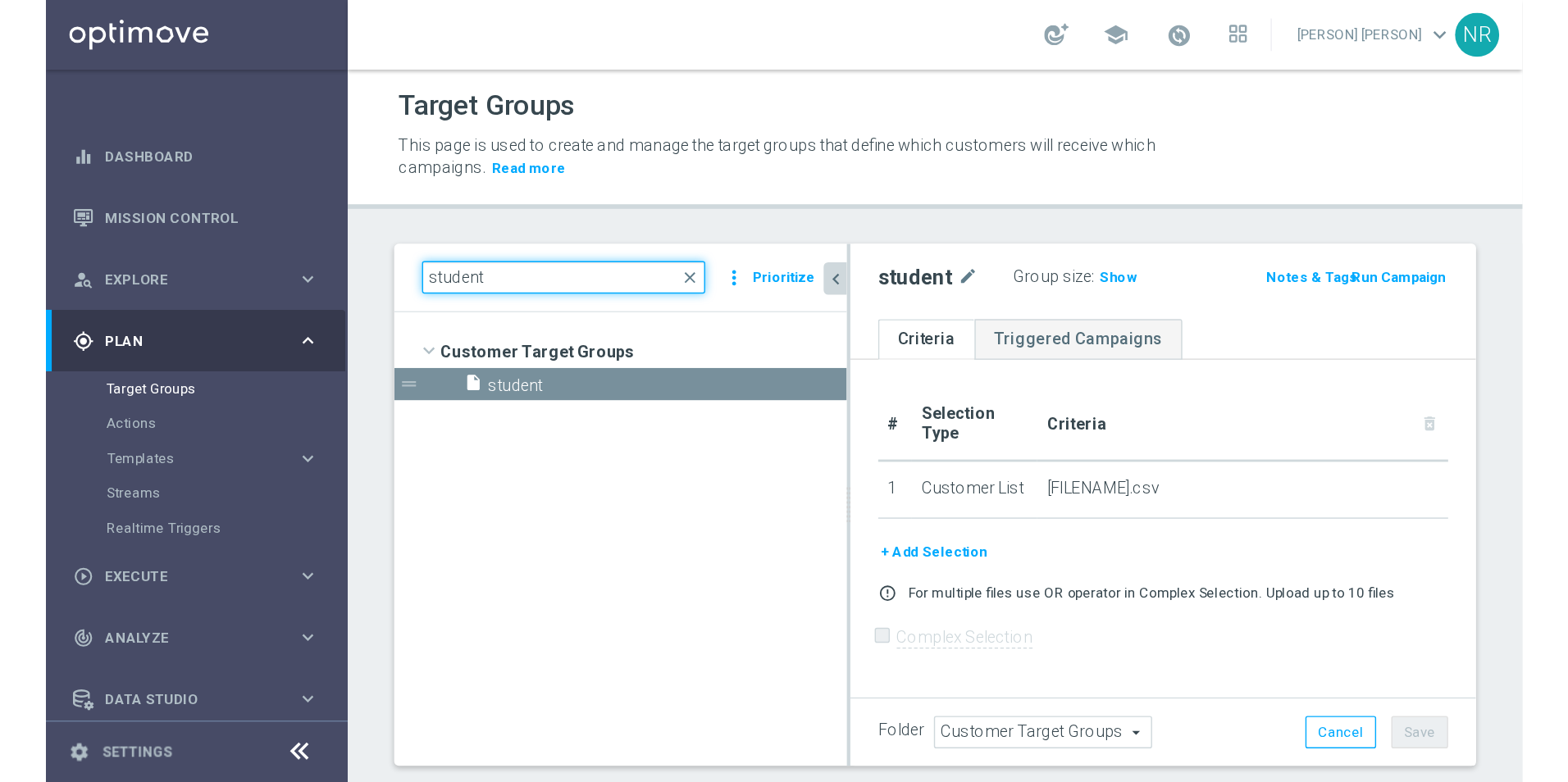 scroll, scrollTop: 0, scrollLeft: 0, axis: both 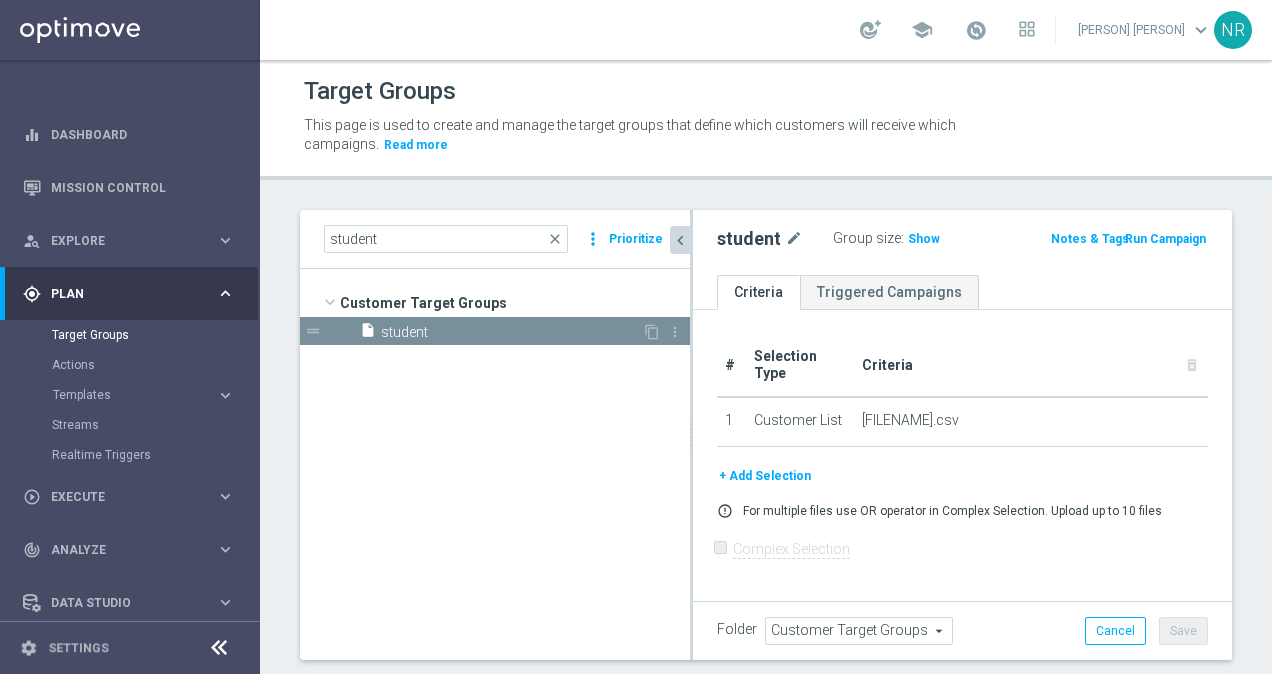 click on "student" at bounding box center (511, 332) 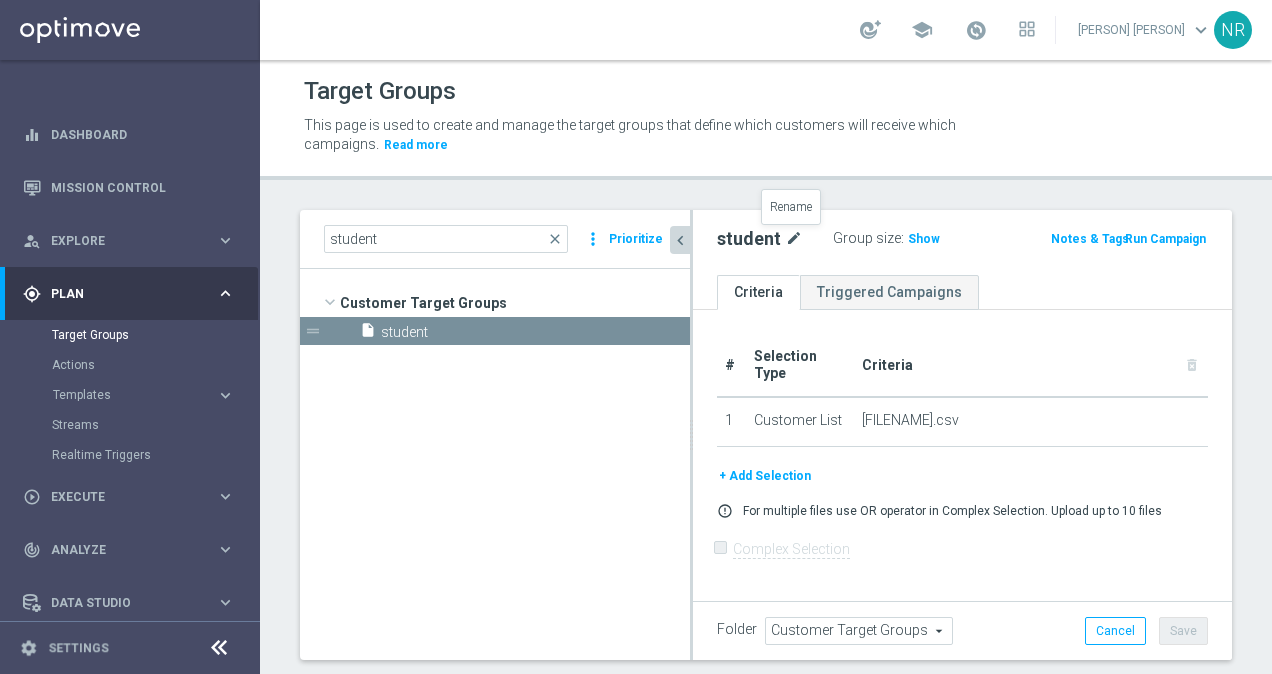 click on "mode_edit" 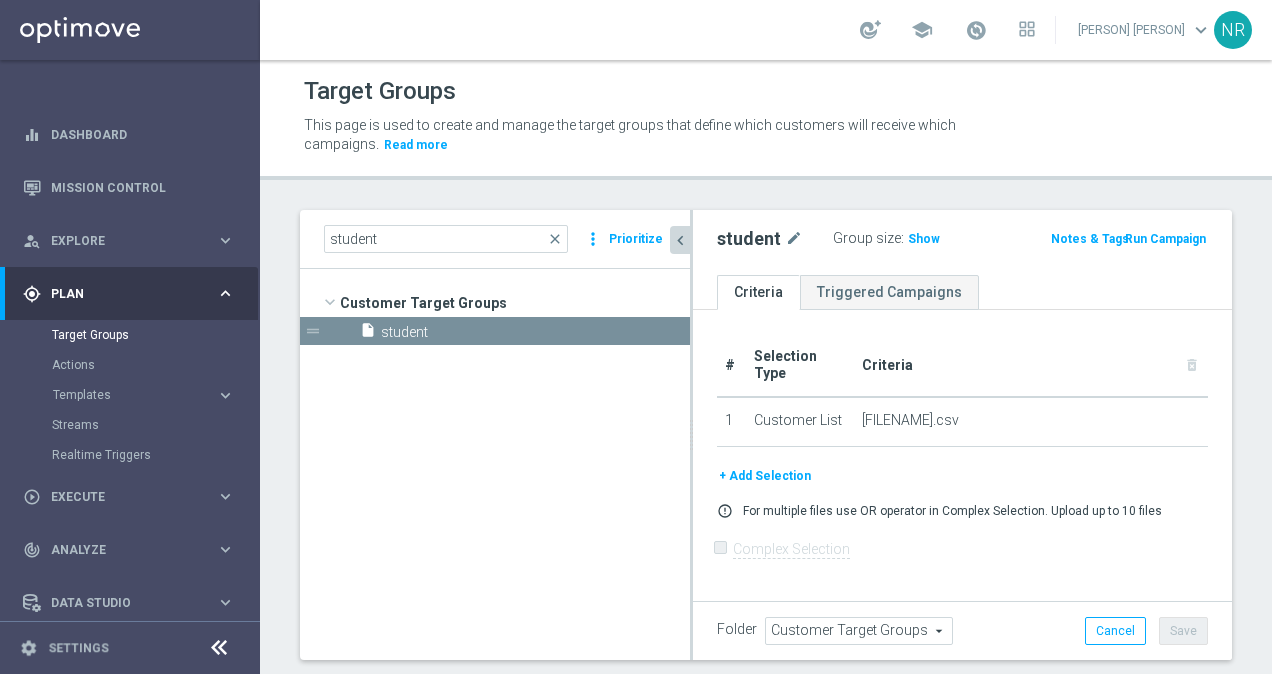 click on "Target Groups
This page is used to create and manage the target groups that define which customers will receive which campaigns.
Read more
student
close
more_vert
Prioritize" 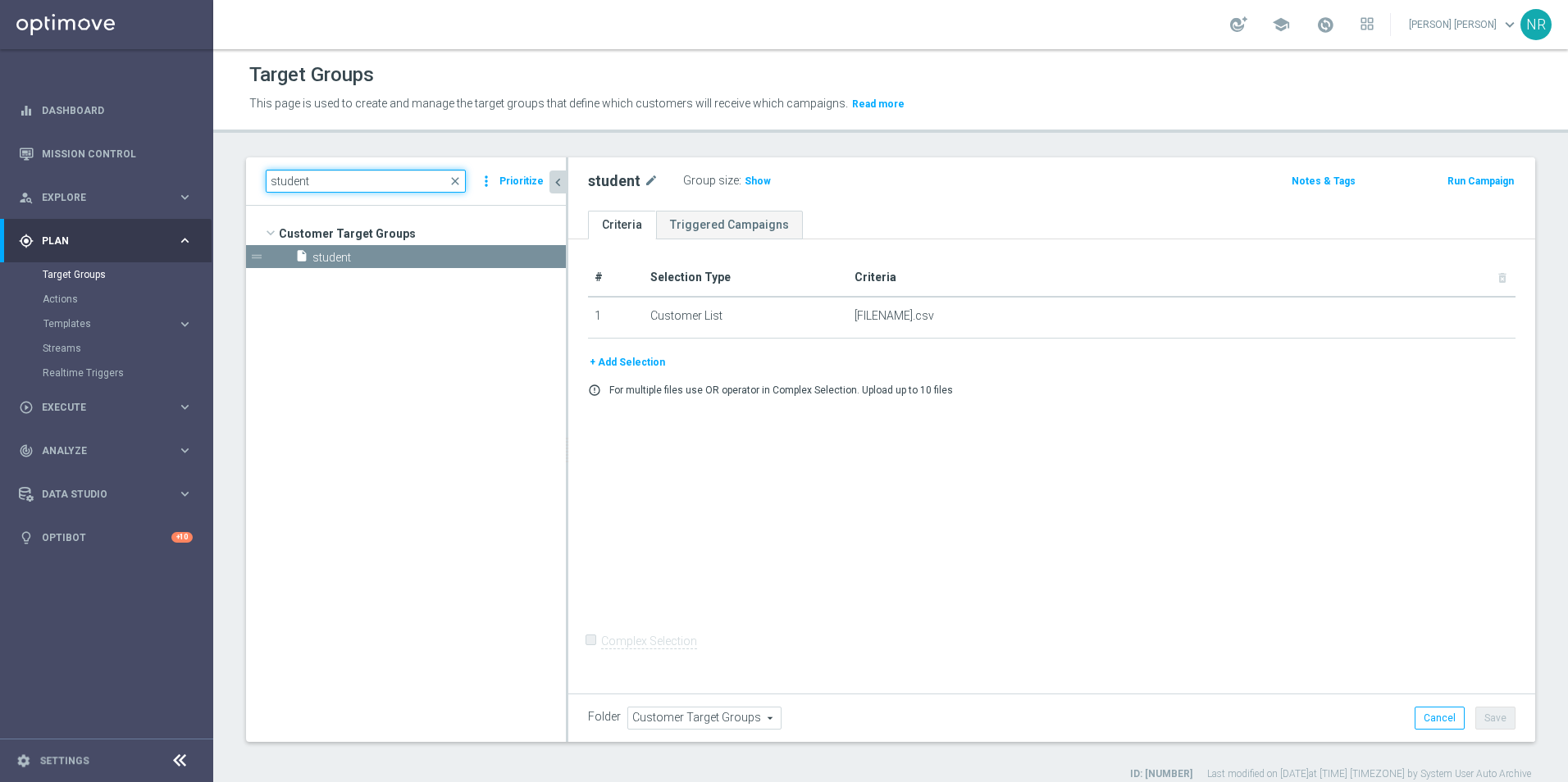 drag, startPoint x: 340, startPoint y: 188, endPoint x: 259, endPoint y: 184, distance: 81.09871 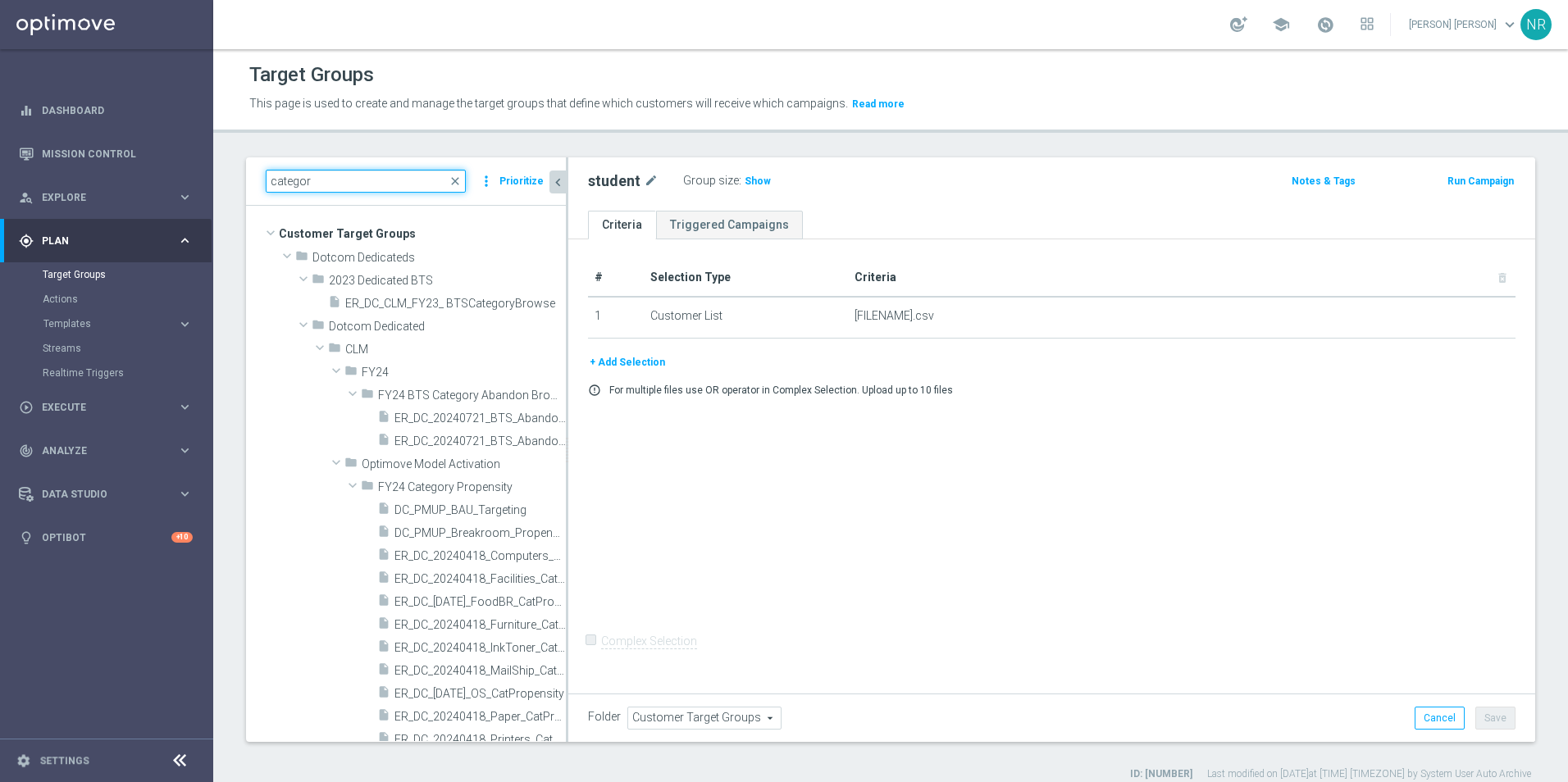 type on "categor" 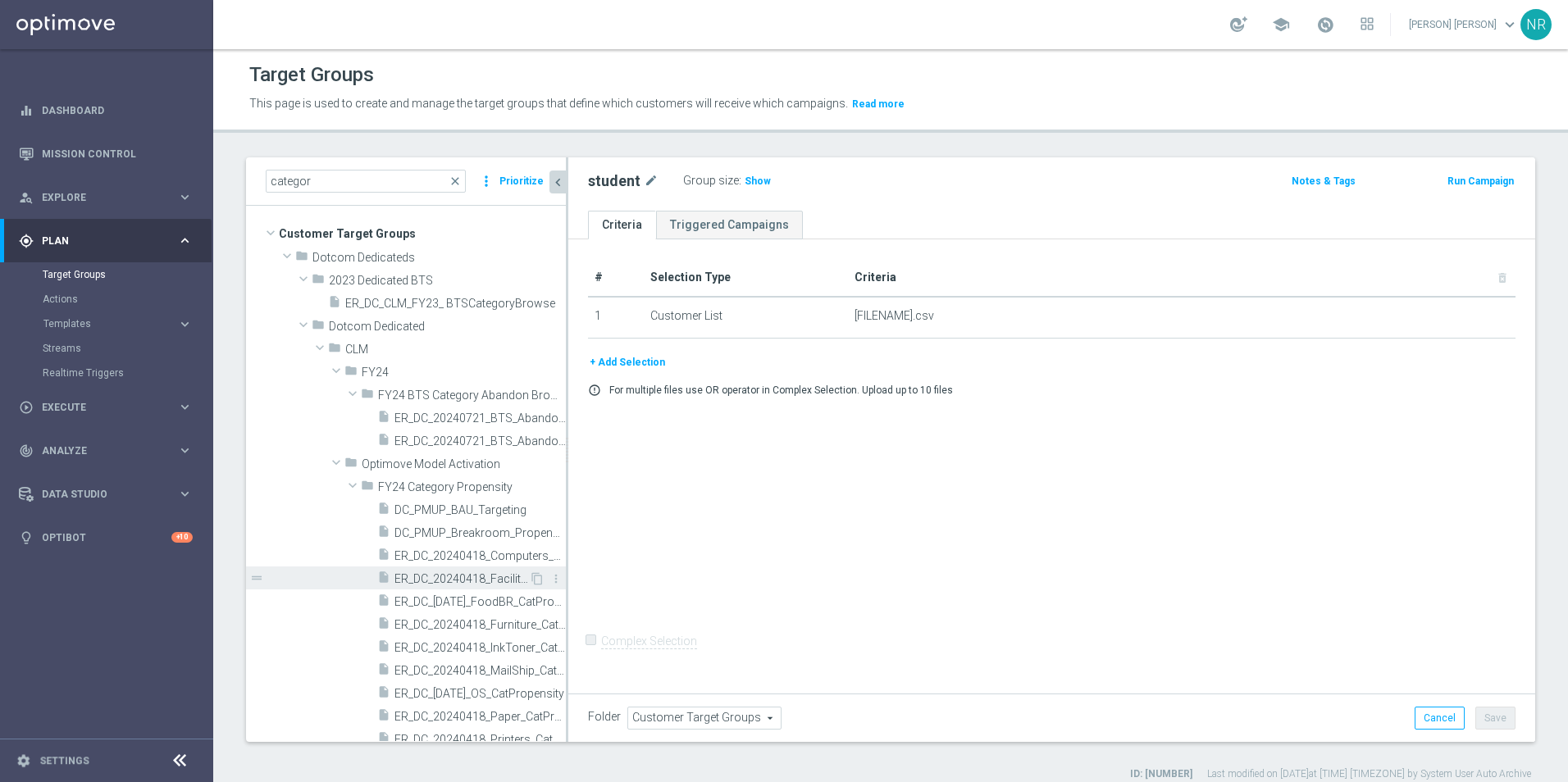click on "ER_DC_20240418_Facilities_CatPropensity" at bounding box center (462, 579) 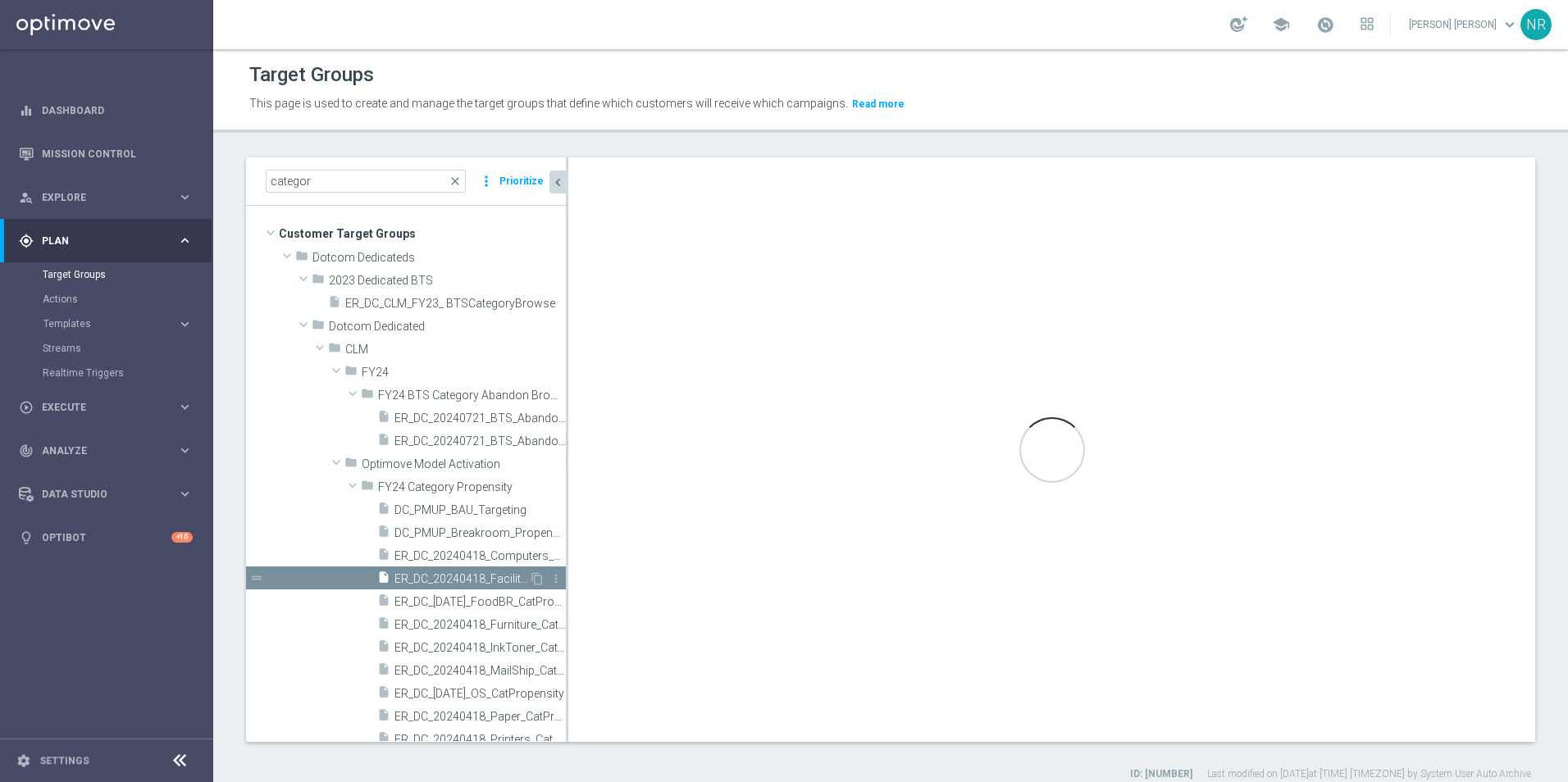 scroll, scrollTop: 160, scrollLeft: 0, axis: vertical 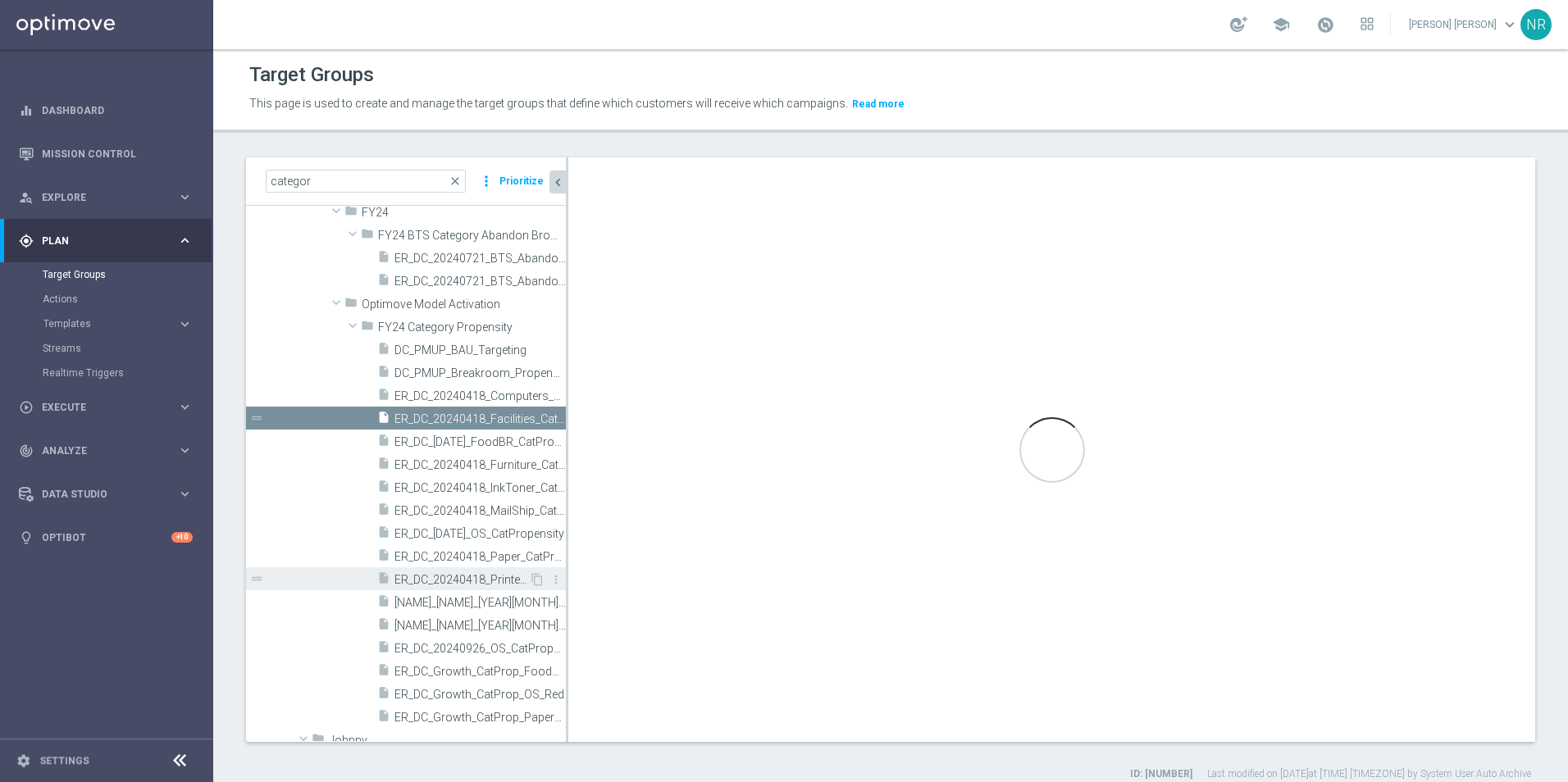 type on "FY24 Category Propensity" 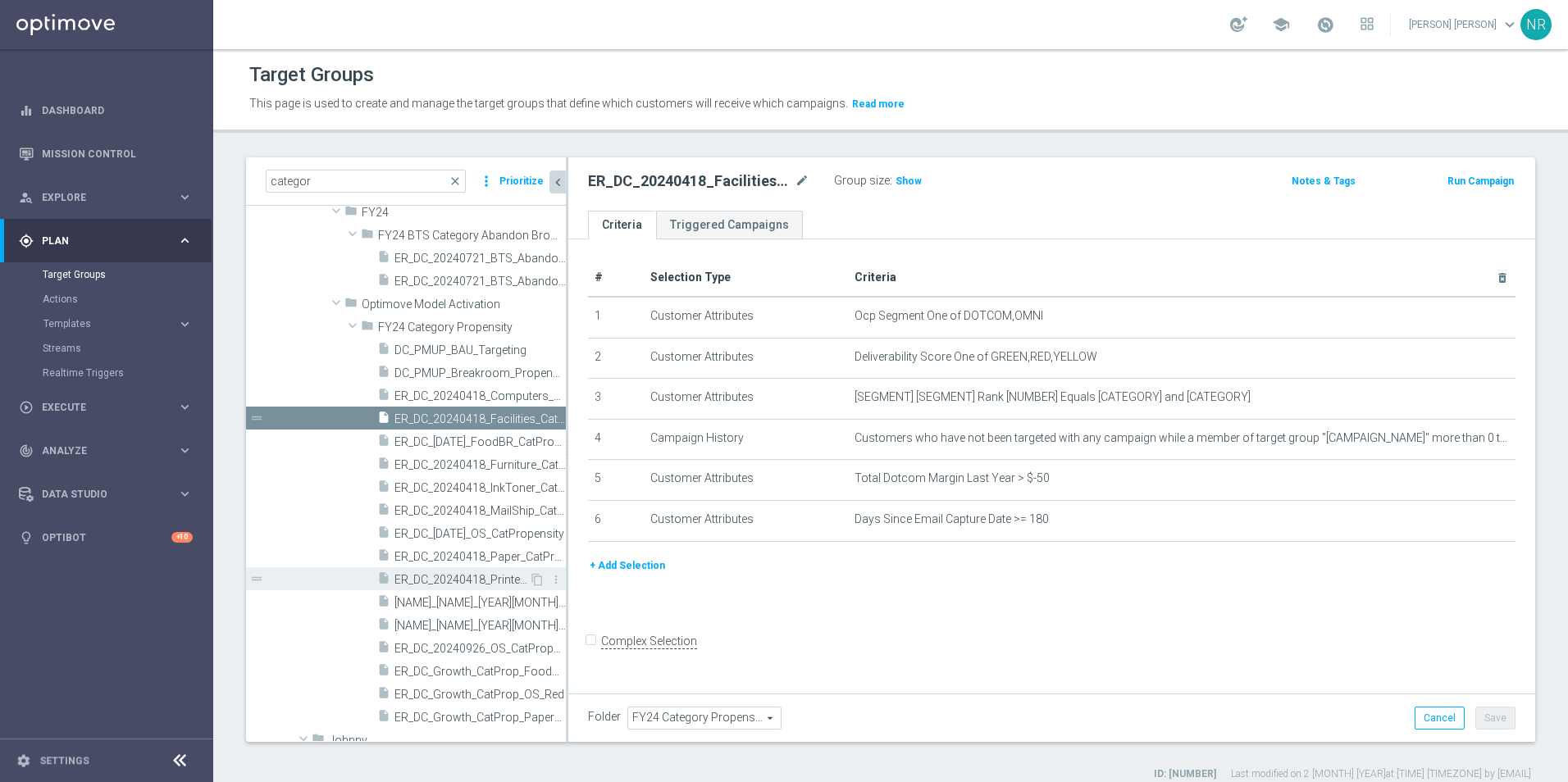 scroll, scrollTop: 242, scrollLeft: 0, axis: vertical 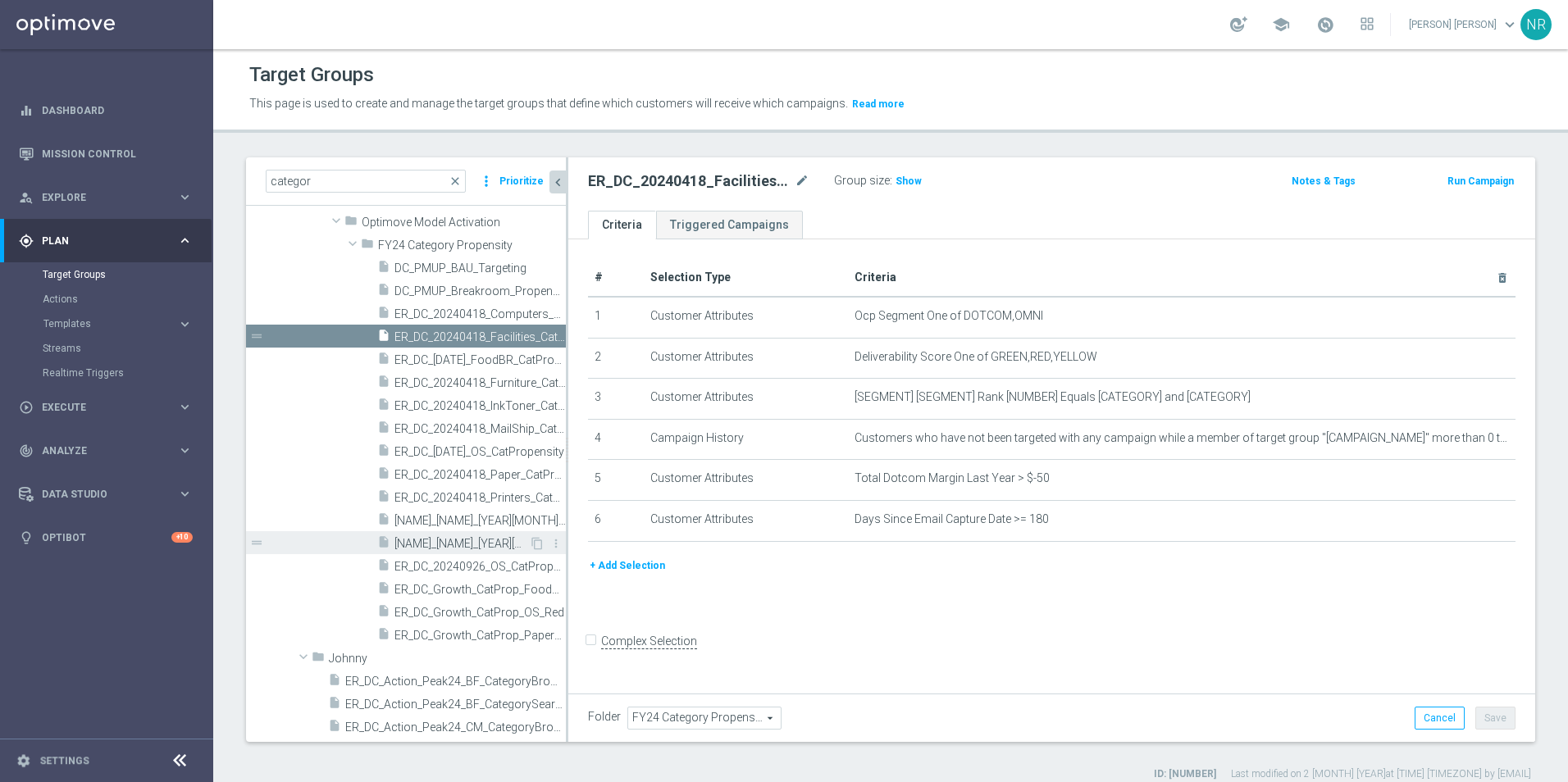 click on "[NAME]_[NAME]_[YEAR][MONTH][DAY]_[EVENT]_[SEGMENT]" at bounding box center [462, 543] 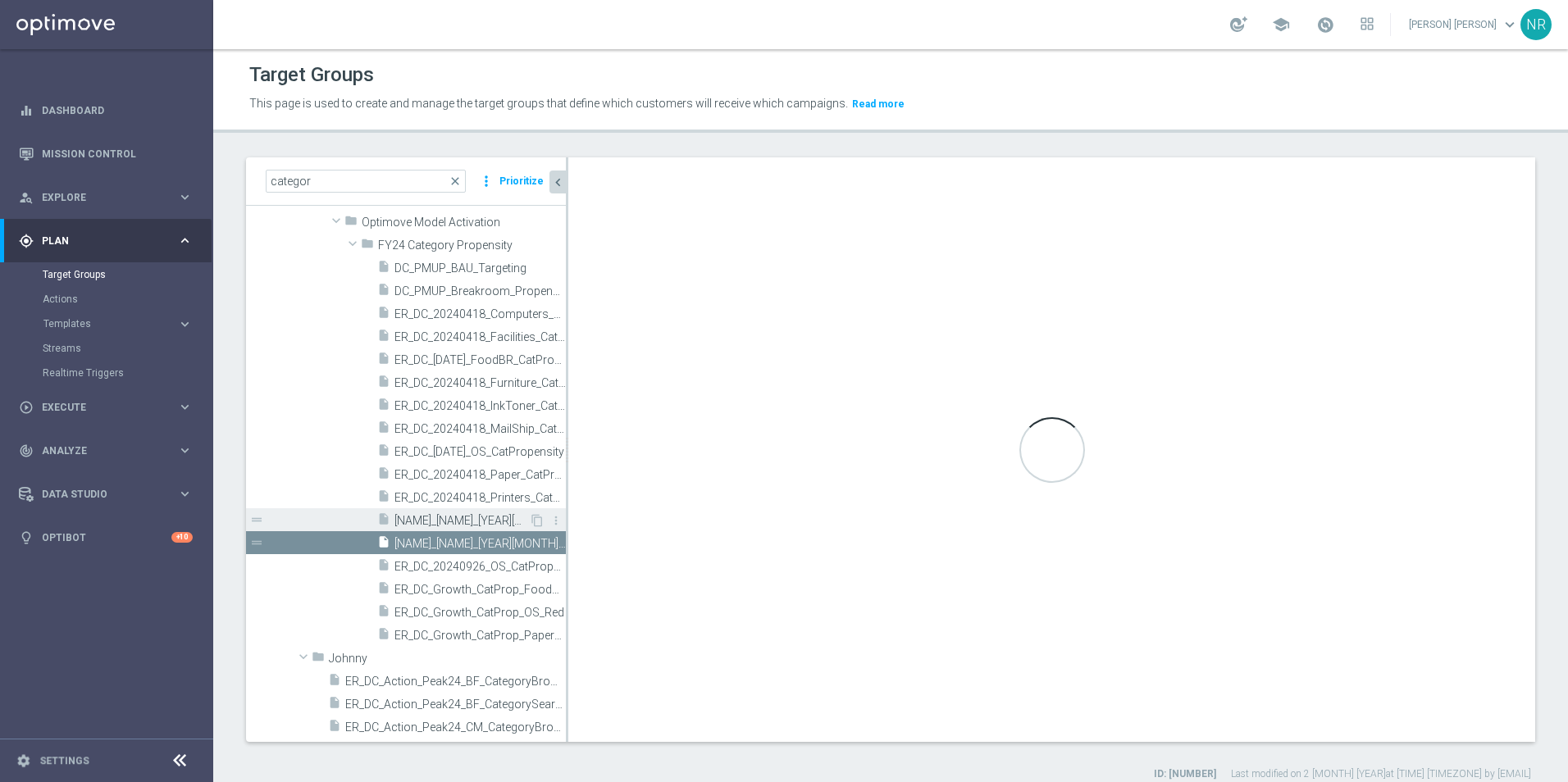 click on "[NAME]_[NAME]_[YEAR][MONTH][DAY]_[EVENT]_[SEGMENT]" at bounding box center [462, 521] 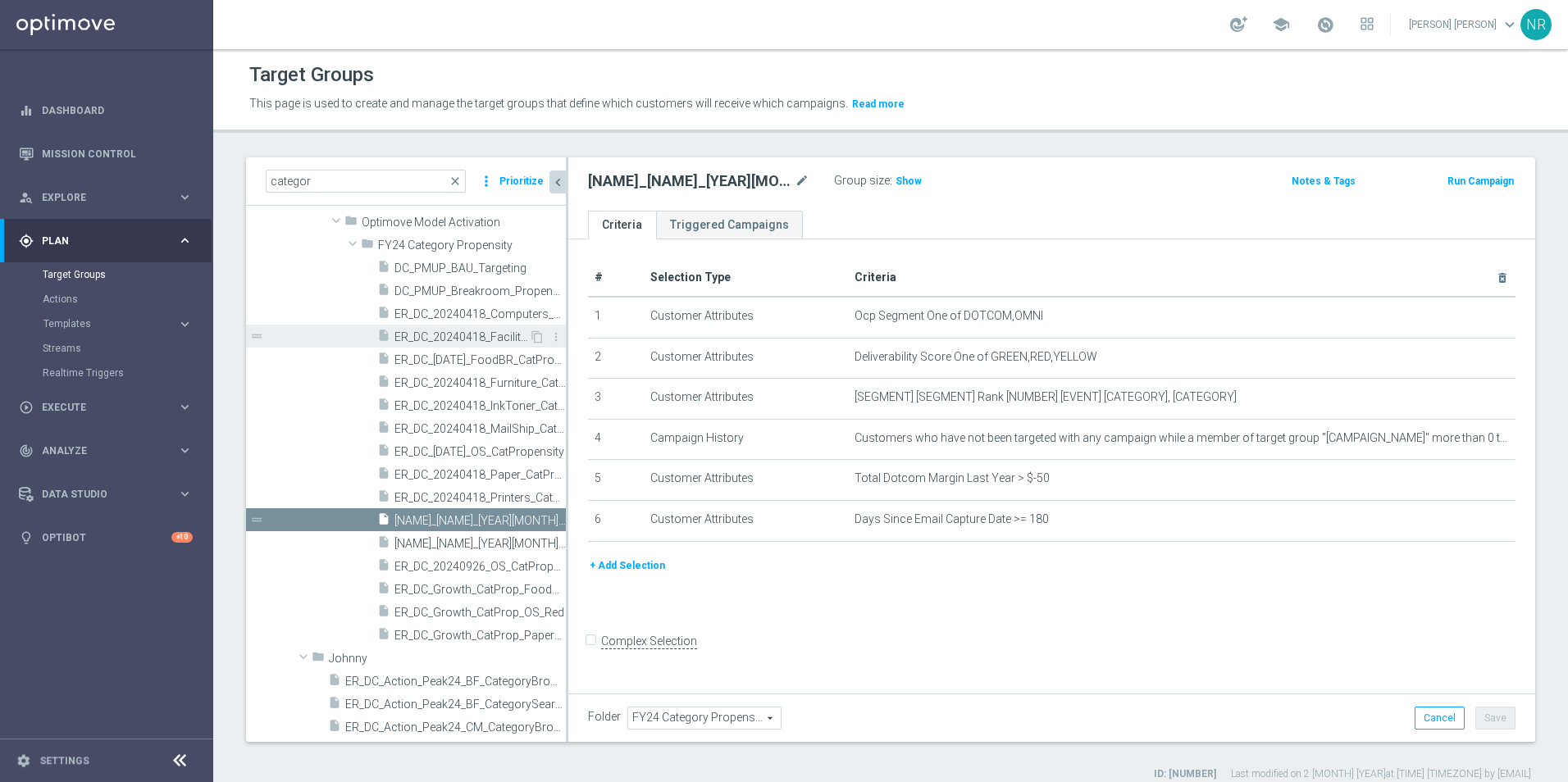 click on "ER_DC_20240418_Facilities_CatPropensity" at bounding box center (462, 337) 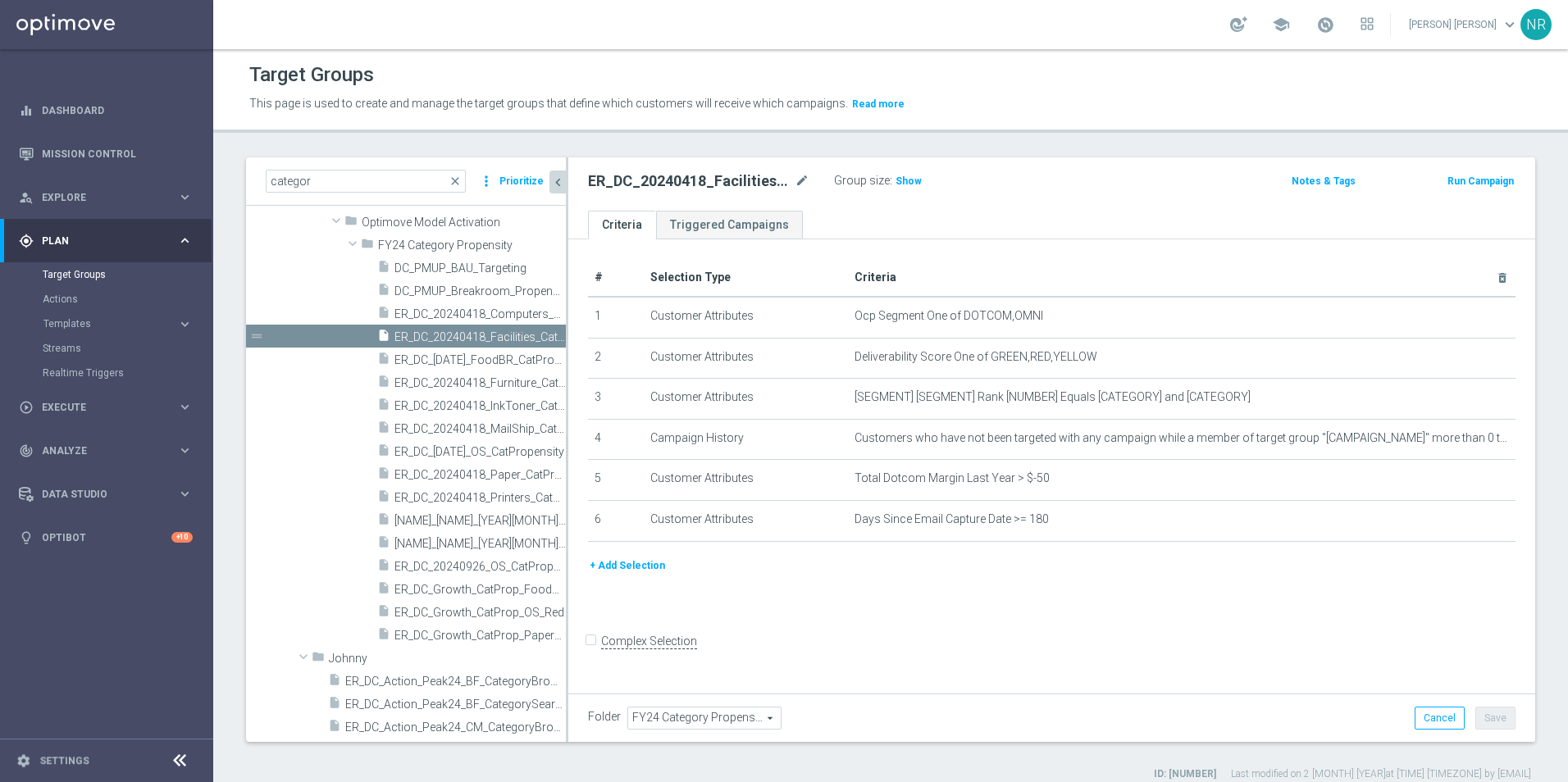 click on "Target Groups
This page is used to create and manage the target groups that define which customers will receive which campaigns.
Read more
categor
close
more_vert
Prioritize" 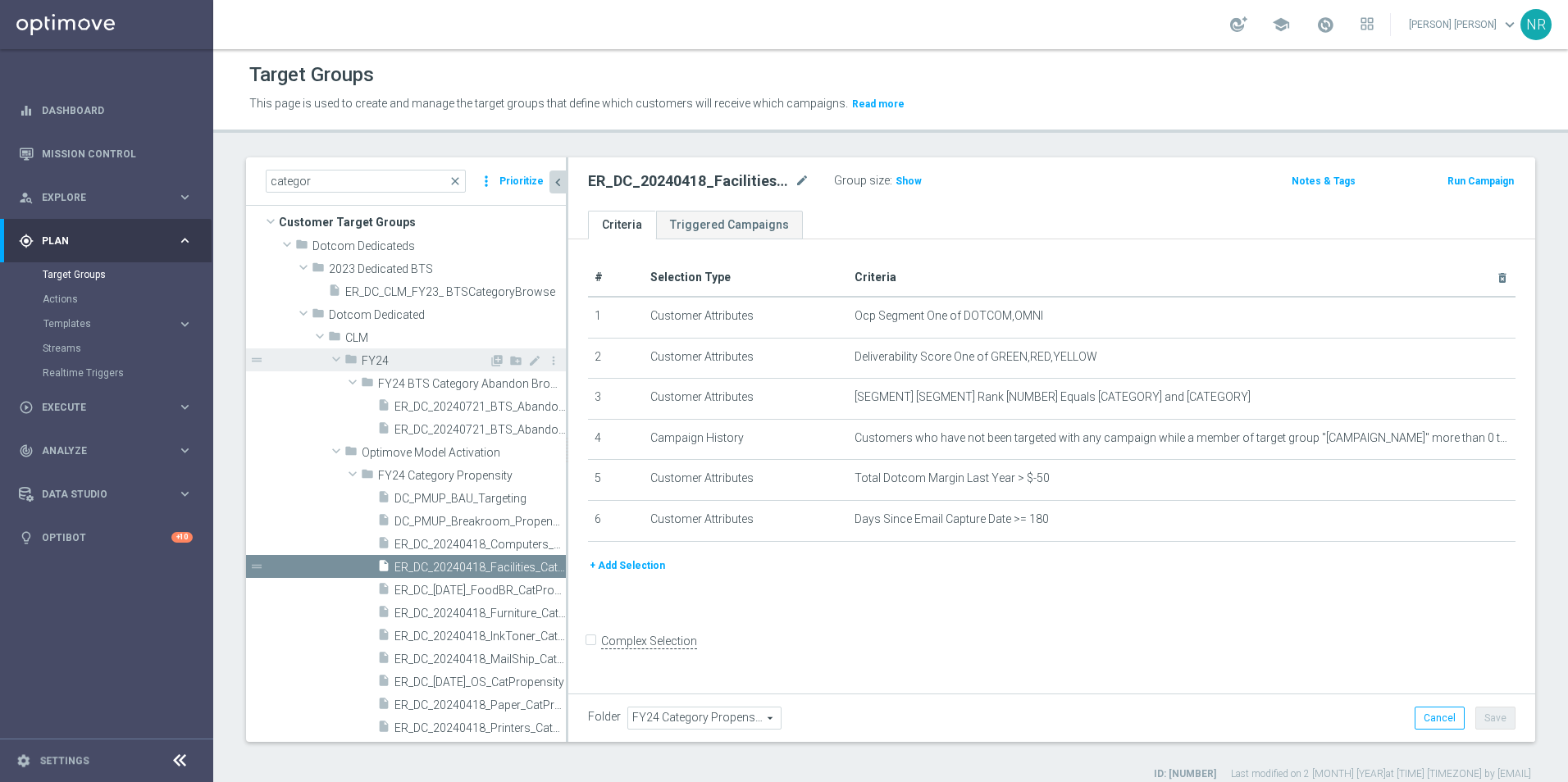 scroll, scrollTop: 0, scrollLeft: 0, axis: both 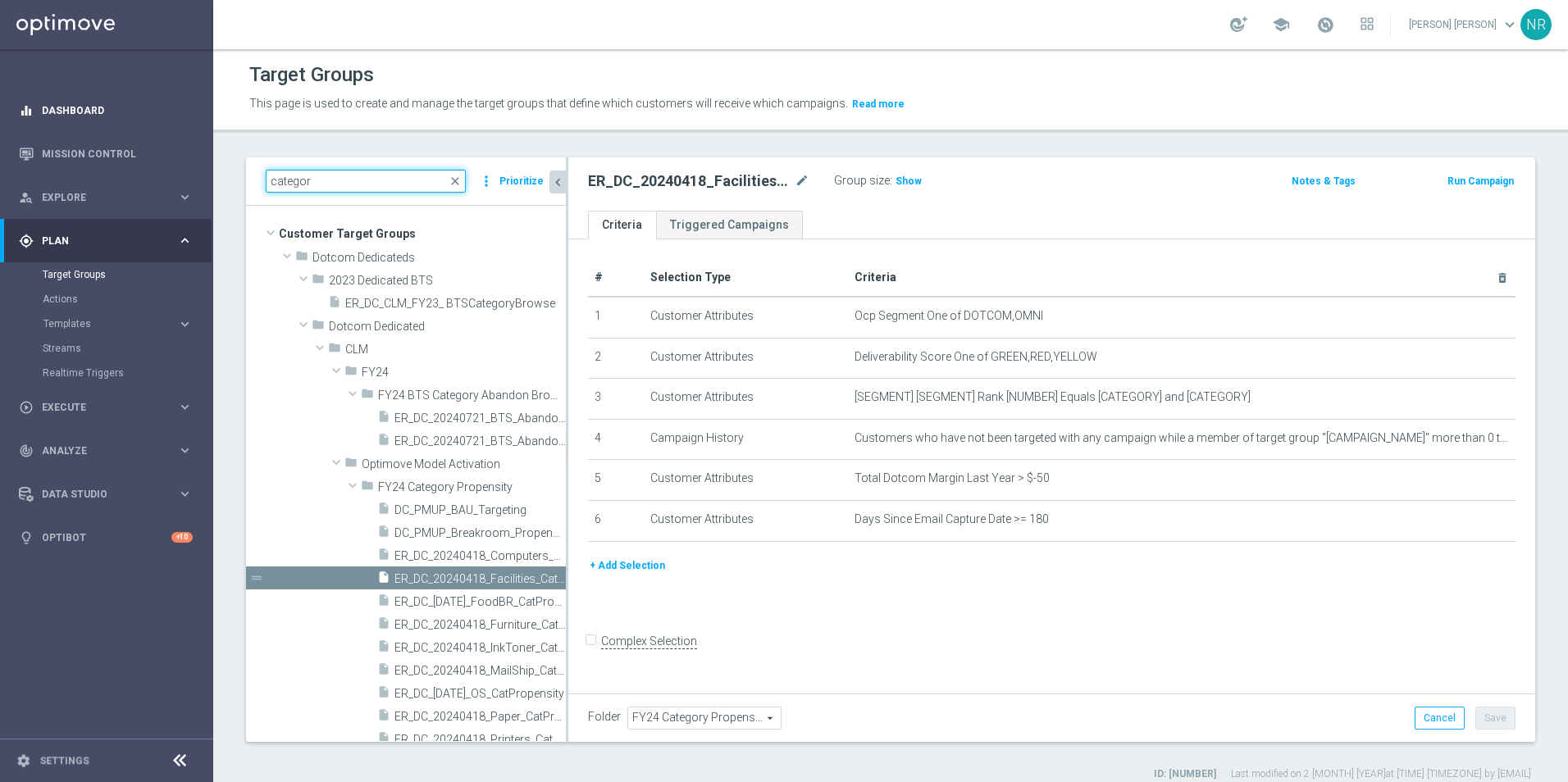 drag, startPoint x: 336, startPoint y: 176, endPoint x: 204, endPoint y: 126, distance: 141.1524 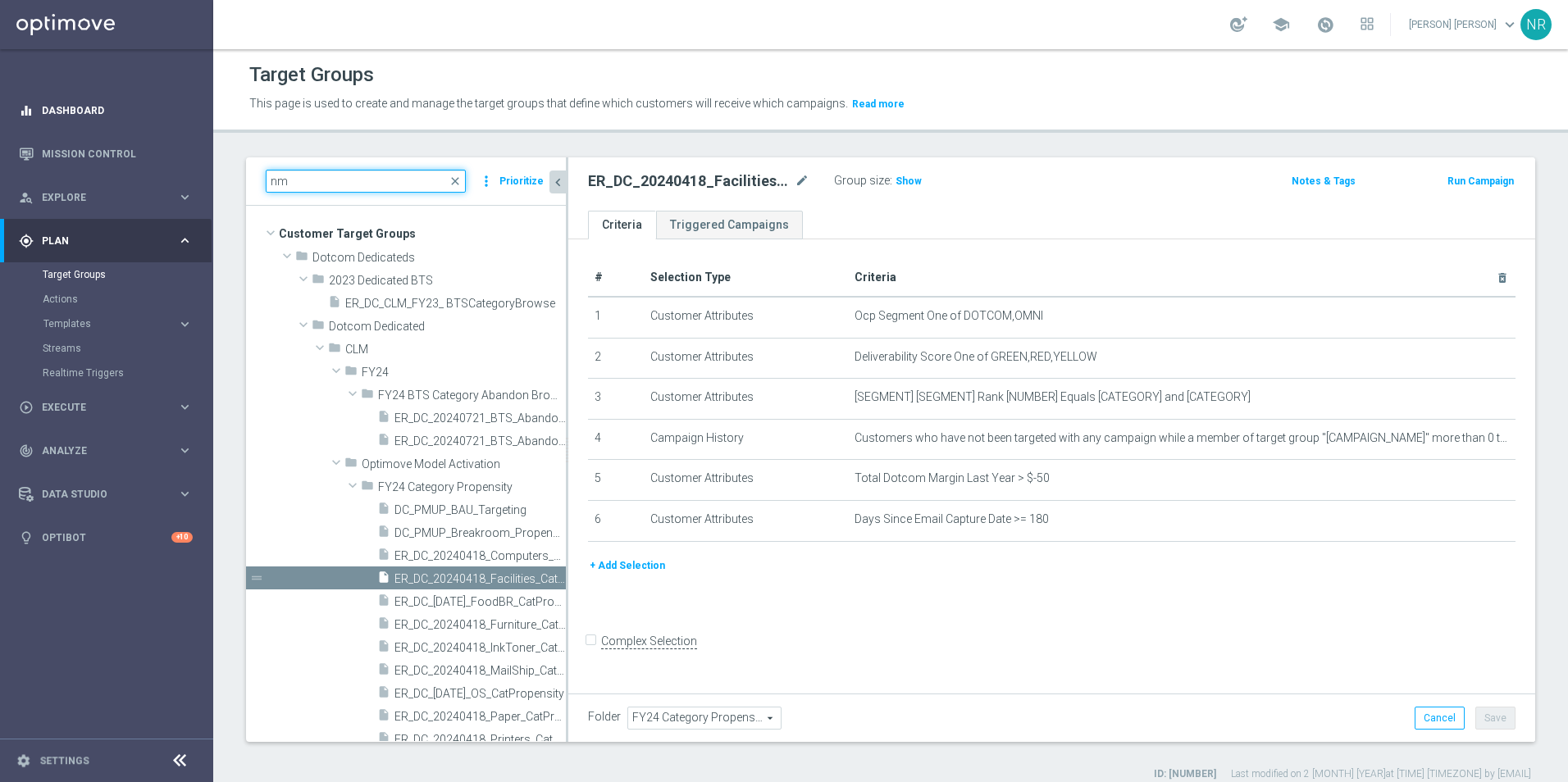 type on "n" 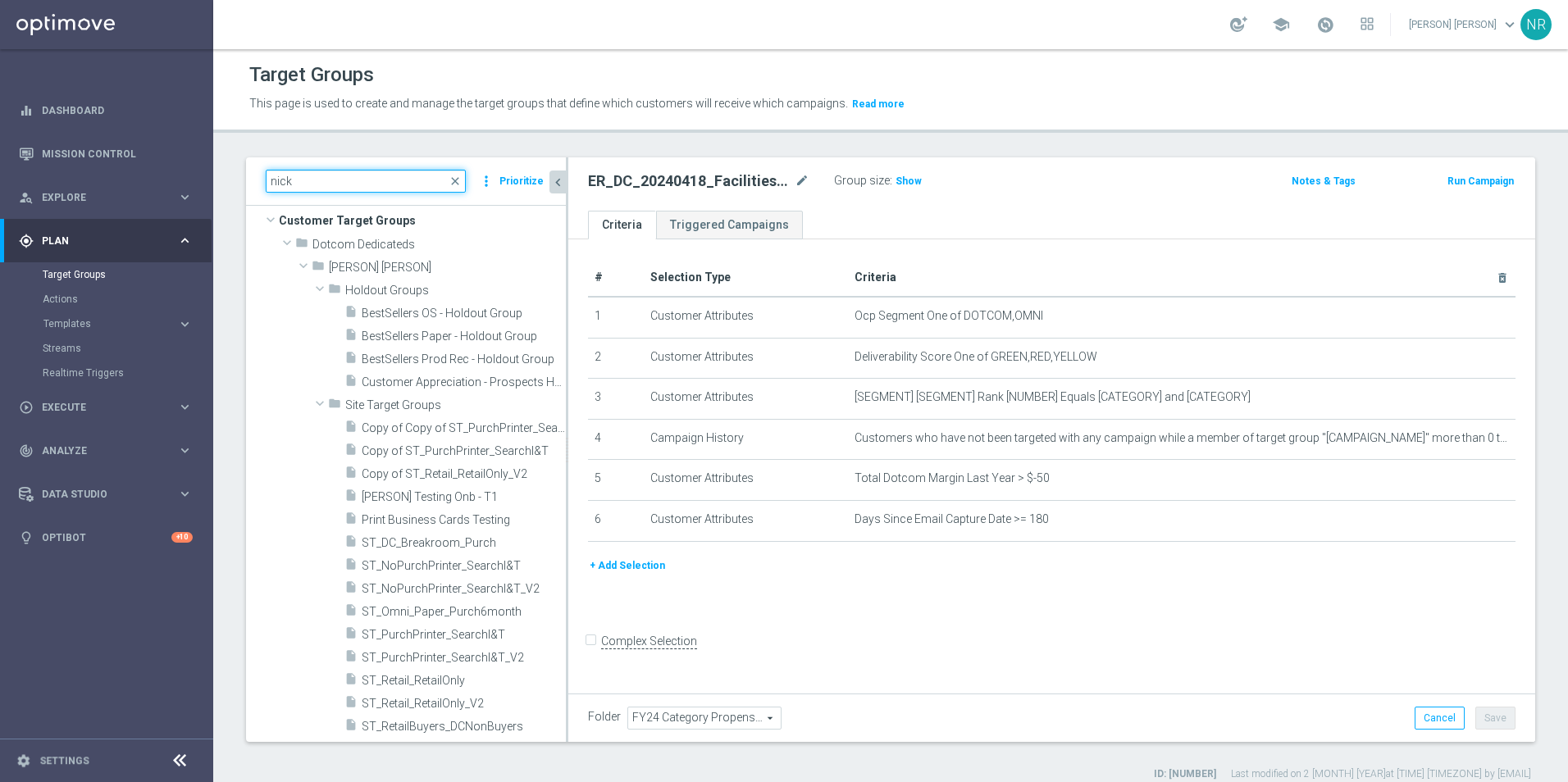 scroll, scrollTop: 0, scrollLeft: 0, axis: both 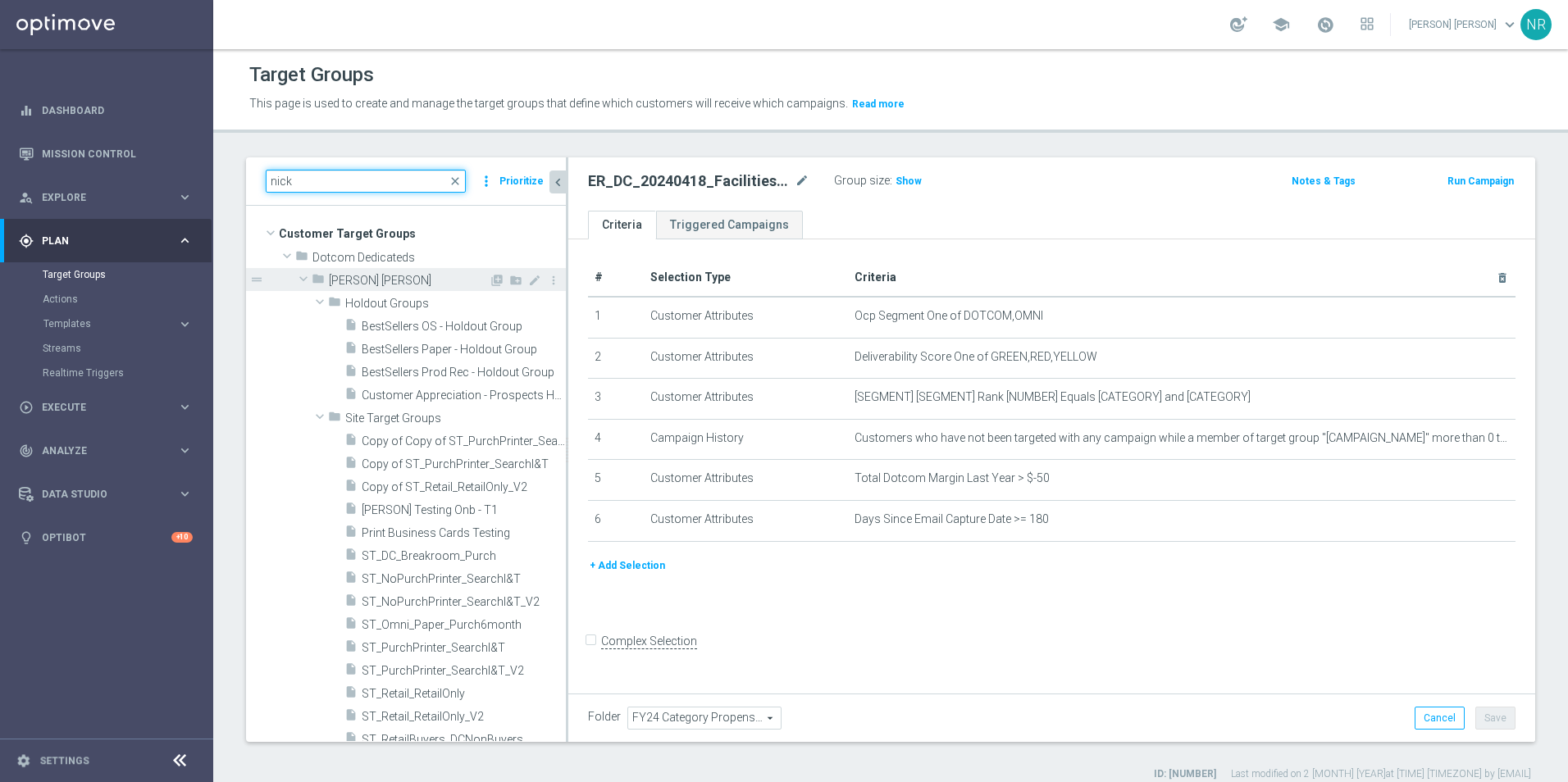 type on "nick" 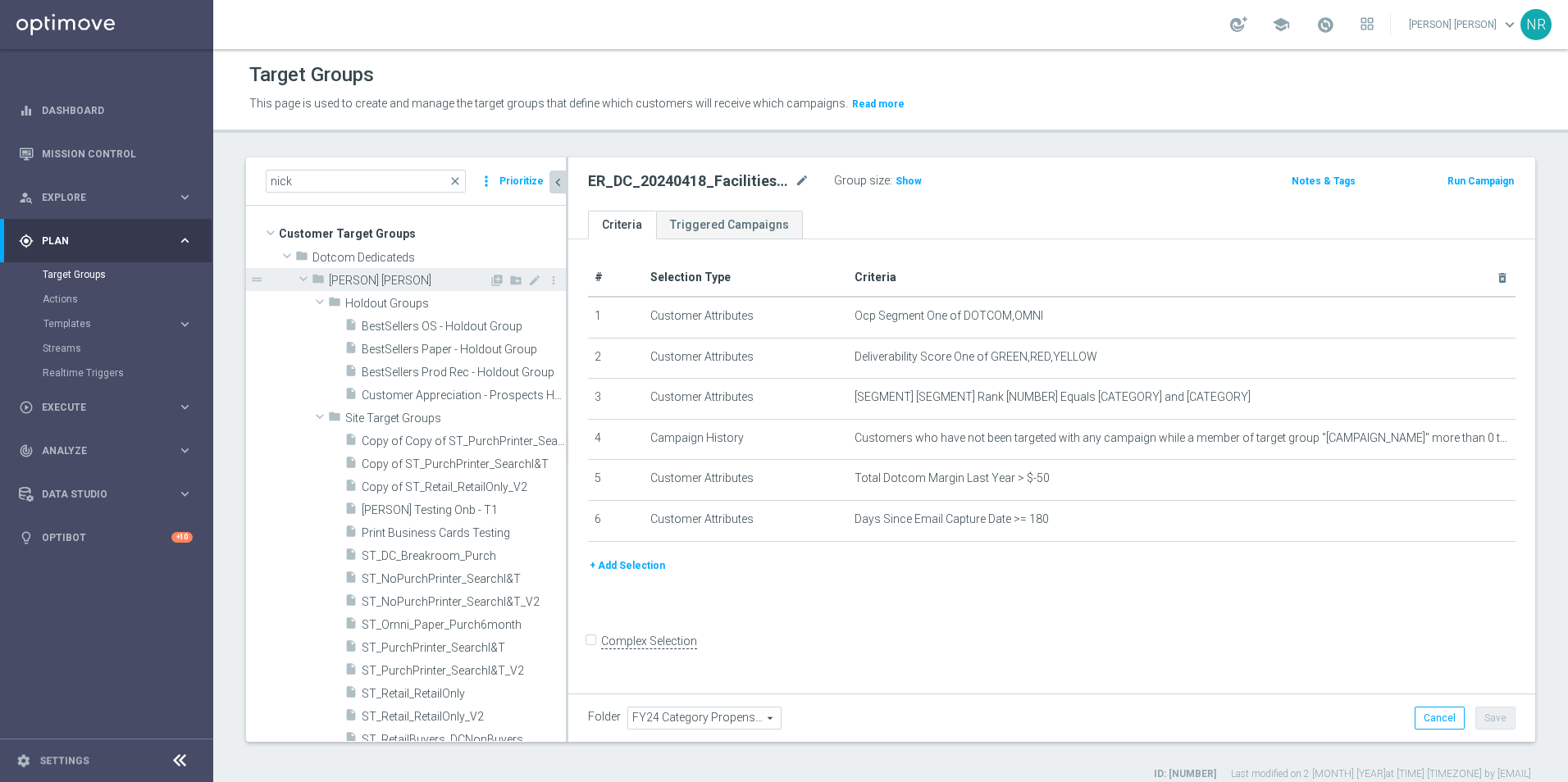 click on "[PERSON] [PERSON]" at bounding box center (408, 280) 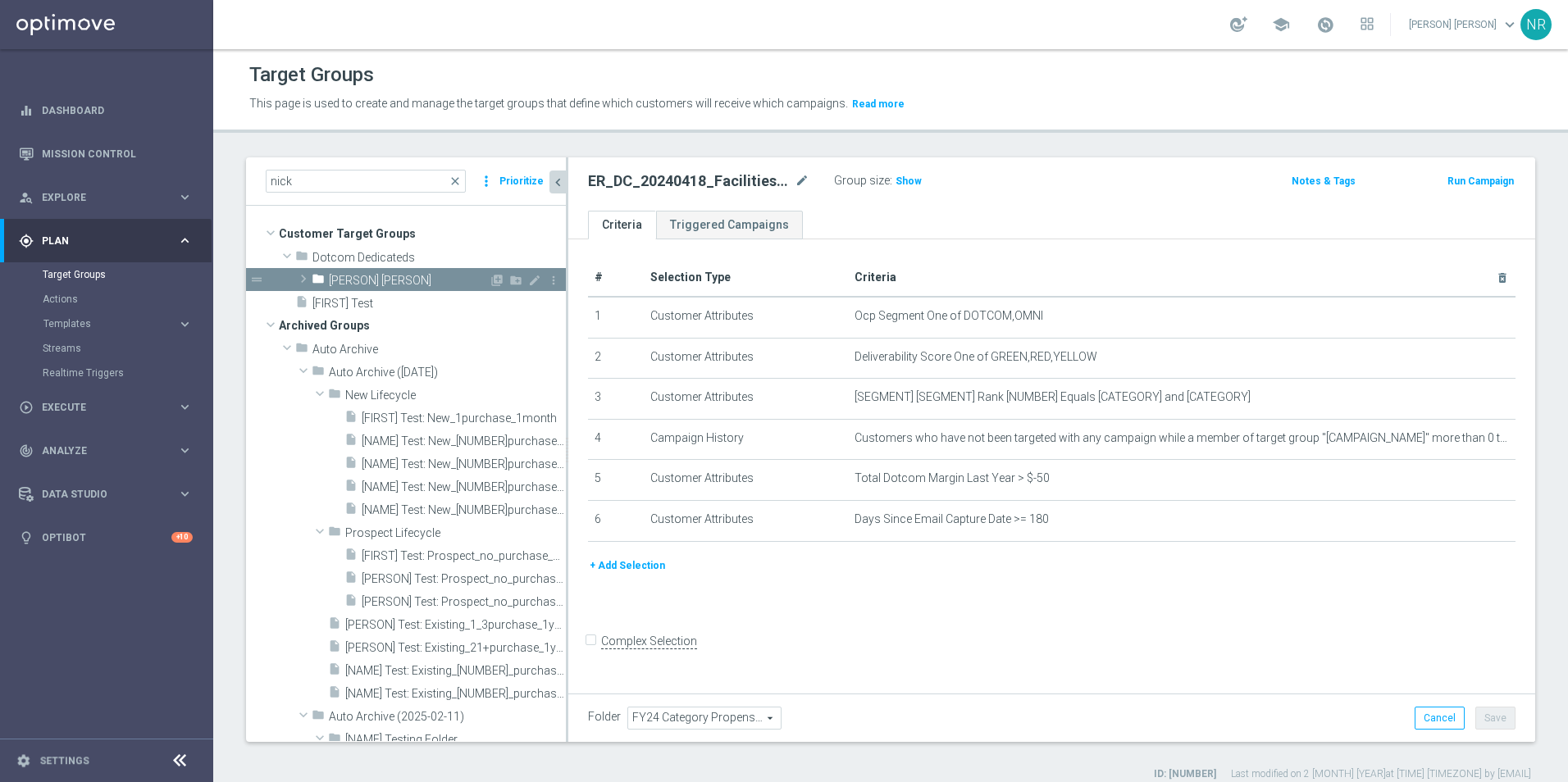 click on "[PERSON] [PERSON]" at bounding box center (408, 280) 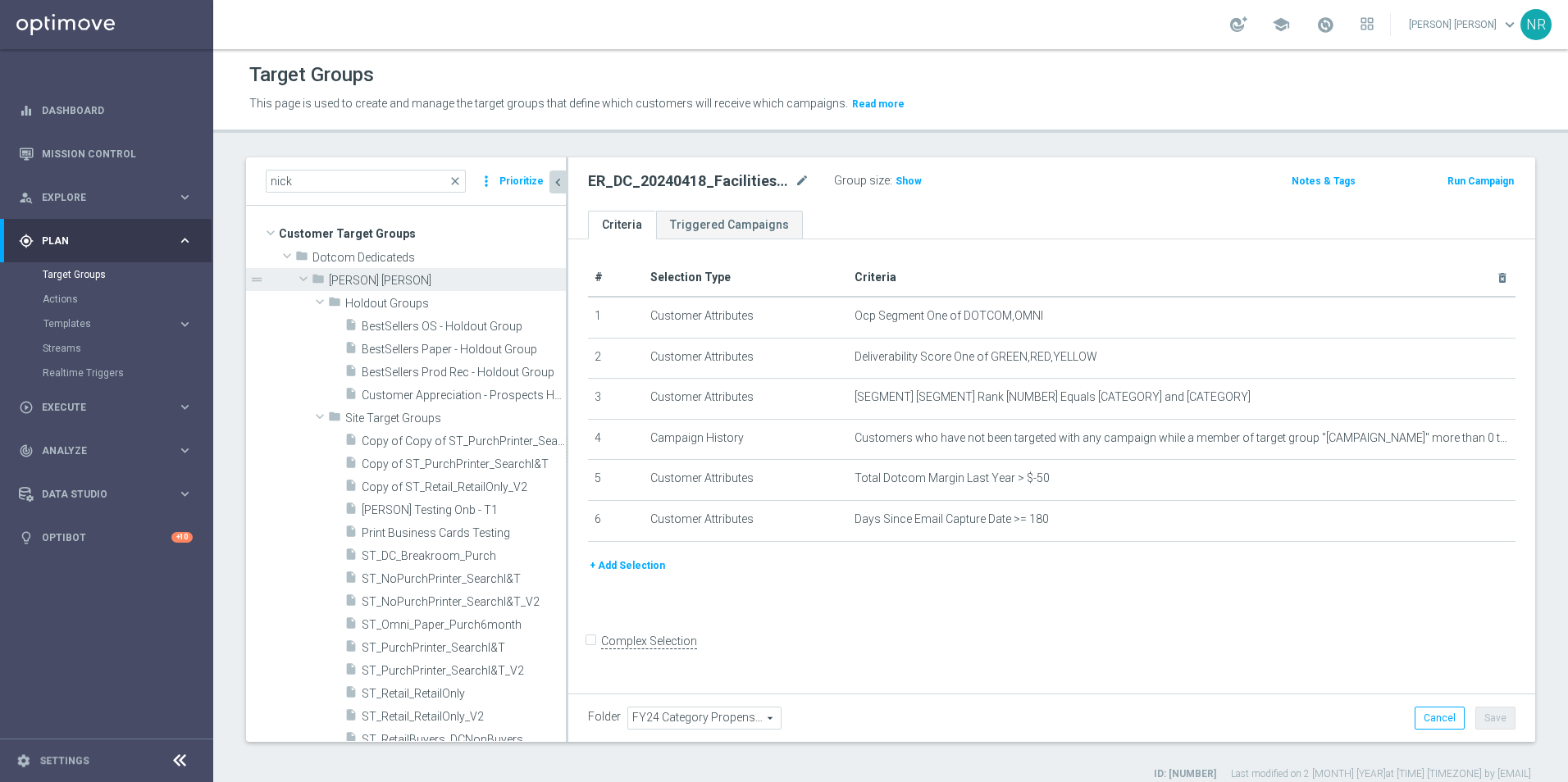 scroll, scrollTop: 328, scrollLeft: 0, axis: vertical 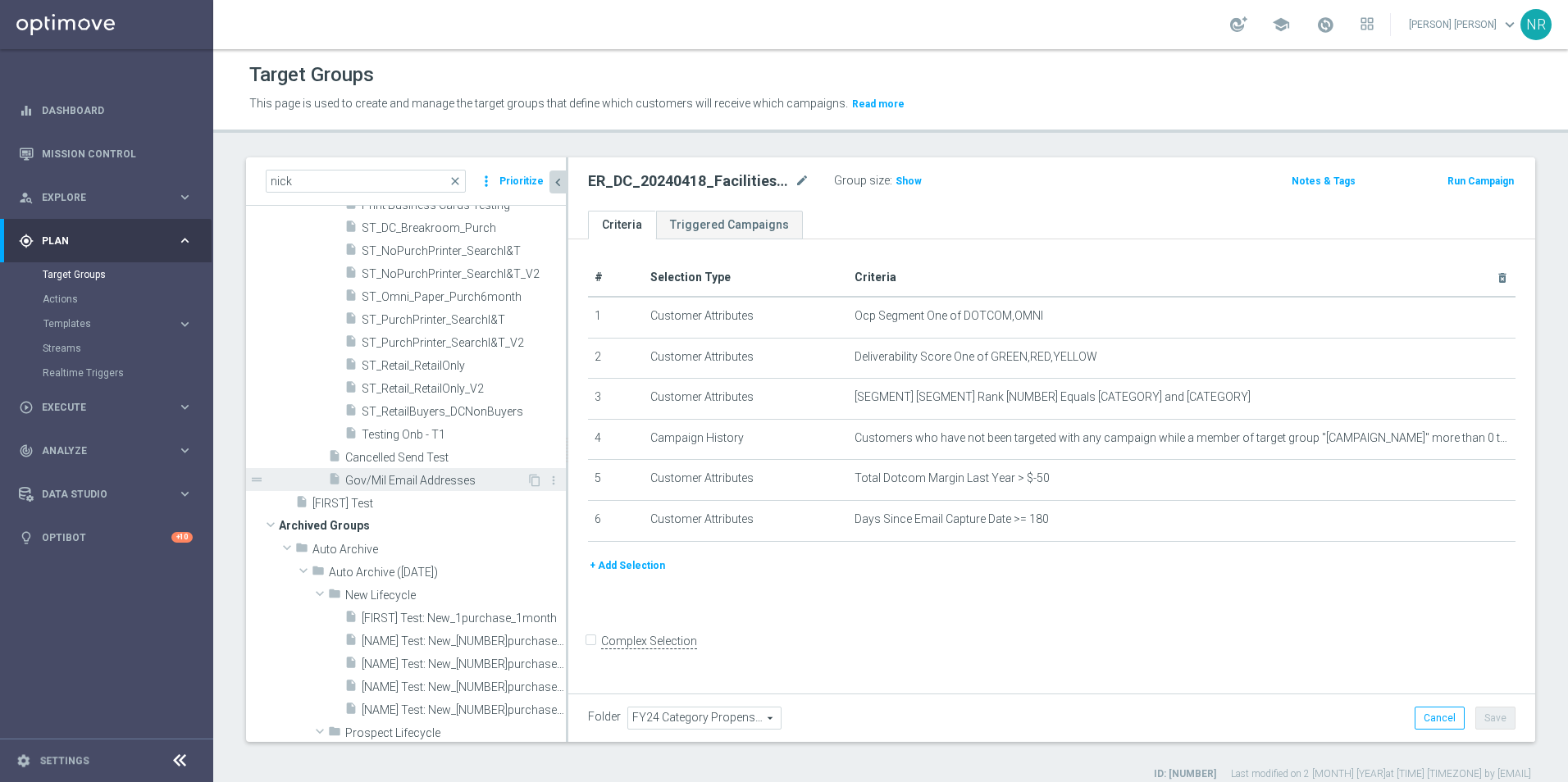 click on "insert_drive_file
[GOV_EMAIL] Email Addresses" at bounding box center (427, 480) 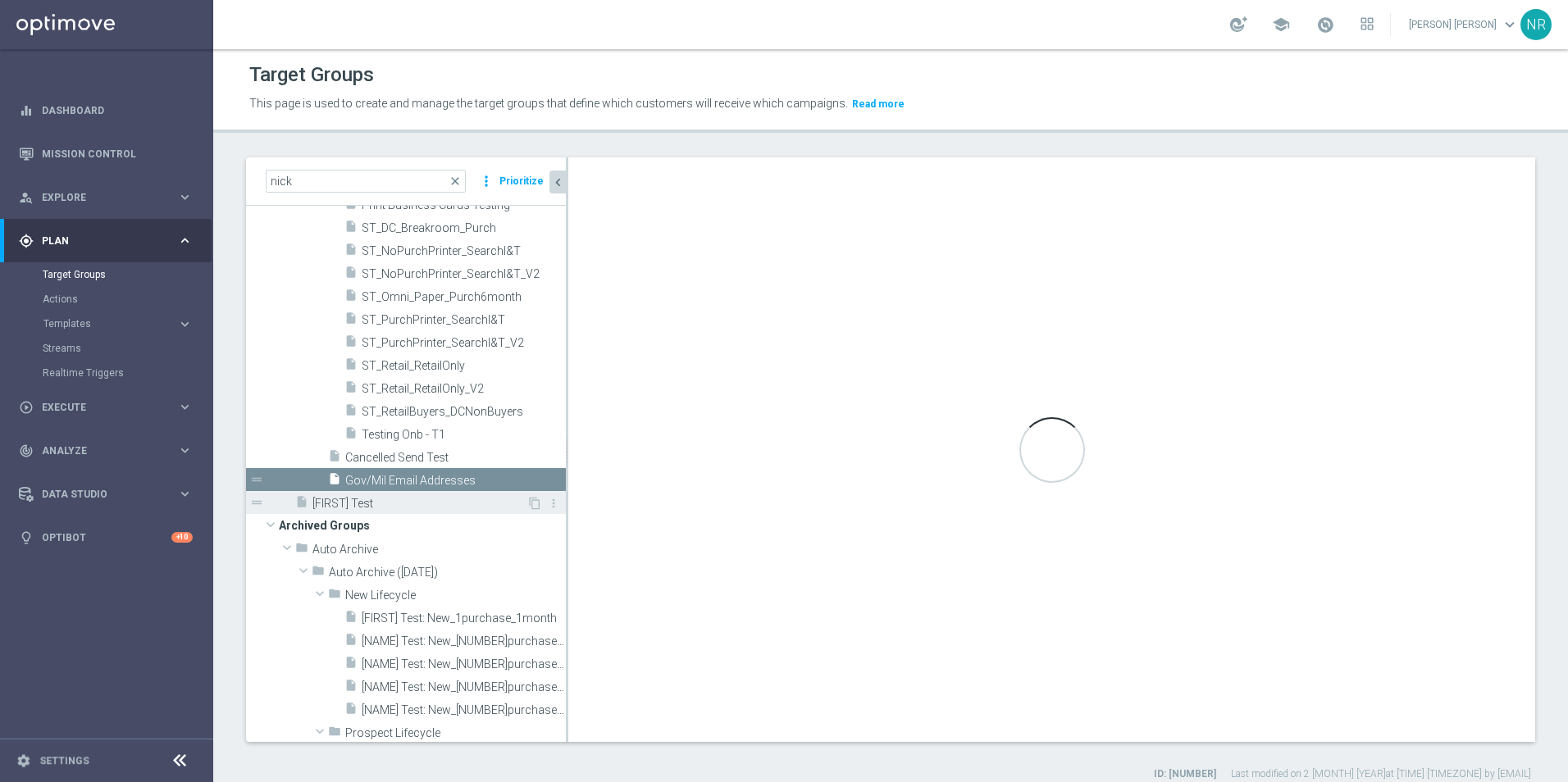click on "[FIRST] Test" at bounding box center [419, 503] 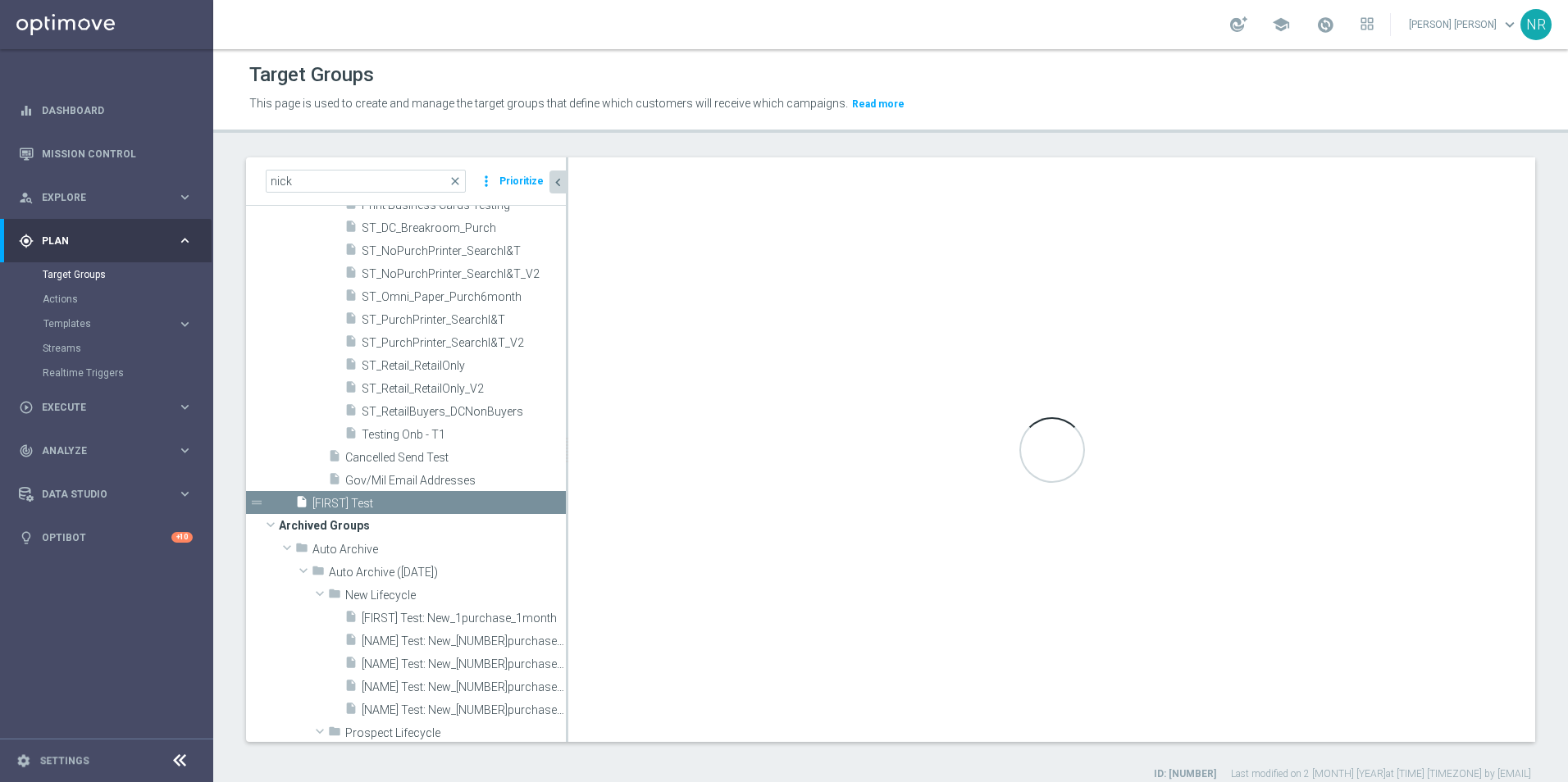 checkbox on "true" 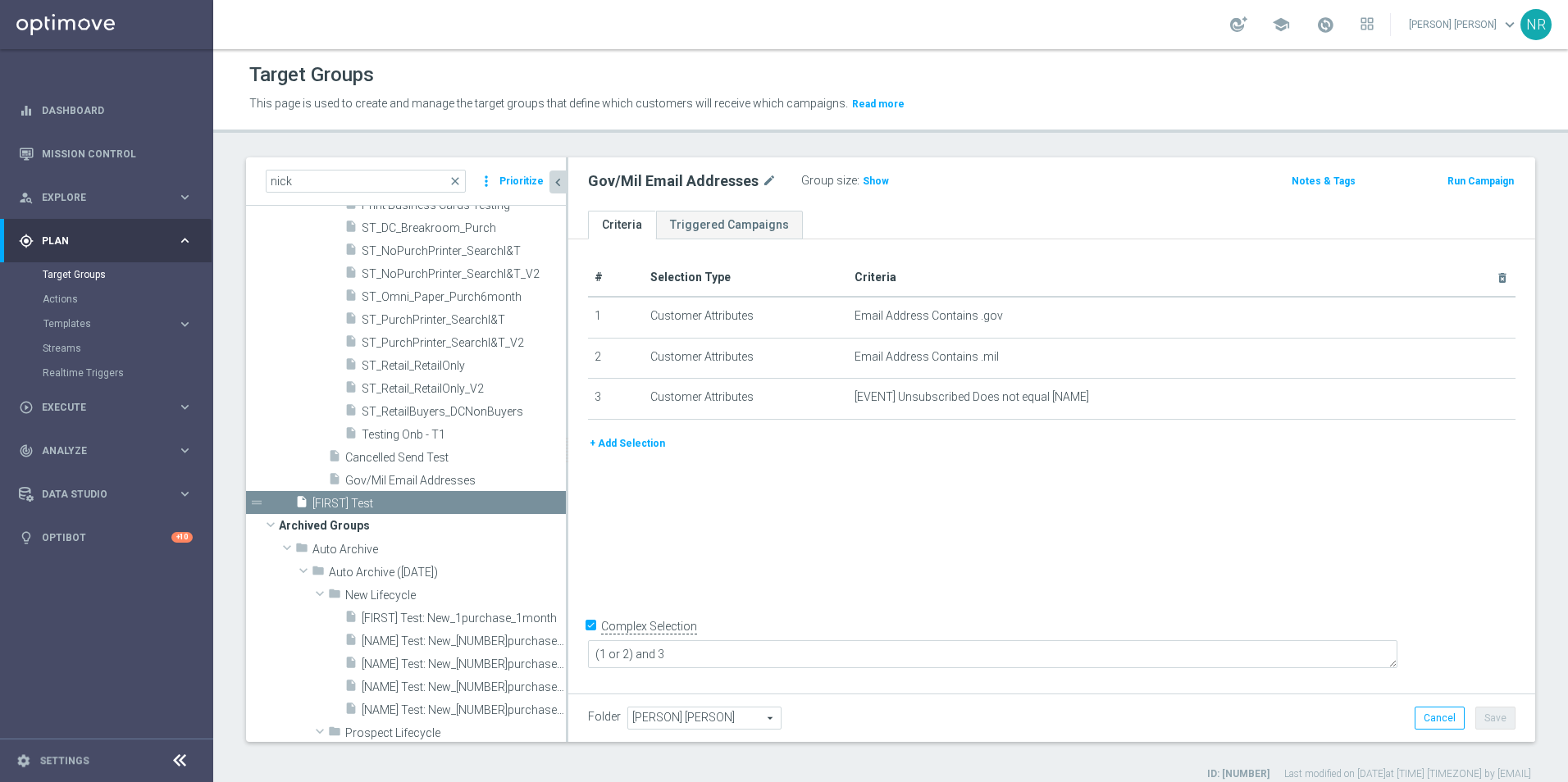 click on "+ Add Selection" 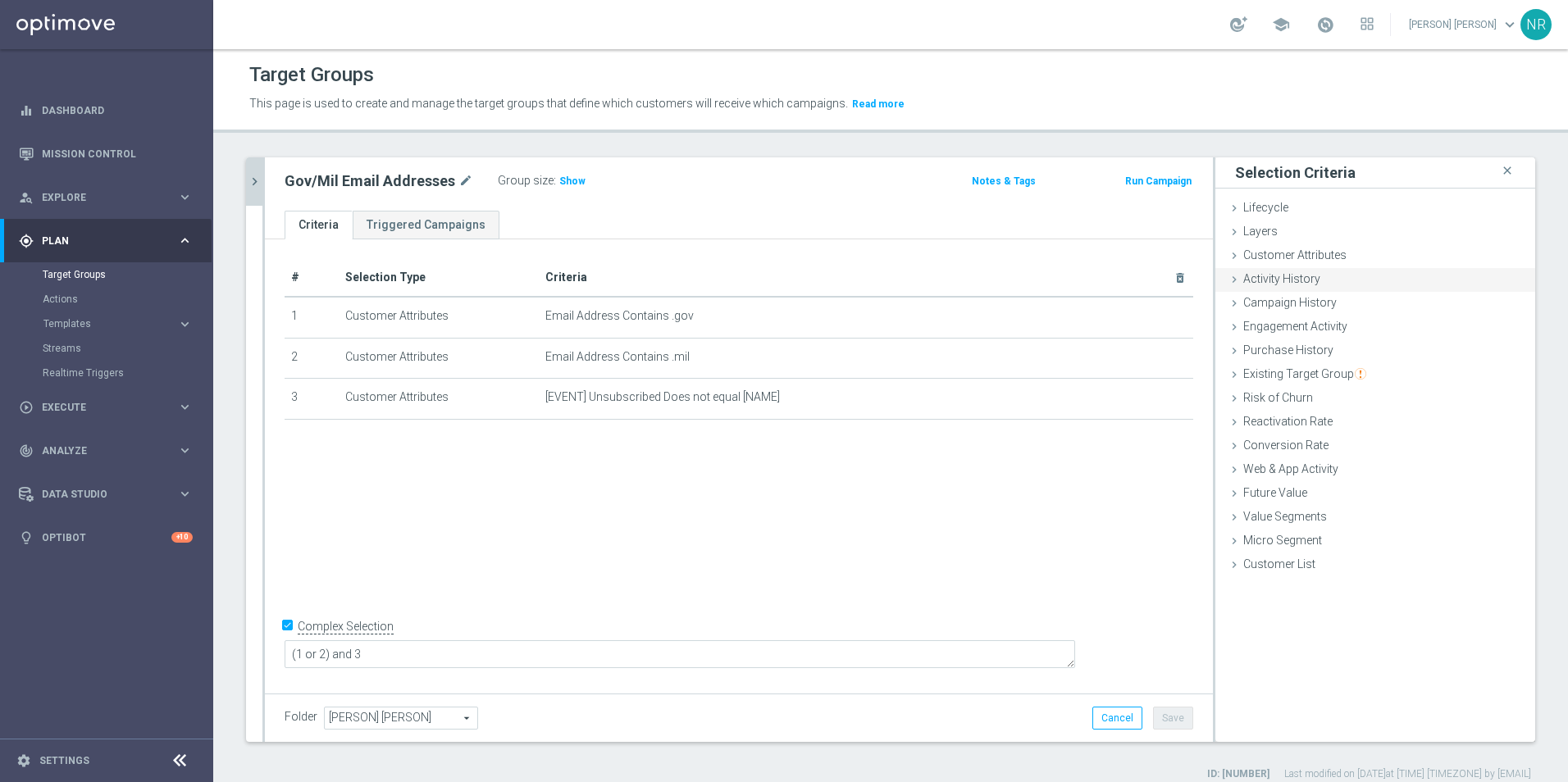 click on "Activity History" at bounding box center (1282, 279) 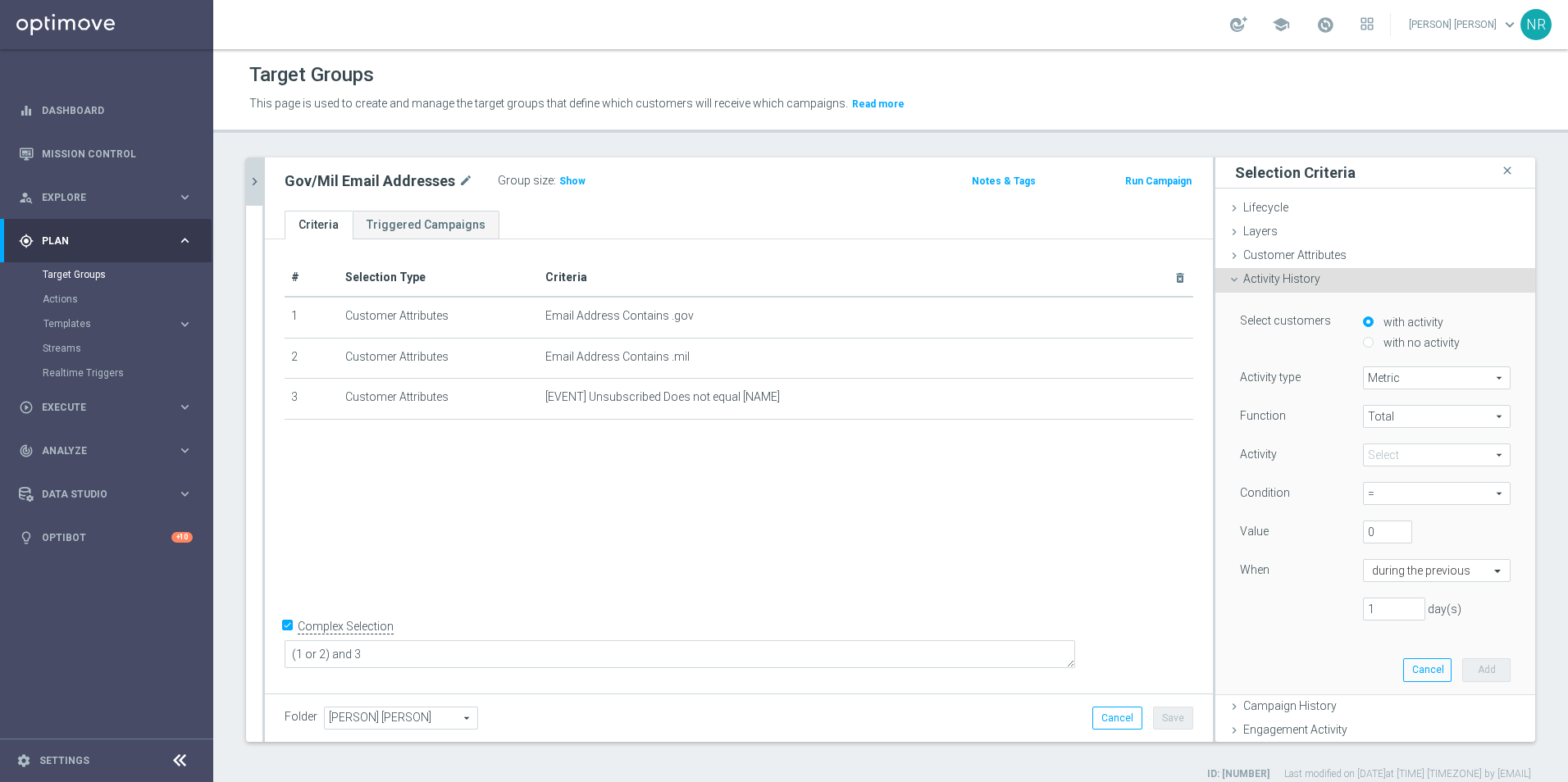 click on "Select customers with activity with no activity Activity type [PERSON] [PERSON] search Function [PERSON] [PERSON]" at bounding box center (1375, 493) 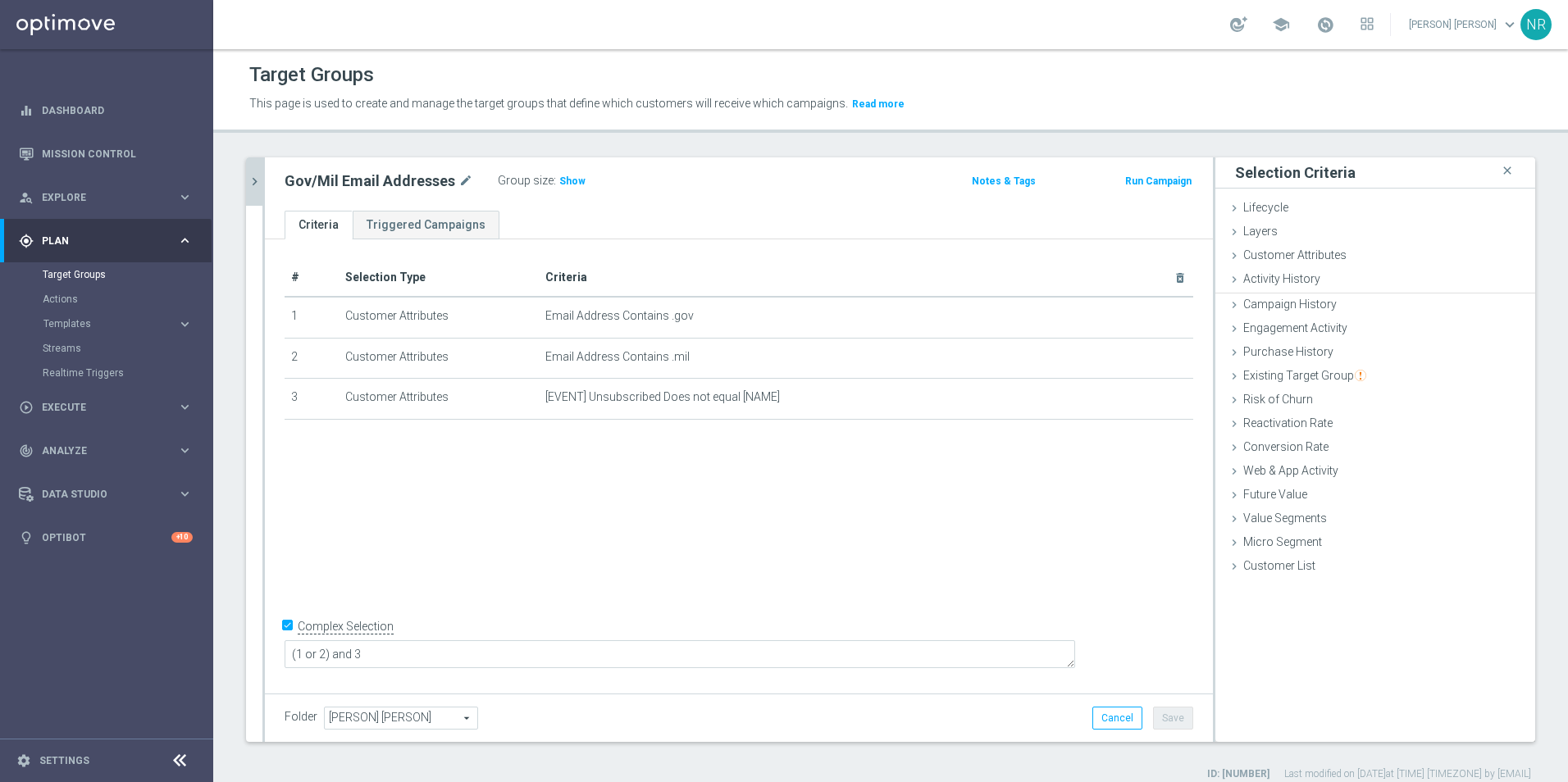click on "Customer Attributes" at bounding box center [1295, 255] 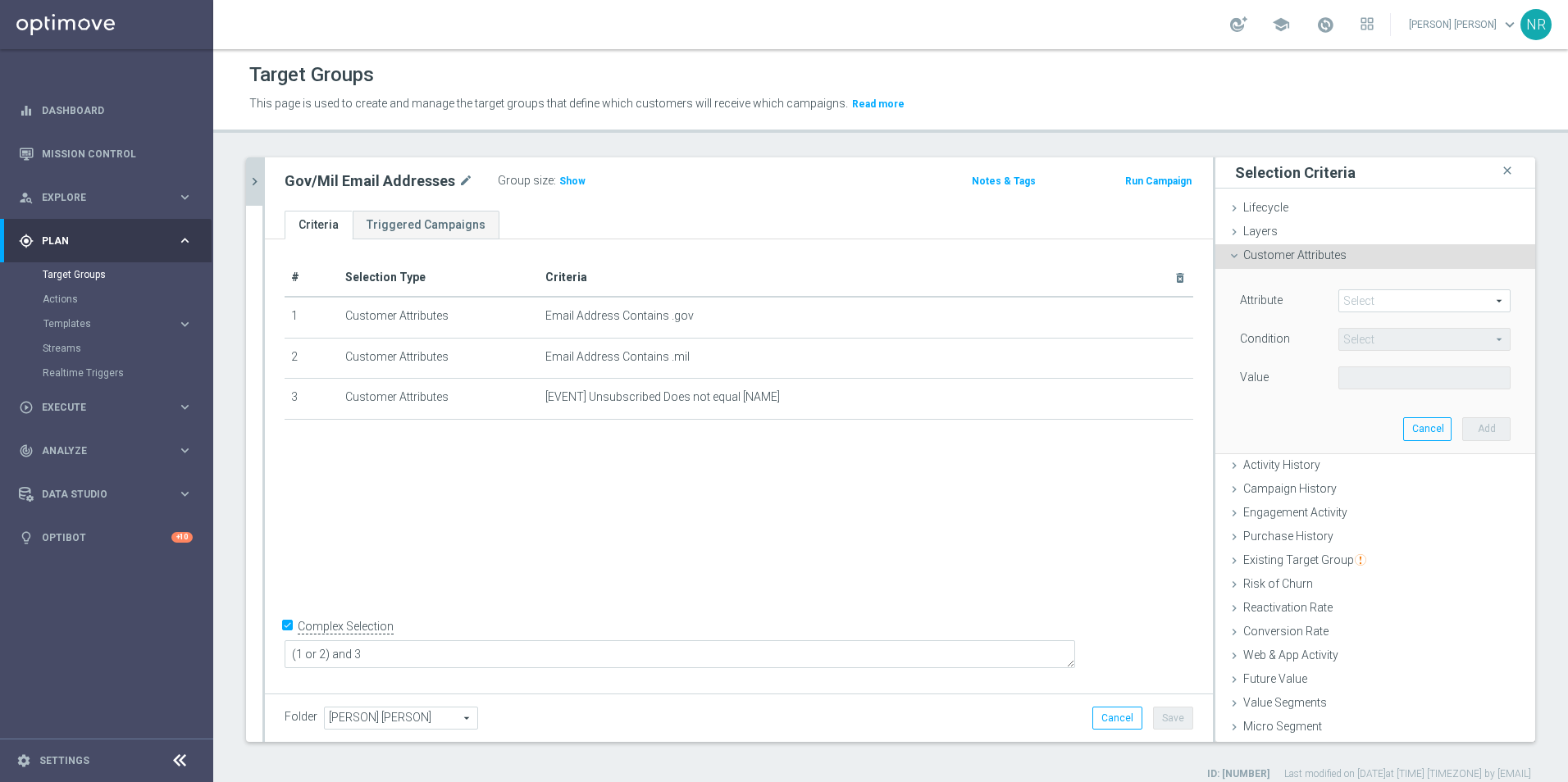 click at bounding box center (1424, 301) 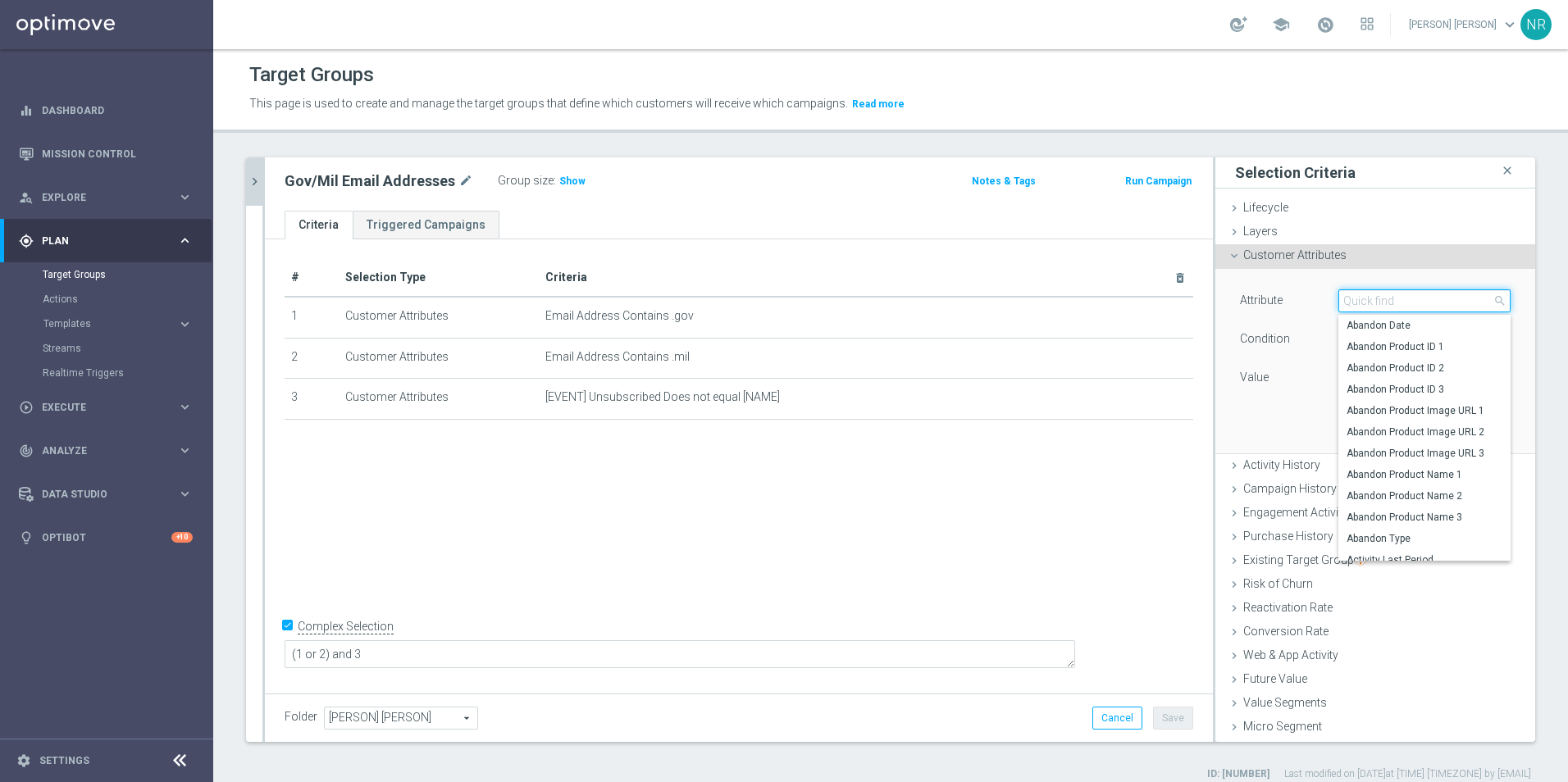 click at bounding box center [1424, 301] 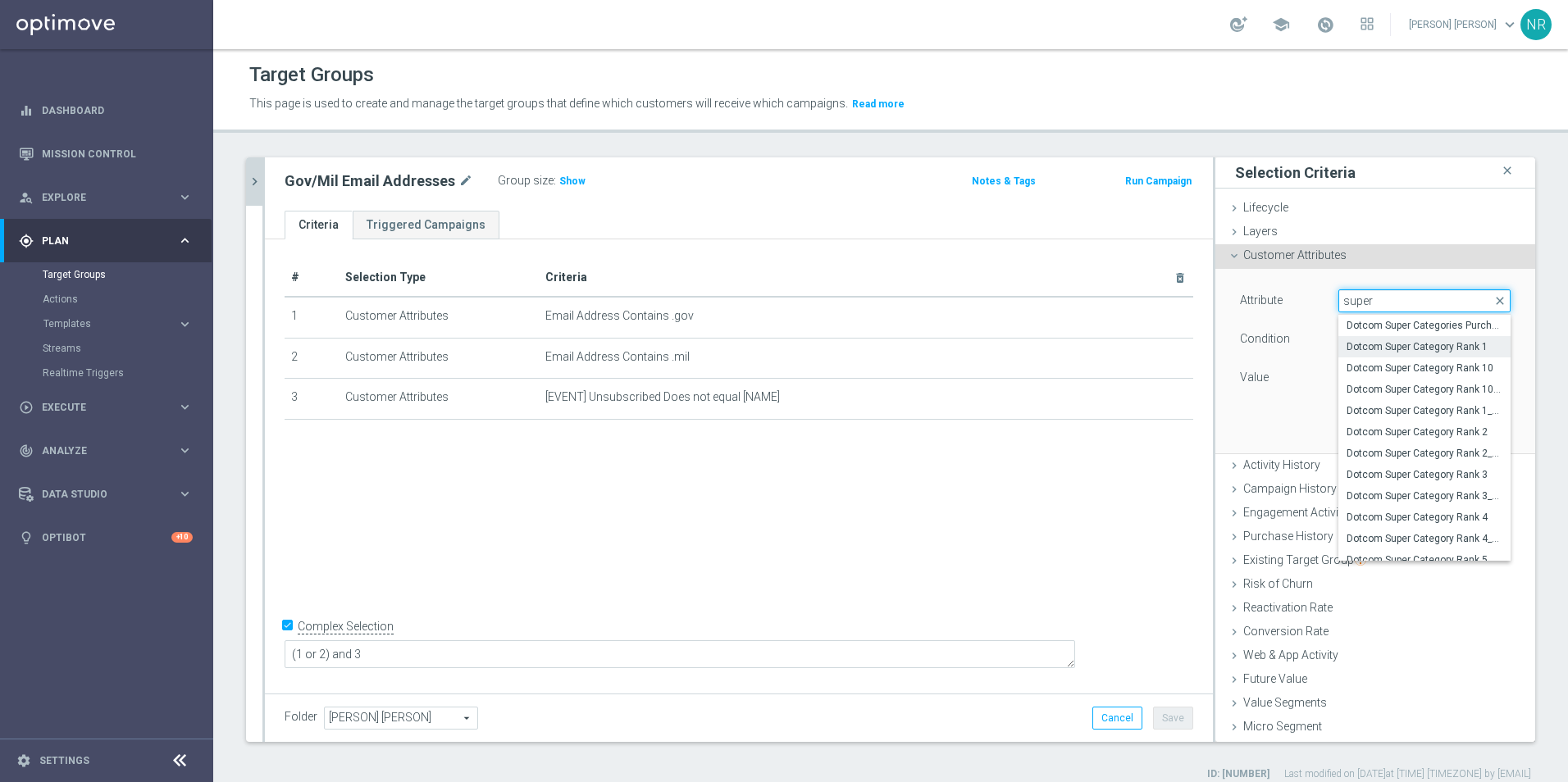 type on "super" 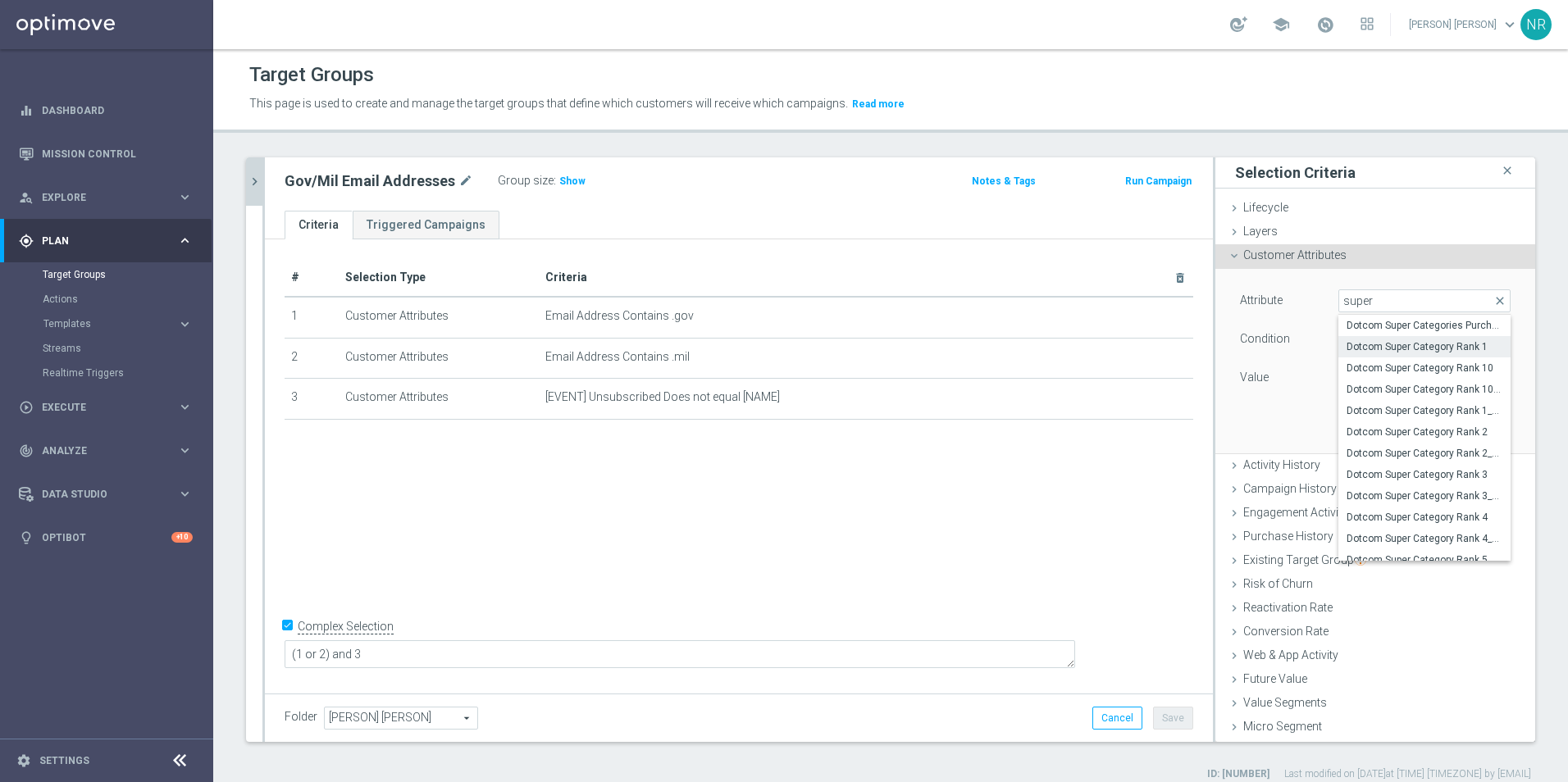 click on "Dotcom Super Category Rank 1" at bounding box center [1424, 347] 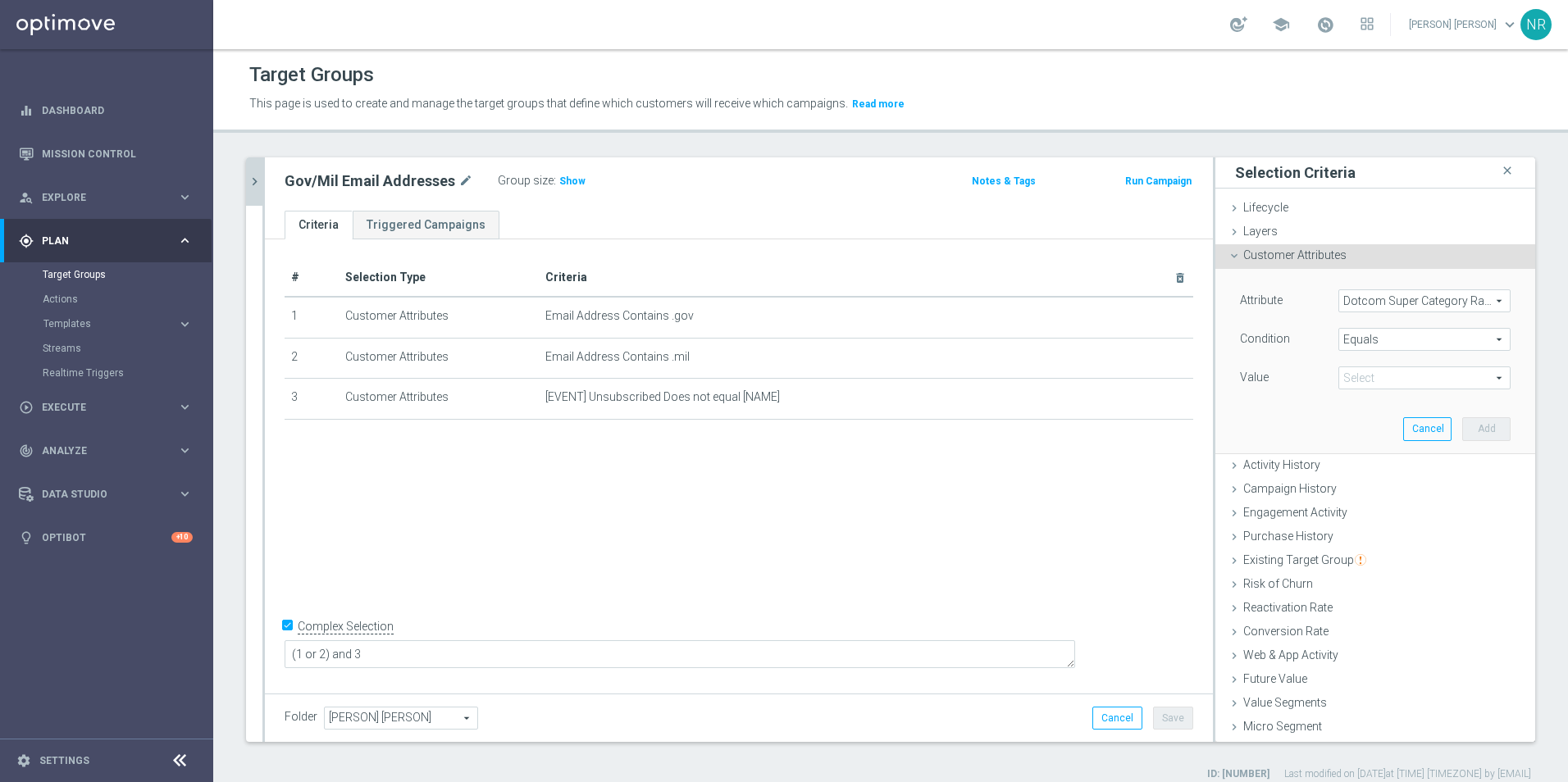 click on "Equals" at bounding box center (1424, 339) 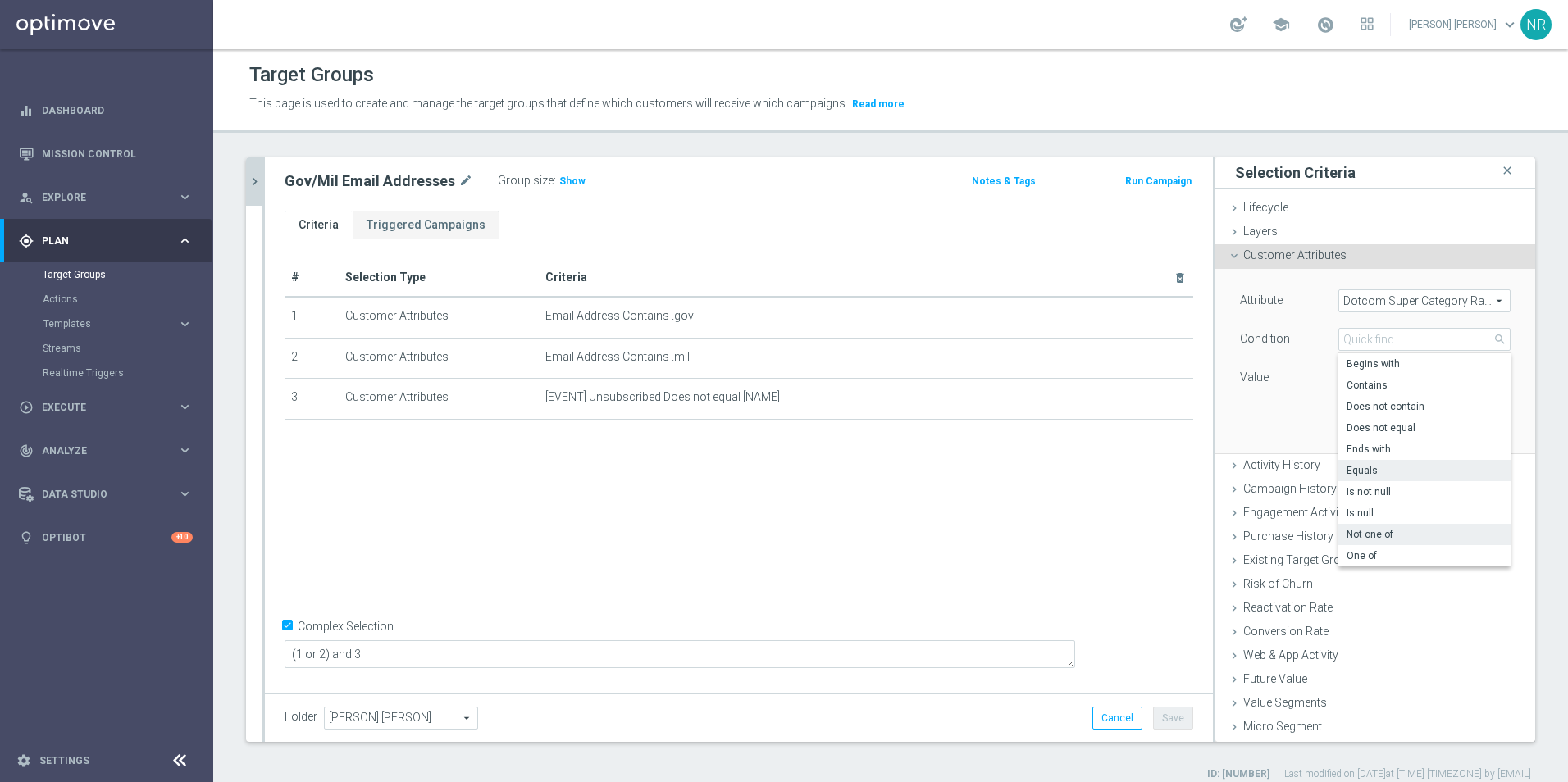 click on "Not one of" at bounding box center [1424, 534] 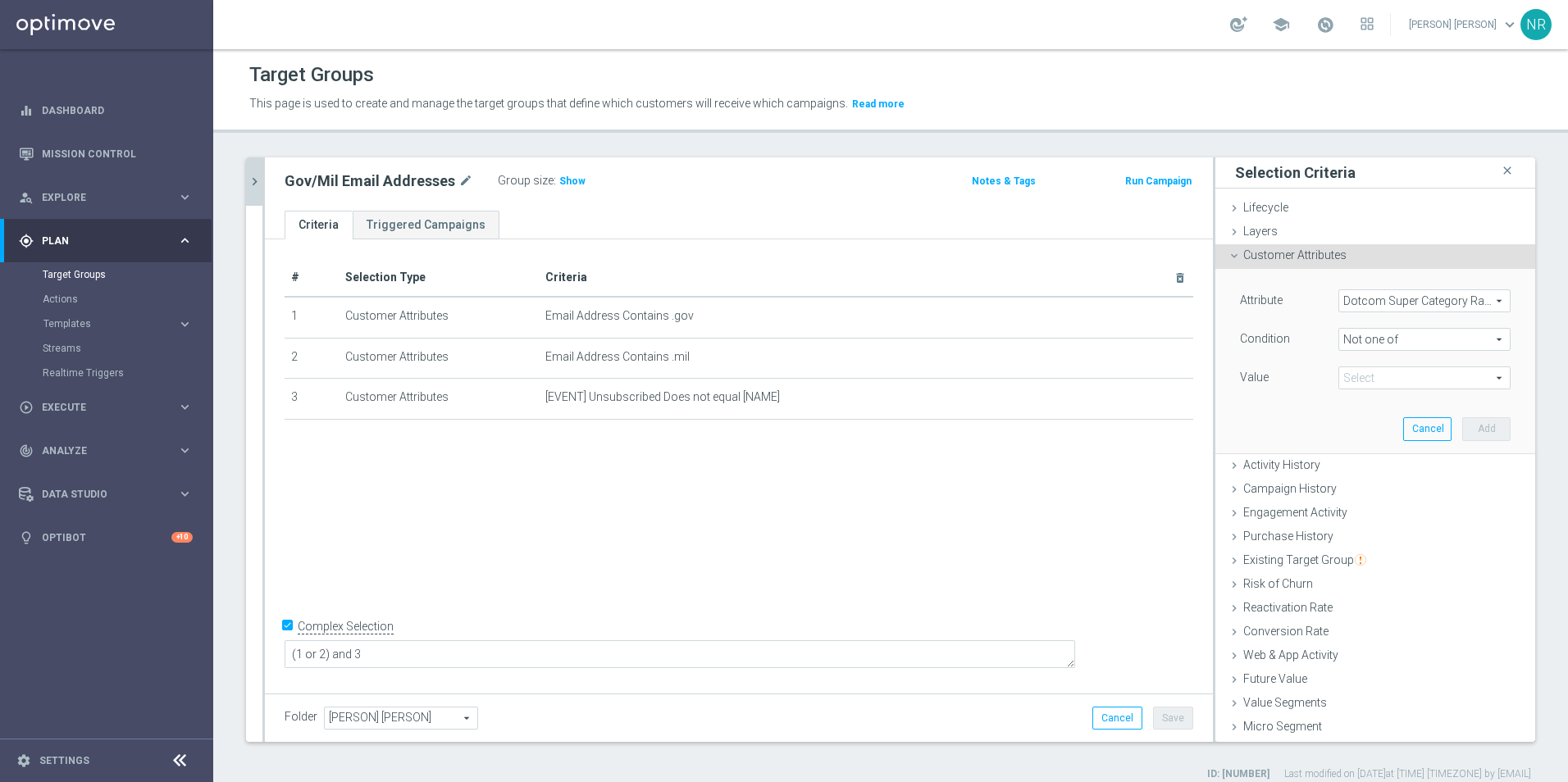 click on "Not one of" at bounding box center (1424, 339) 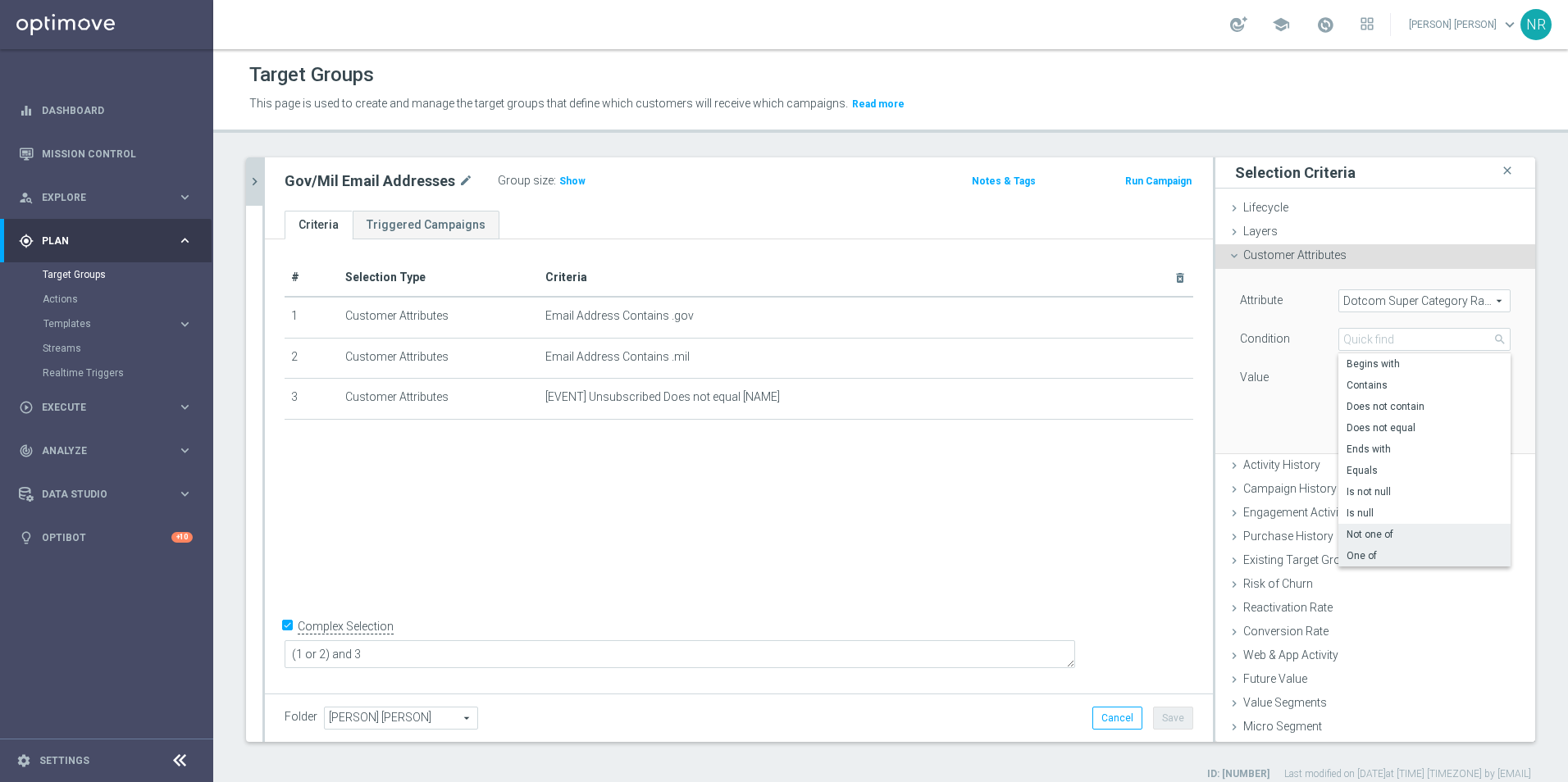 click on "One of" at bounding box center (1424, 556) 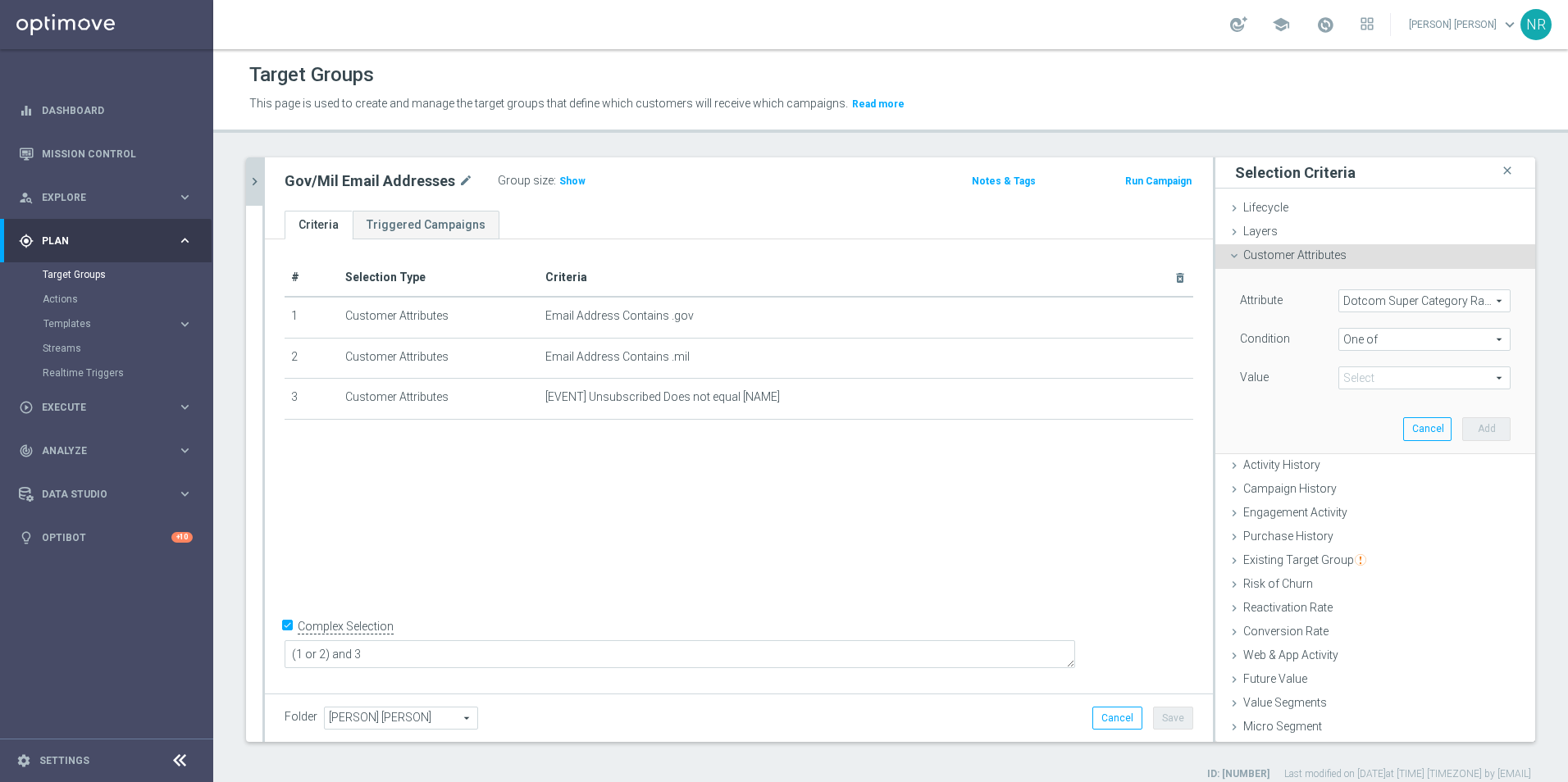 click at bounding box center (1424, 378) 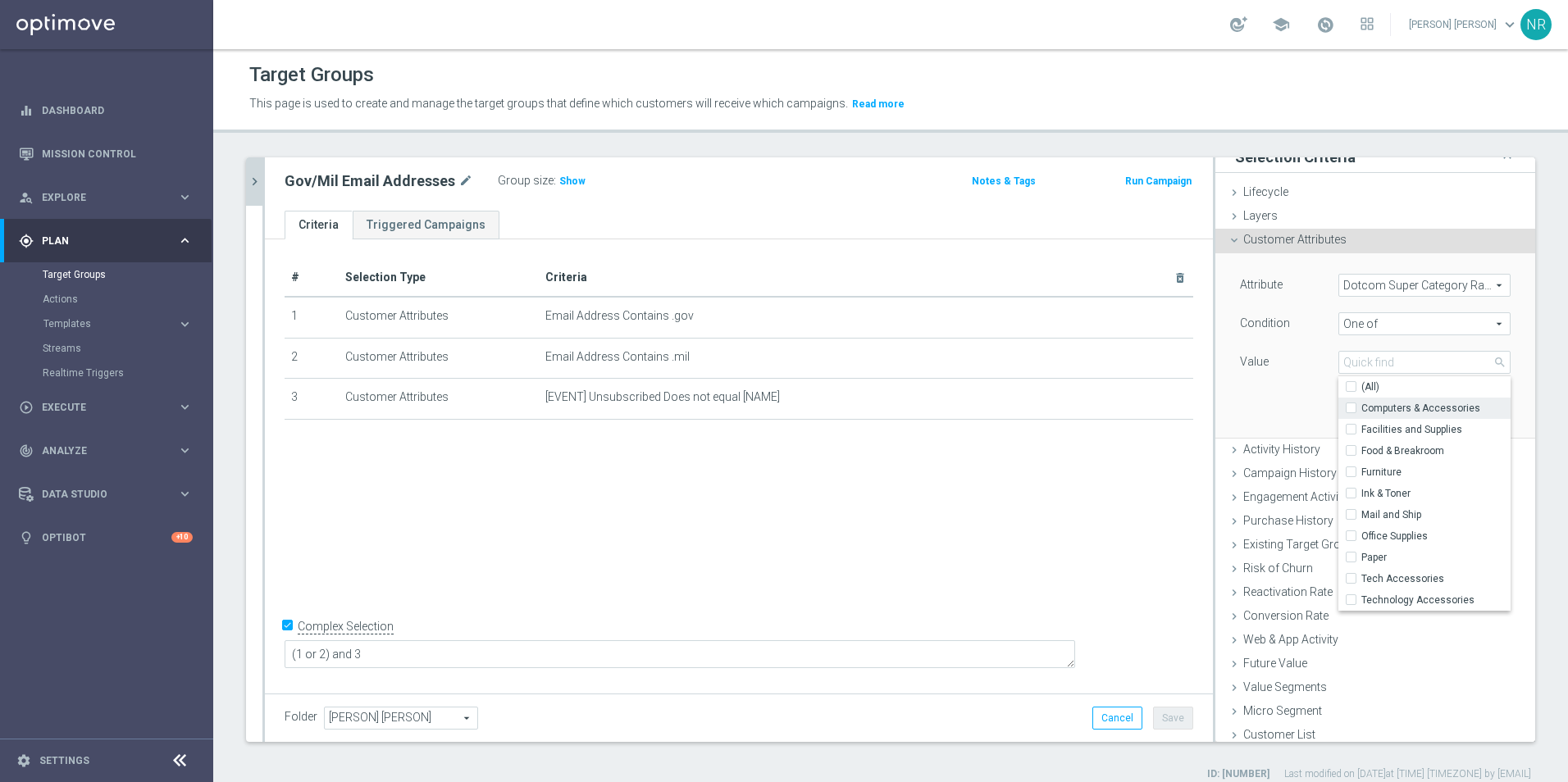 scroll, scrollTop: 22, scrollLeft: 0, axis: vertical 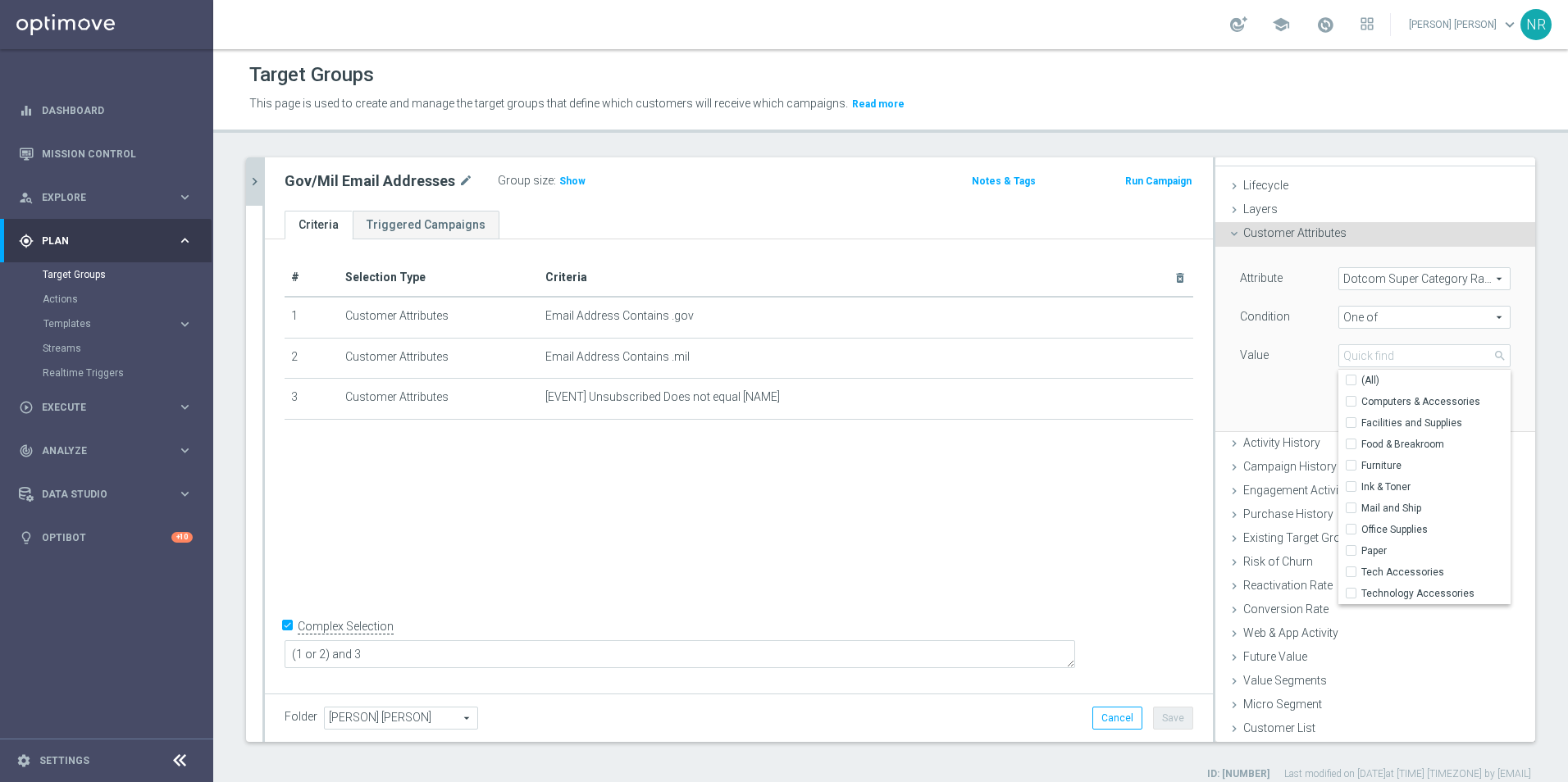 click on "Attribute
Dotcom Super Category Rank 1
Dotcom Super Category Rank 1
arrow_drop_down
search
Condition
One of
One of
arrow_drop_down
search
Value" at bounding box center [1375, 339] 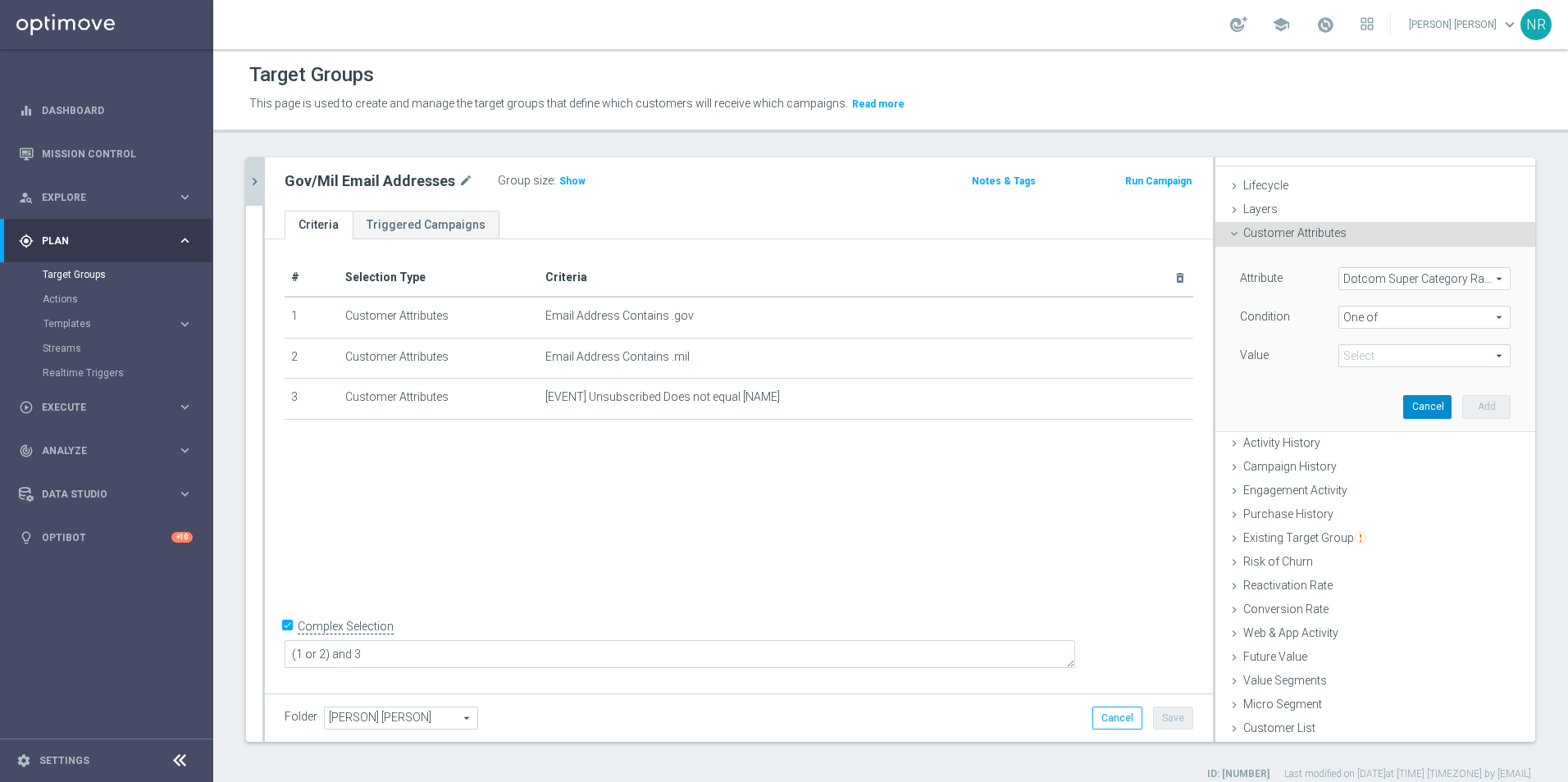 click on "Cancel" at bounding box center [1427, 407] 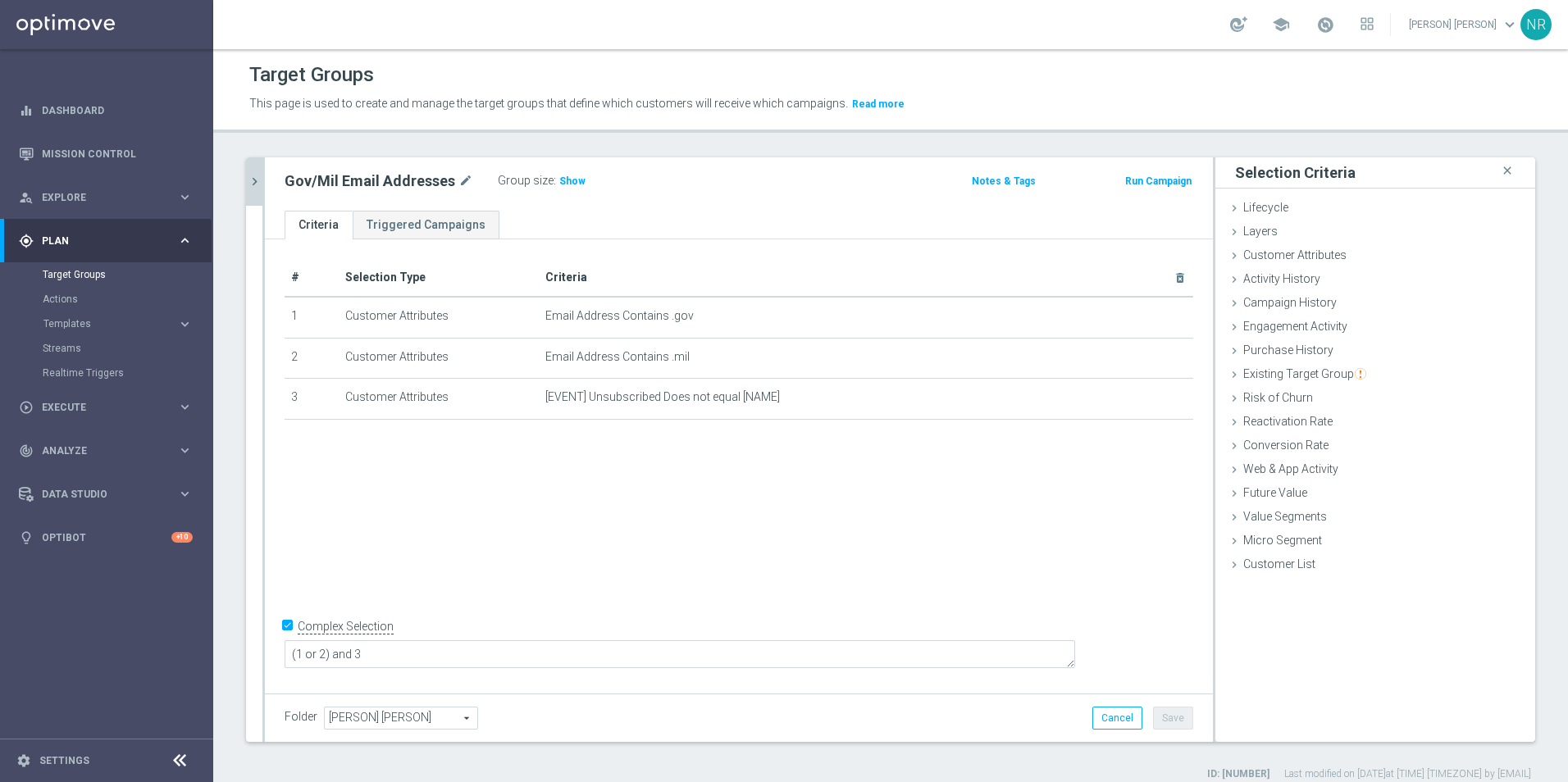 click on "chevron_right" 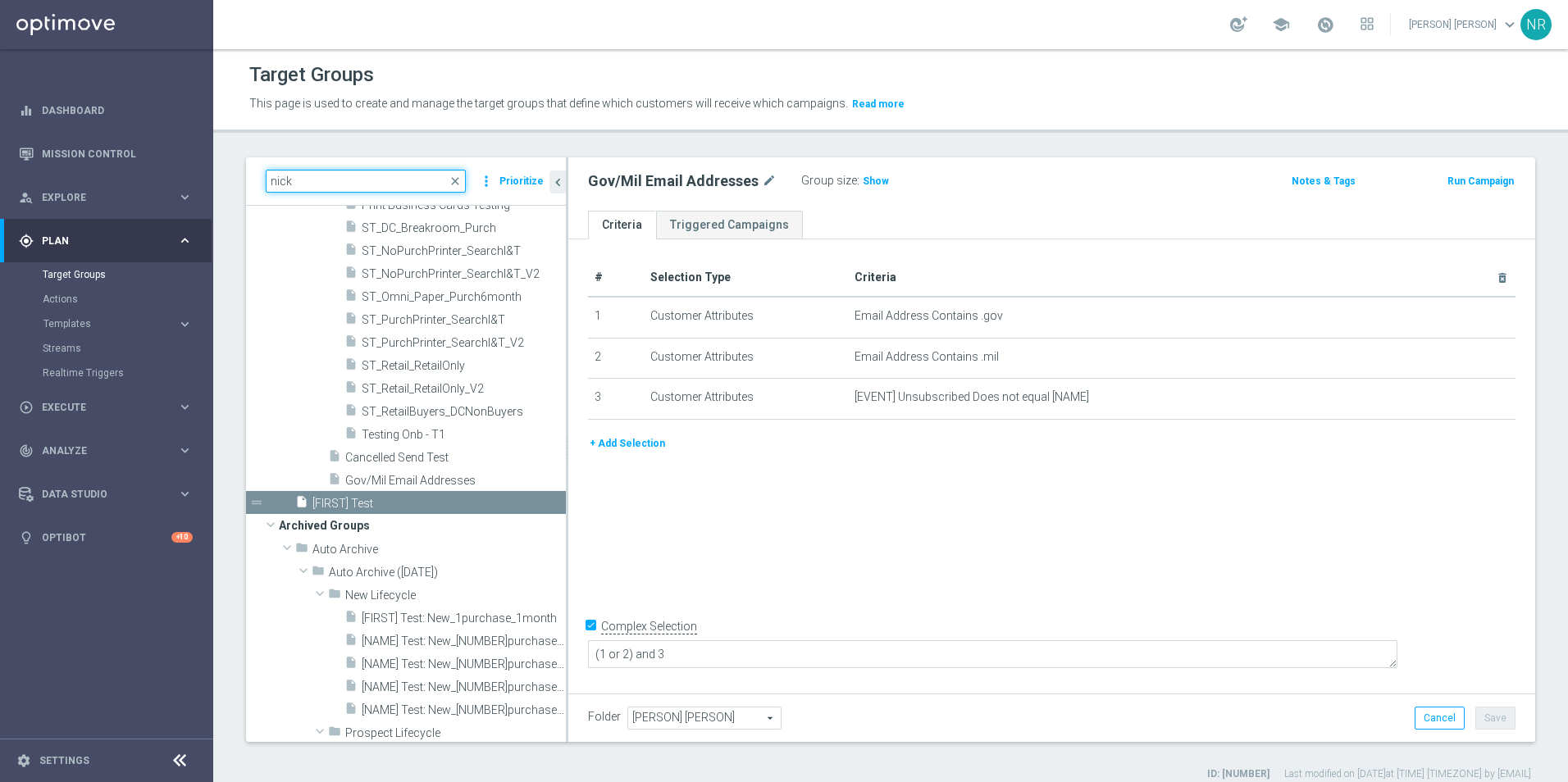 drag, startPoint x: 341, startPoint y: 182, endPoint x: 271, endPoint y: 183, distance: 70.00714 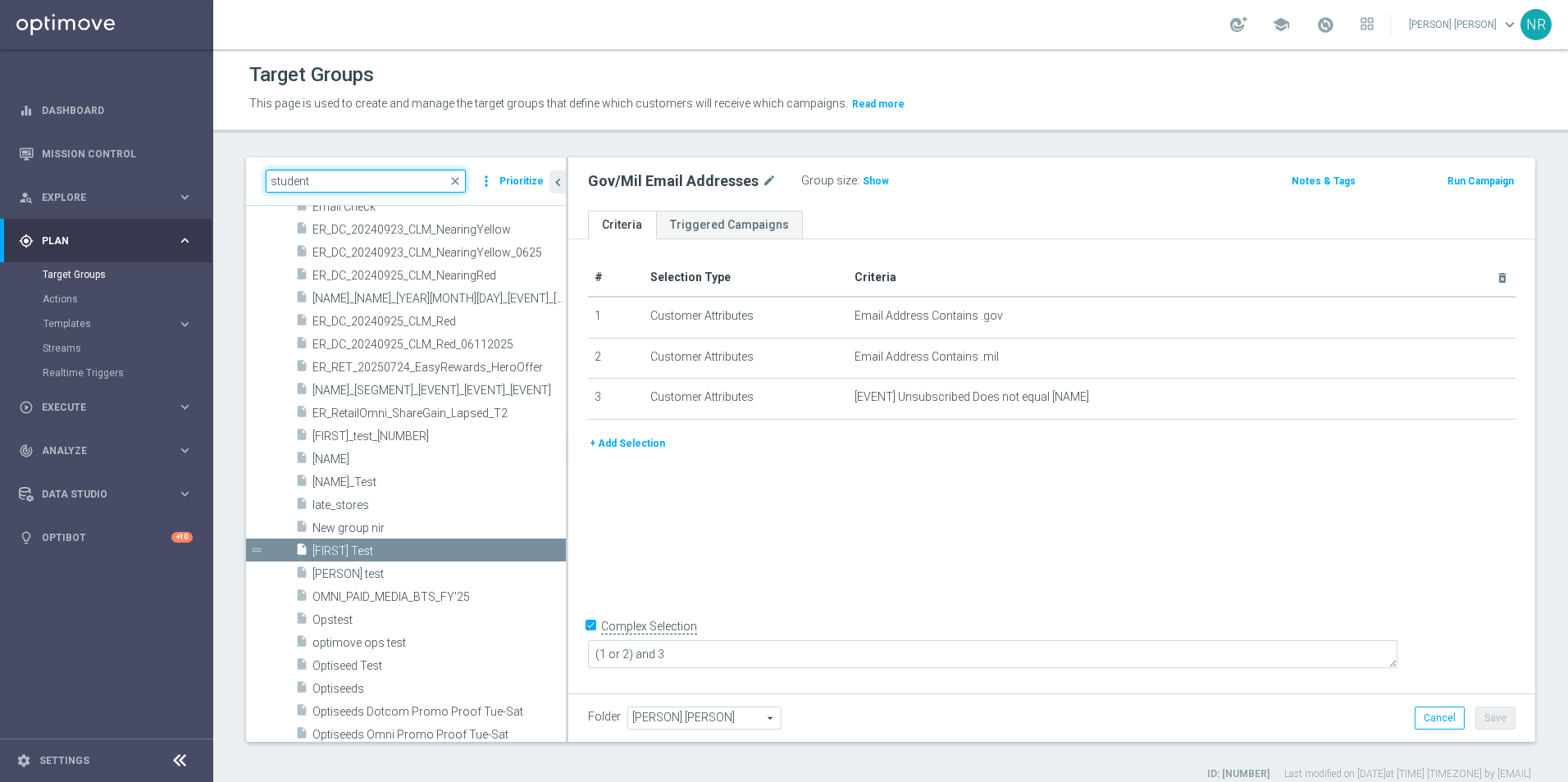 scroll, scrollTop: 0, scrollLeft: 0, axis: both 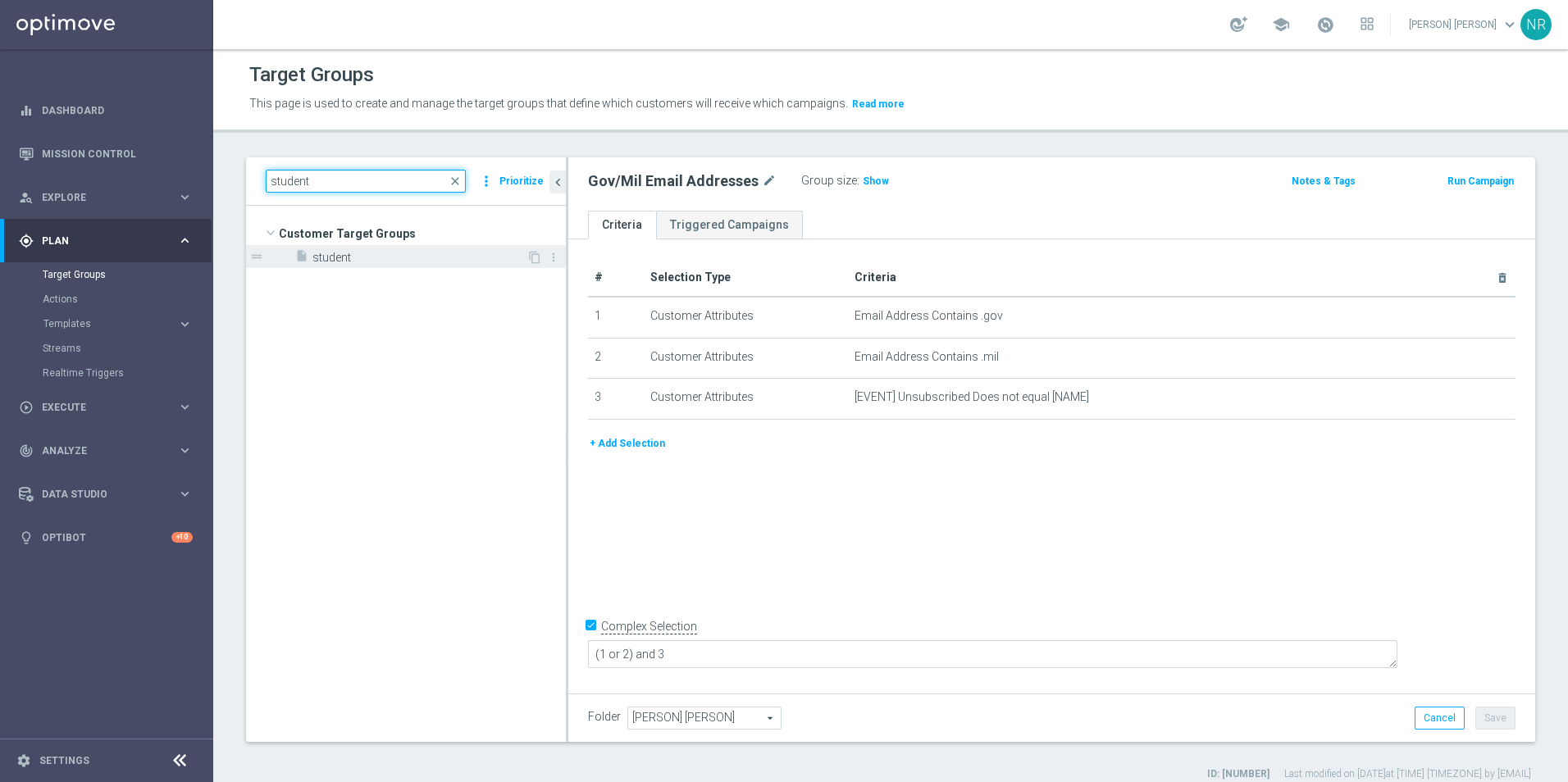 type on "student" 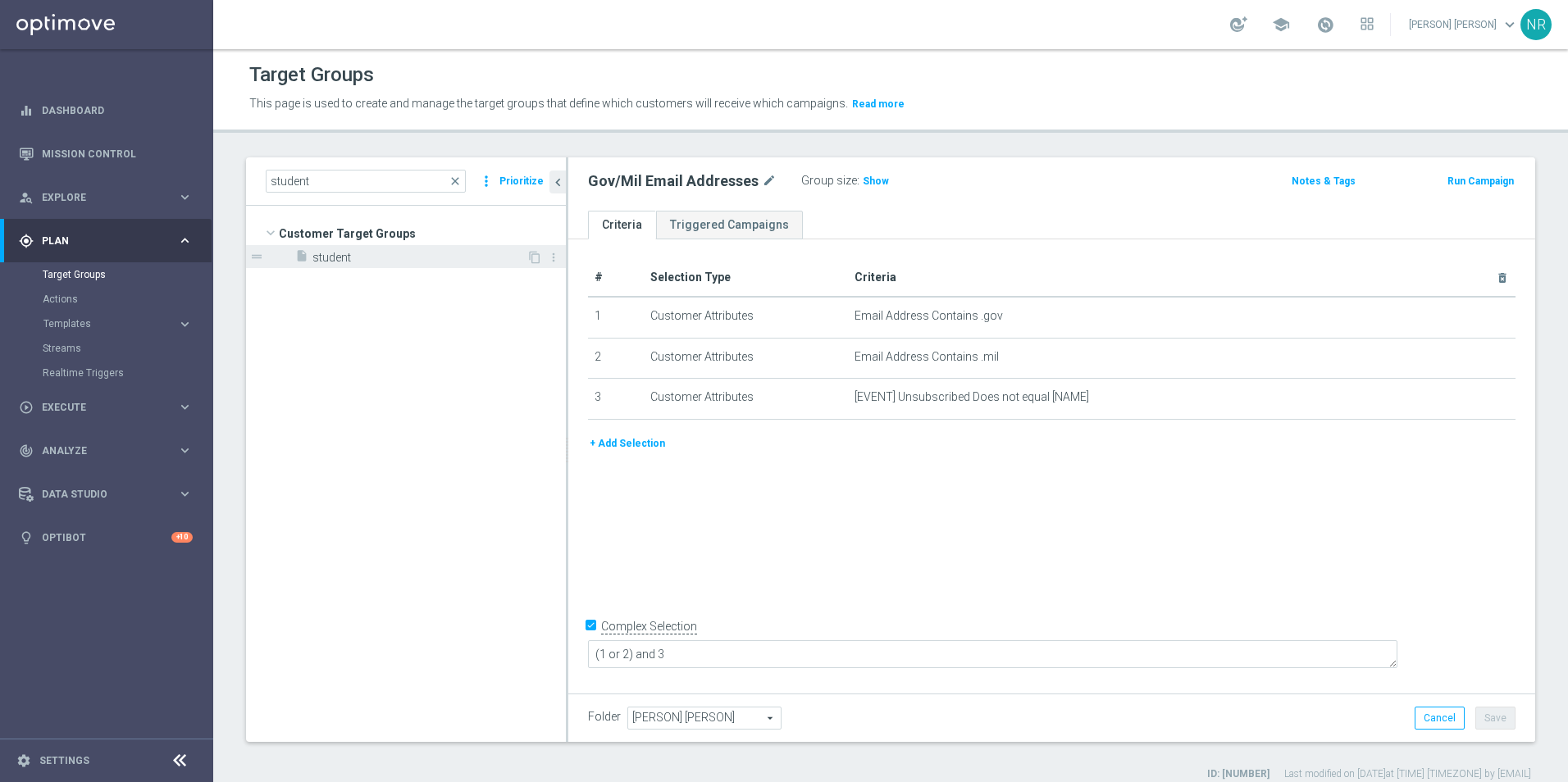 click on "student" at bounding box center (419, 257) 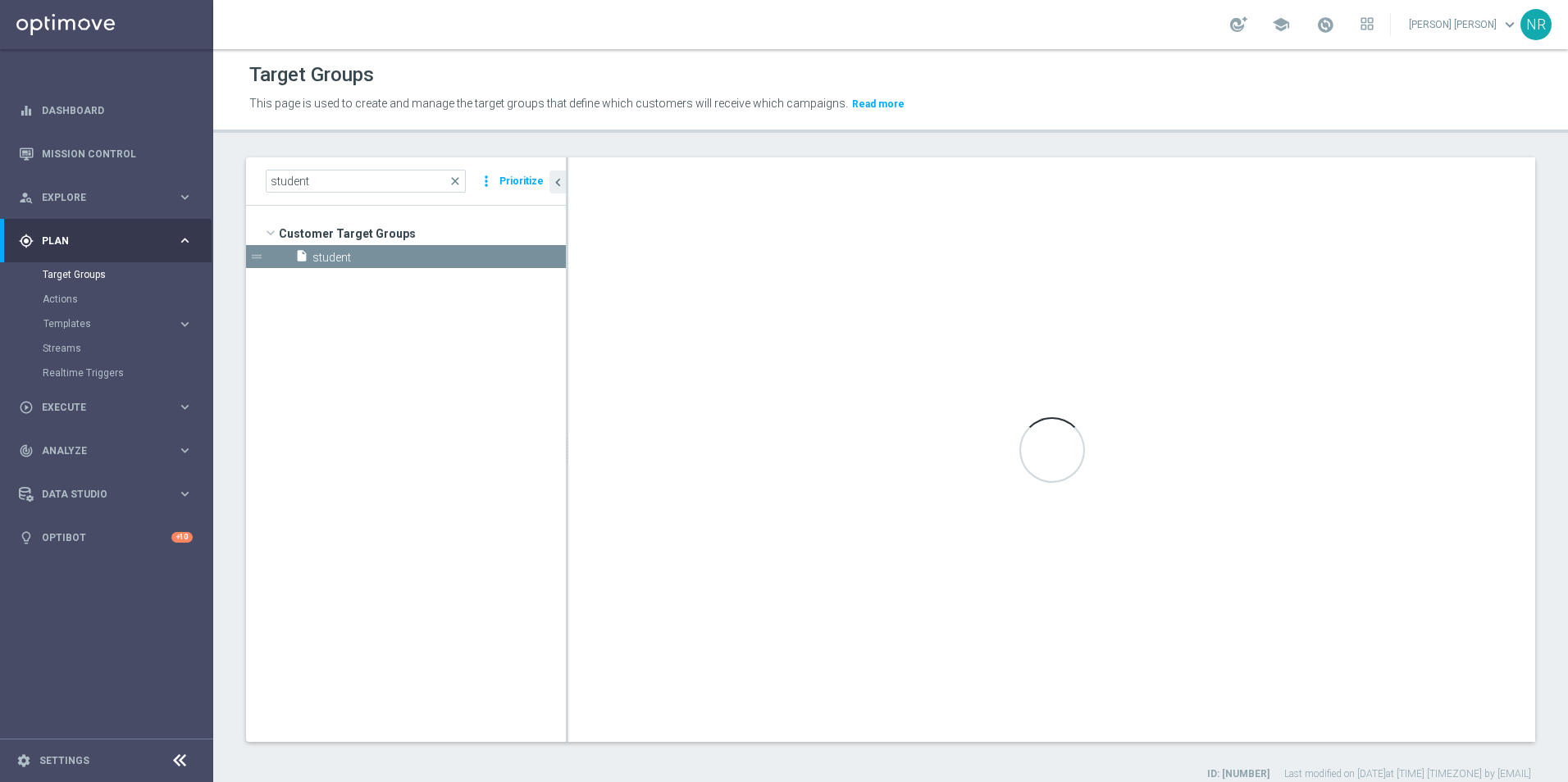 checkbox on "false" 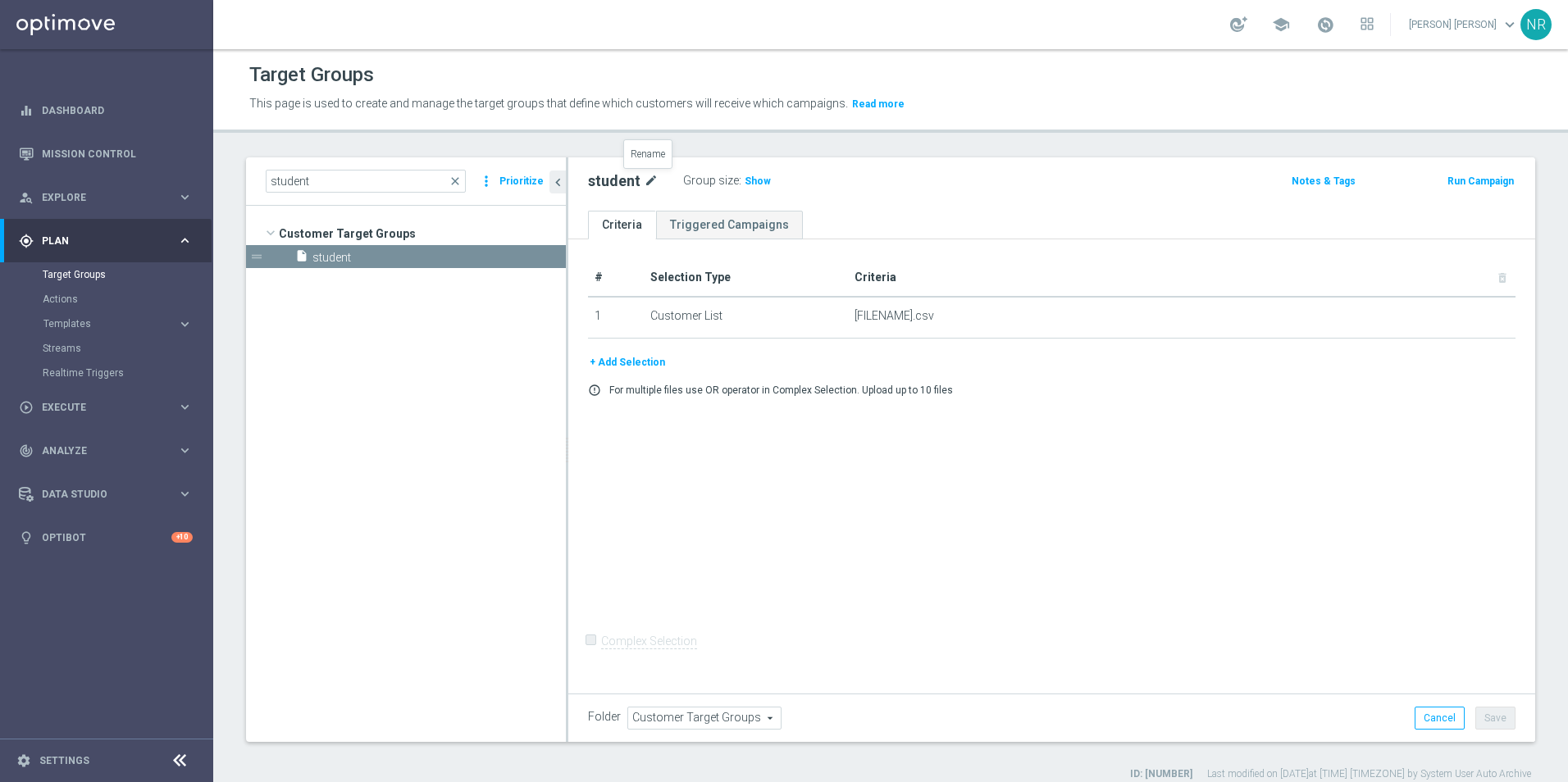 click on "mode_edit" 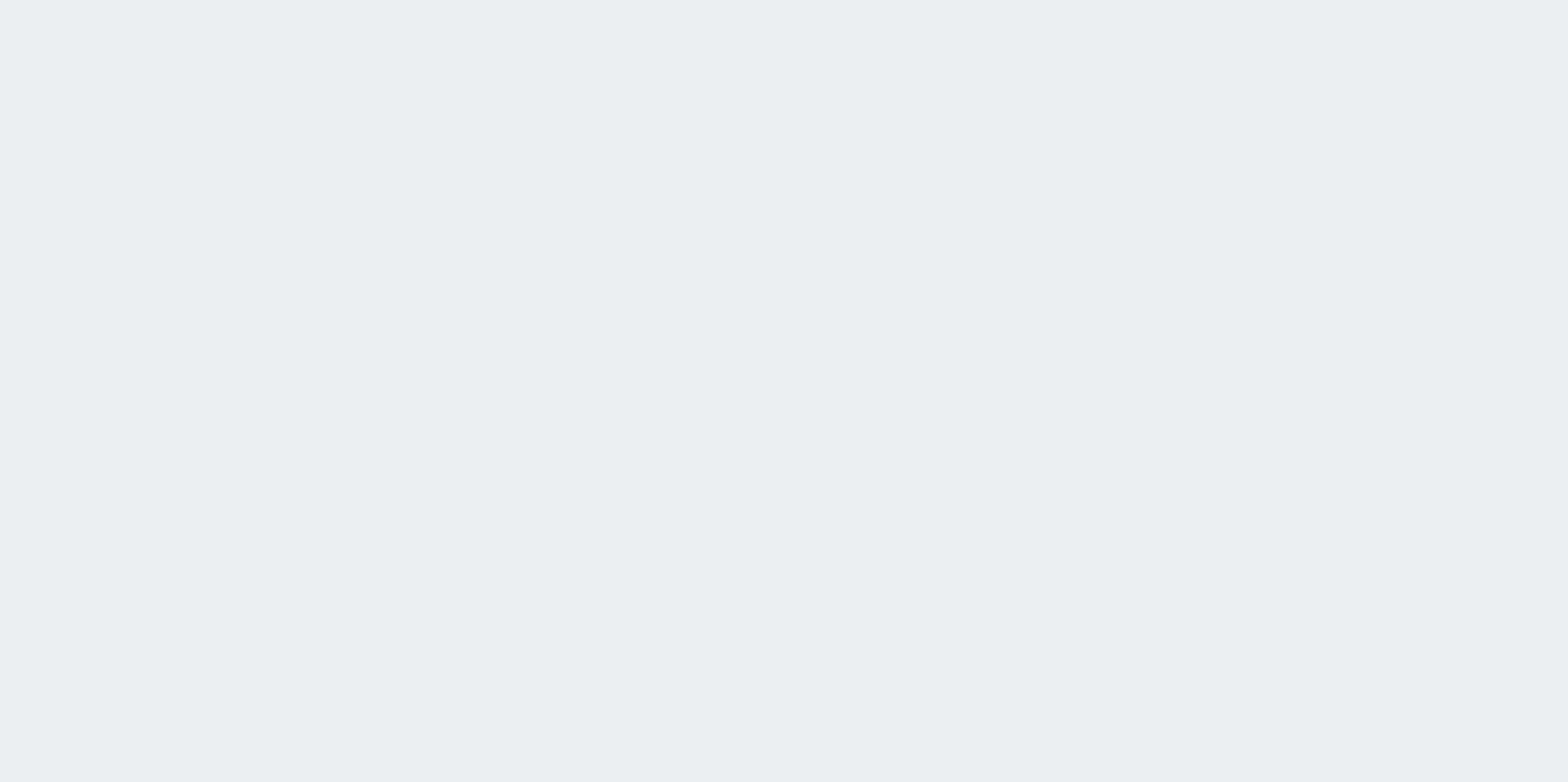 scroll, scrollTop: 0, scrollLeft: 0, axis: both 